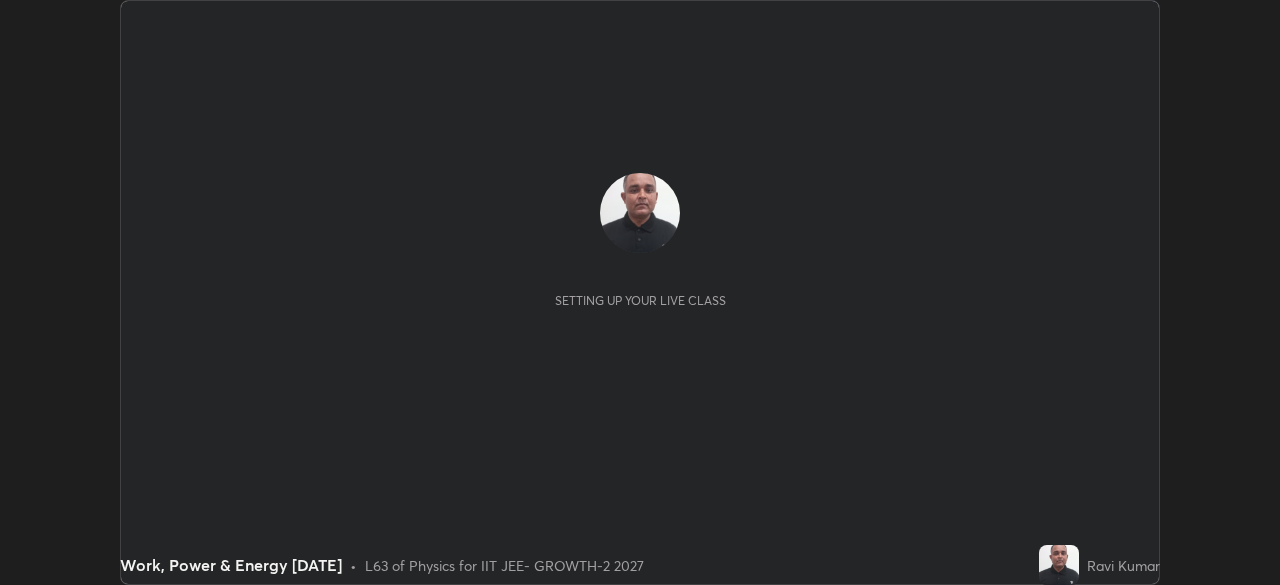 scroll, scrollTop: 0, scrollLeft: 0, axis: both 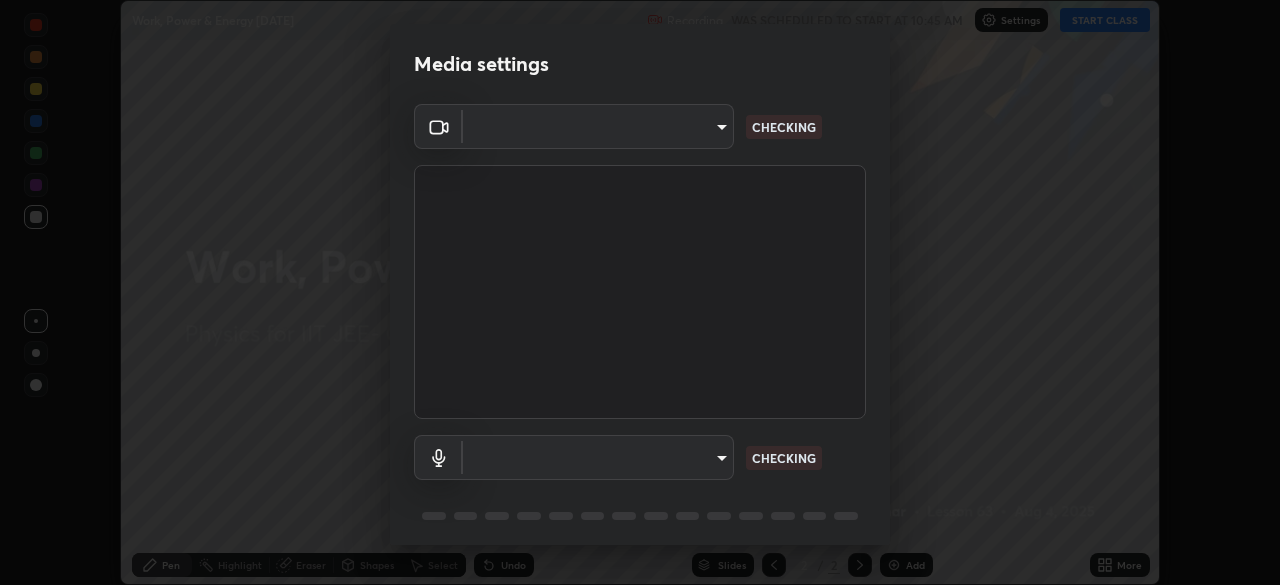 type on "4d63cd10dcc1379e9927399513255d12d620b7bbb39ca773e0f9116a90128a71" 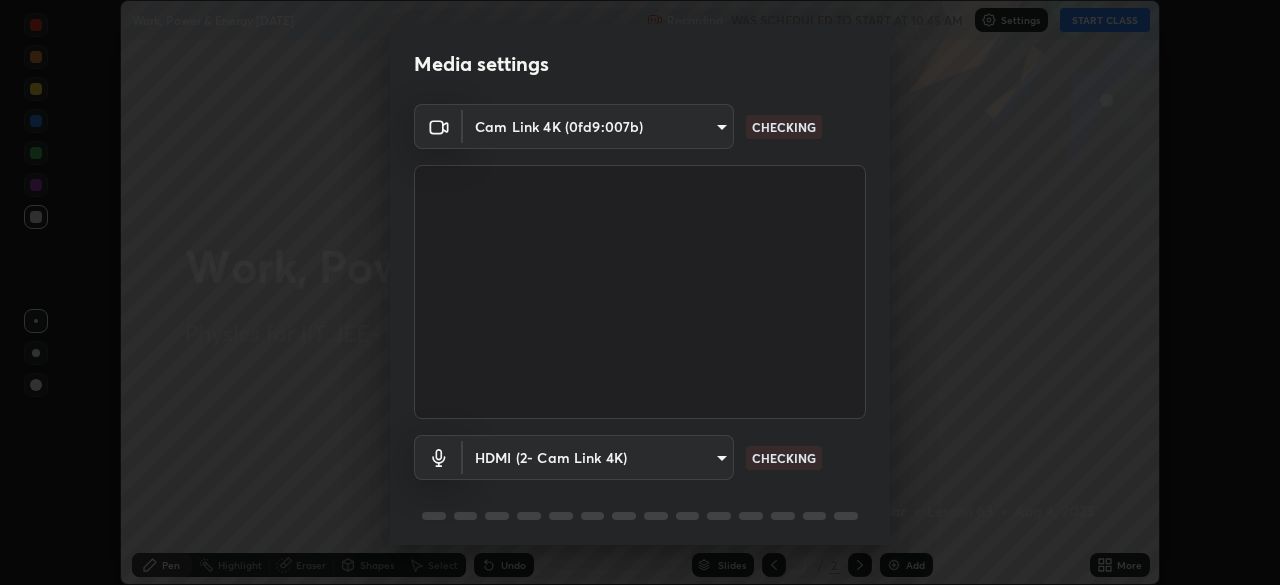scroll, scrollTop: 71, scrollLeft: 0, axis: vertical 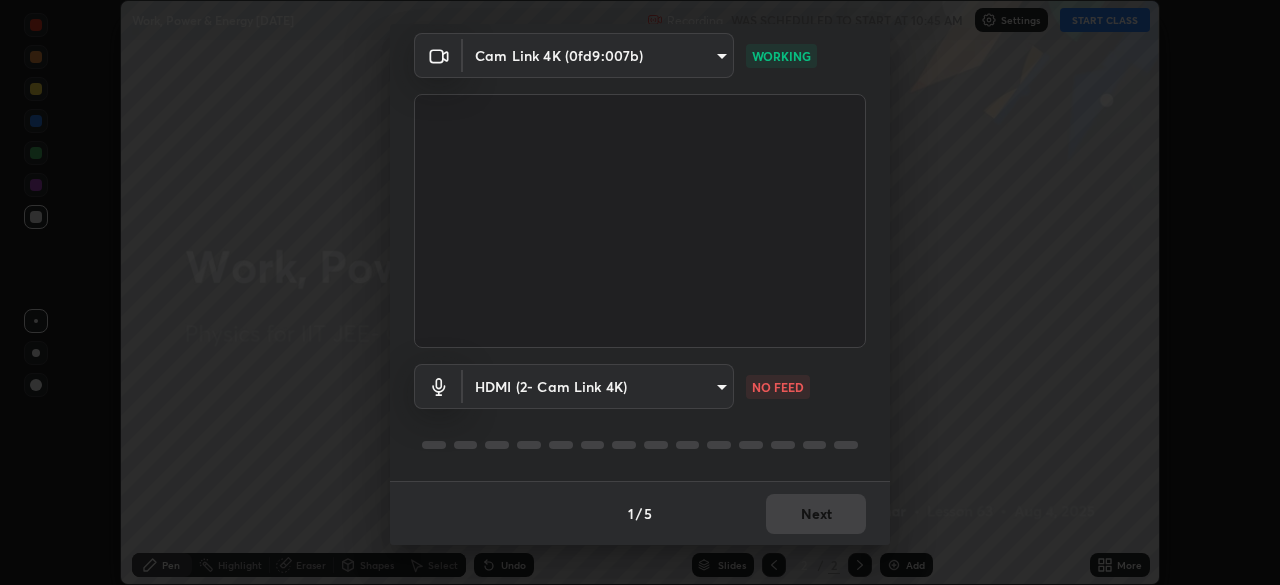 click on "Erase all Work, Power & Energy [DATE] Recording WAS SCHEDULED TO START AT  [TIME] Settings START CLASS Setting up your live class Work, Power & Energy [DATE] • L63 of Physics for IIT JEE- GROWTH-2 2027 [FIRST] [LAST] Pen Highlight Eraser Shapes Select Undo Slides 2 / 2 Add More No doubts shared Encourage your learners to ask a doubt for better clarity Report an issue Reason for reporting Buffering Chat not working Audio - Video sync issue Educator video quality low ​ Attach an image Report Media settings Cam Link 4K ([DEVICE_ID]) [HASH] WORKING HDMI (2- Cam Link 4K) [HASH] NO FEED 1 / 5 Next" at bounding box center [640, 292] 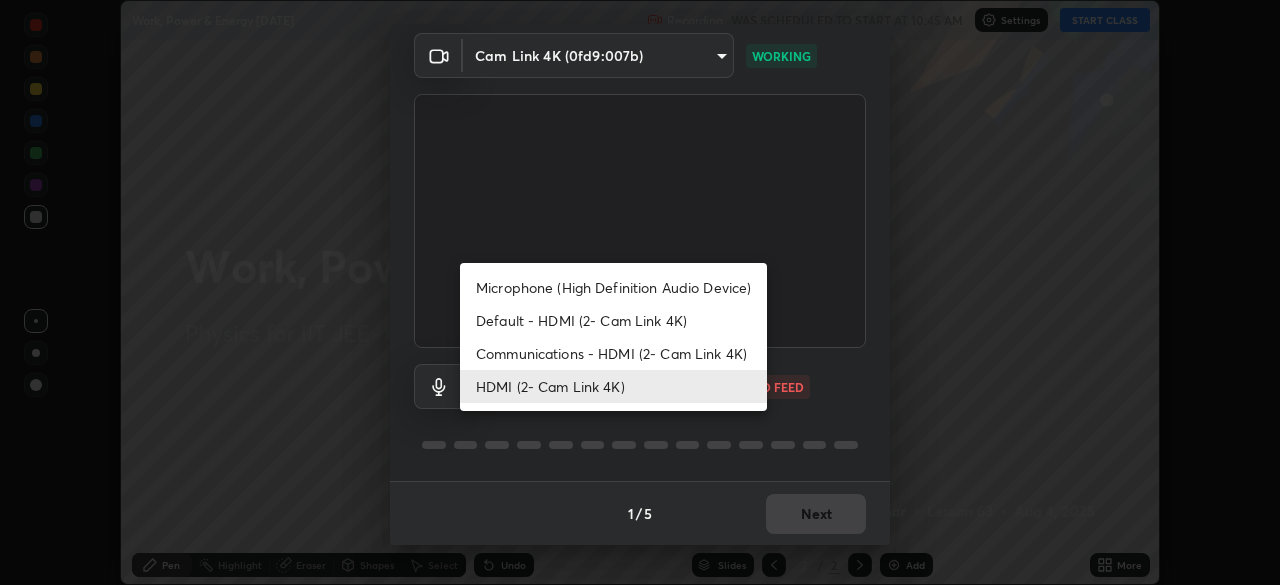 click on "Communications - HDMI (2- Cam Link 4K)" at bounding box center (613, 353) 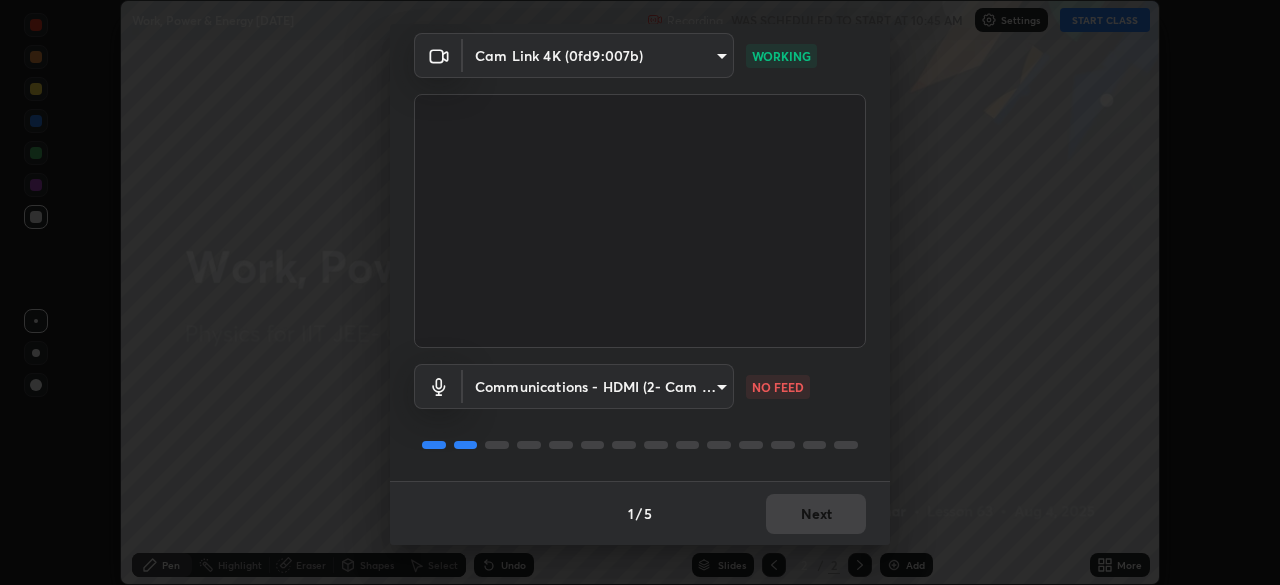 click on "Erase all Work, Power & Energy [DATE] Recording WAS SCHEDULED TO START AT  [TIME] Settings START CLASS Setting up your live class Work, Power & Energy [DATE] • L63 of Physics for IIT JEE- GROWTH-2 2027 [FIRST] [LAST] Pen Highlight Eraser Shapes Select Undo Slides 2 / 2 Add More No doubts shared Encourage your learners to ask a doubt for better clarity Report an issue Reason for reporting Buffering Chat not working Audio - Video sync issue Educator video quality low ​ Attach an image Report Media settings Cam Link 4K ([DEVICE_ID]) [HASH] WORKING Communications - HDMI (2- Cam Link 4K) communications NO FEED 1 / 5 Next" at bounding box center (640, 292) 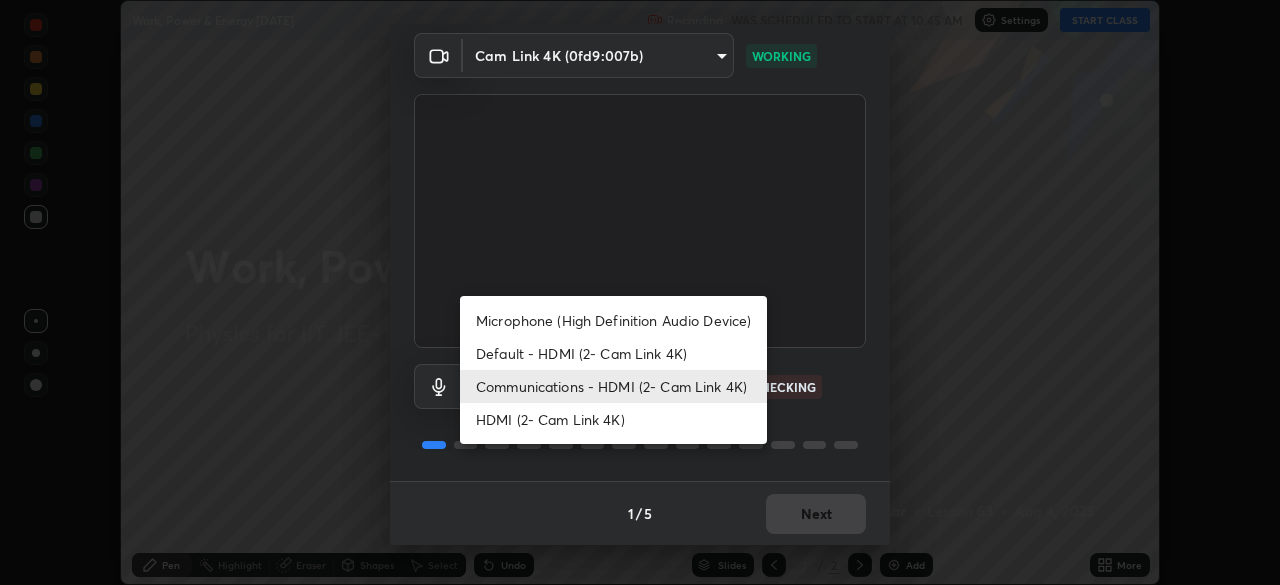 click on "HDMI (2- Cam Link 4K)" at bounding box center (613, 419) 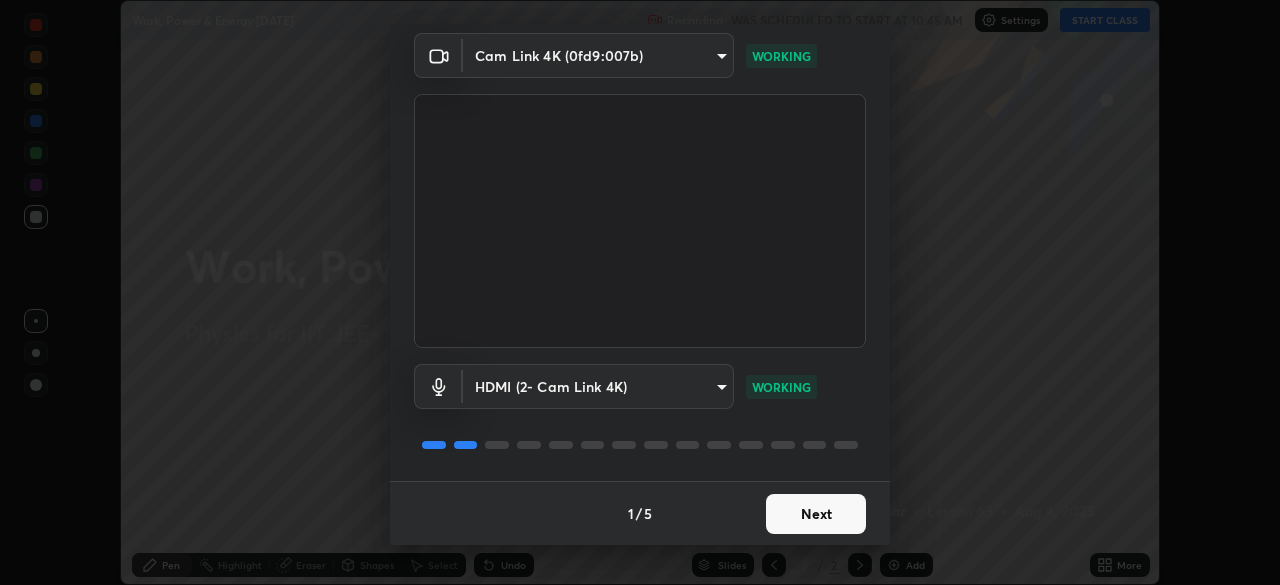 click on "Next" at bounding box center (816, 514) 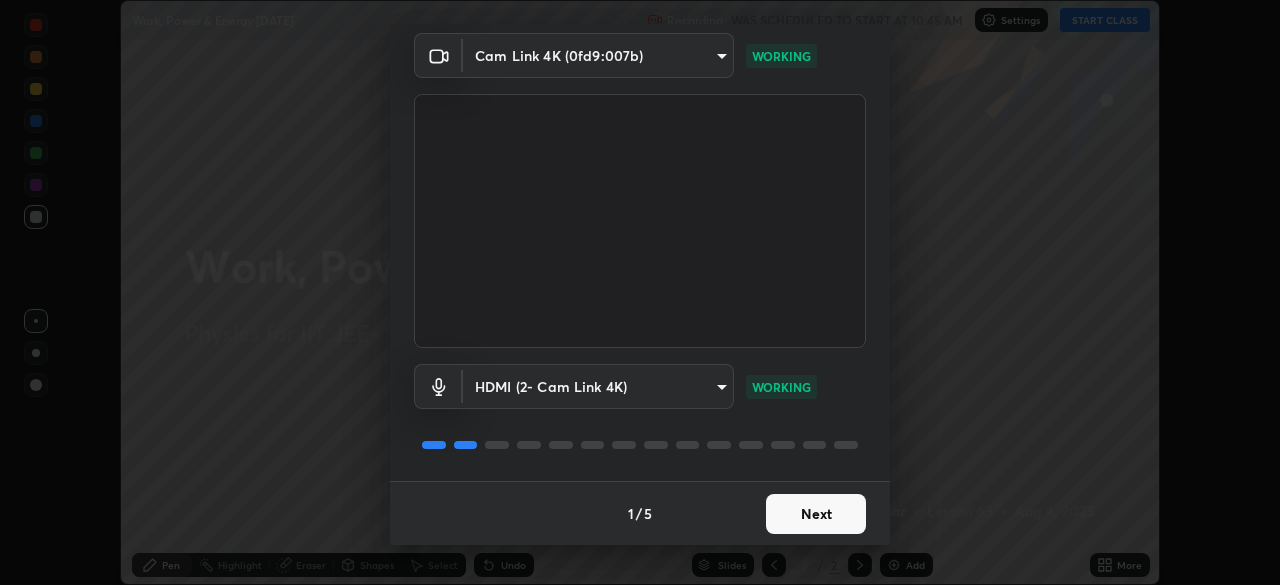 scroll, scrollTop: 0, scrollLeft: 0, axis: both 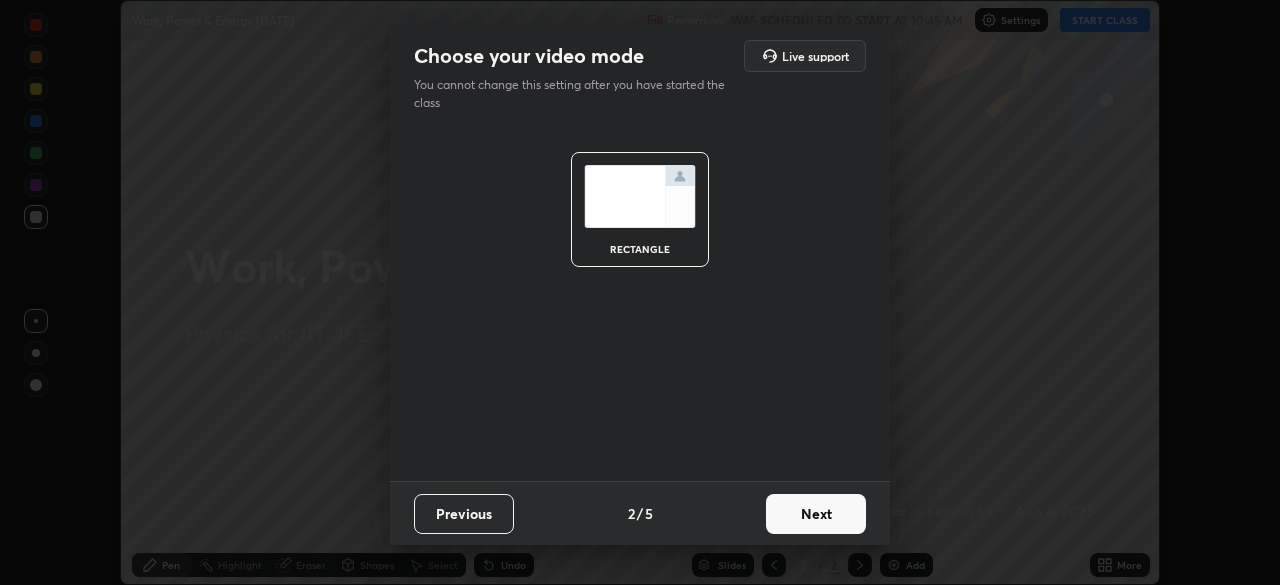 click on "Next" at bounding box center (816, 514) 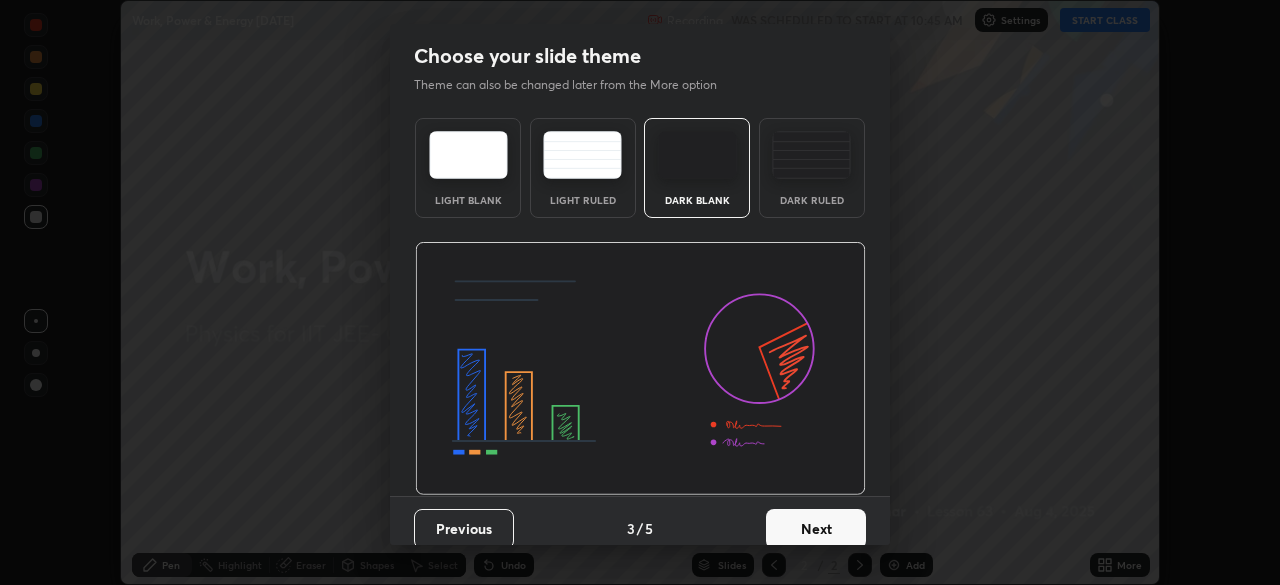 click on "Next" at bounding box center [816, 529] 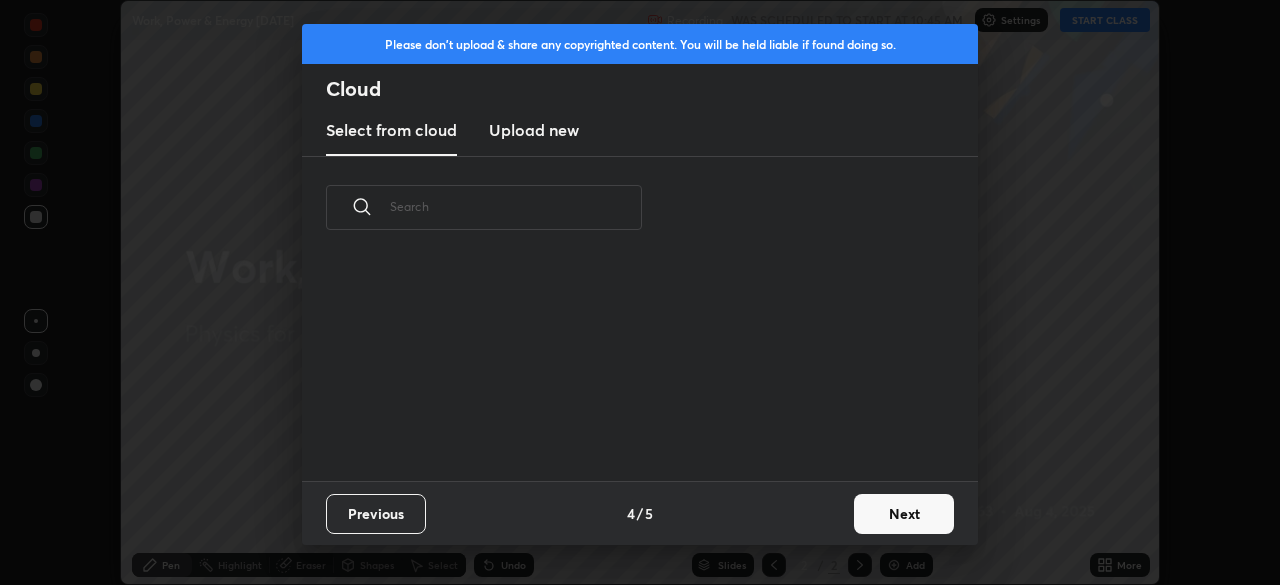 click on "Next" at bounding box center [904, 514] 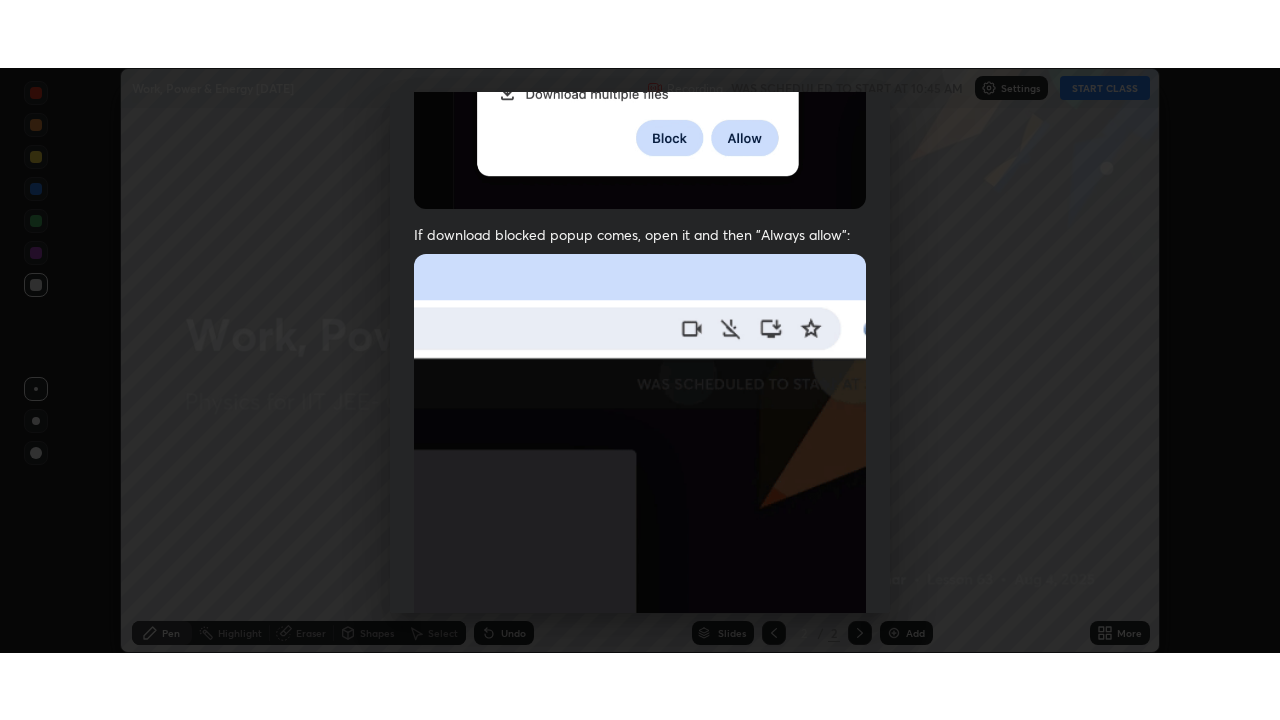 scroll, scrollTop: 479, scrollLeft: 0, axis: vertical 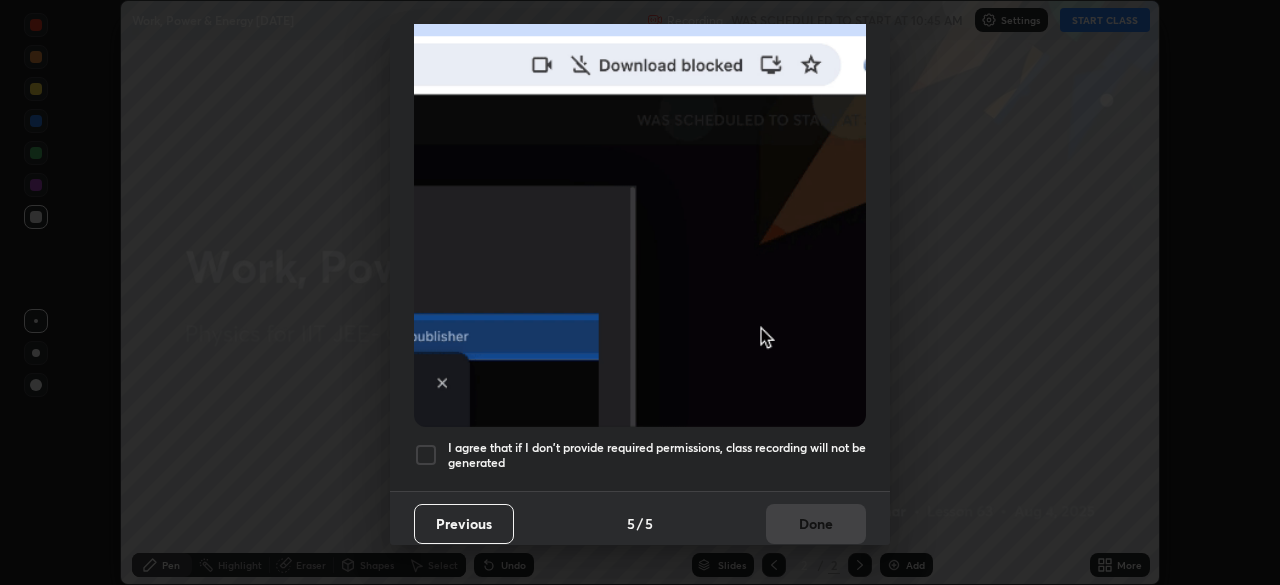 click on "I agree that if I don't provide required permissions, class recording will not be generated" at bounding box center (657, 455) 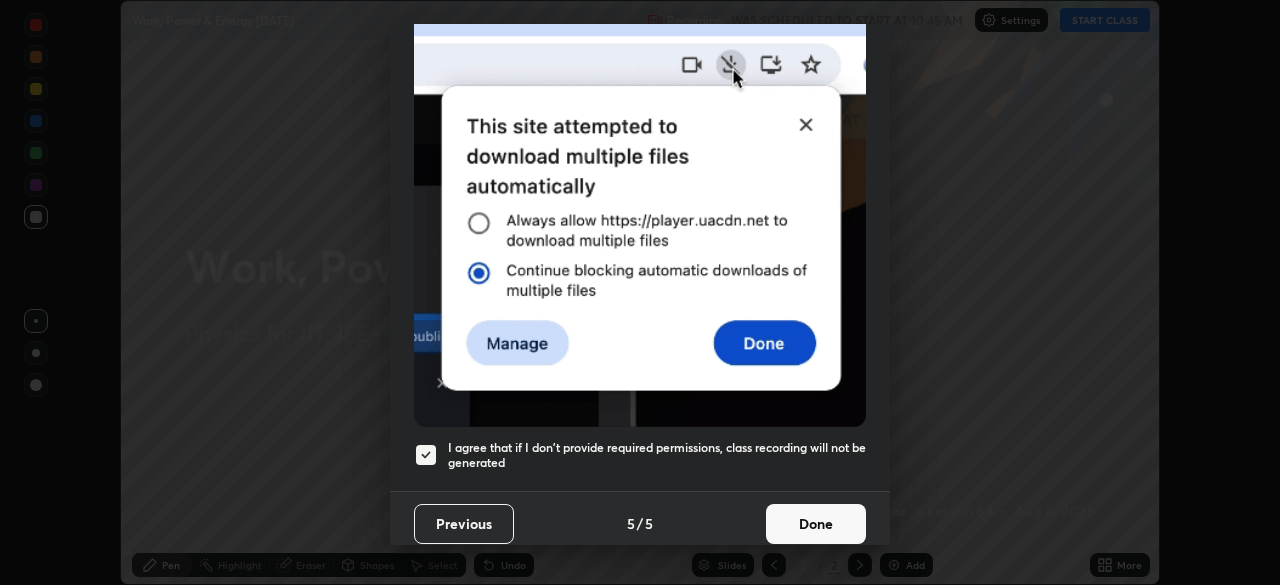 click on "Done" at bounding box center [816, 524] 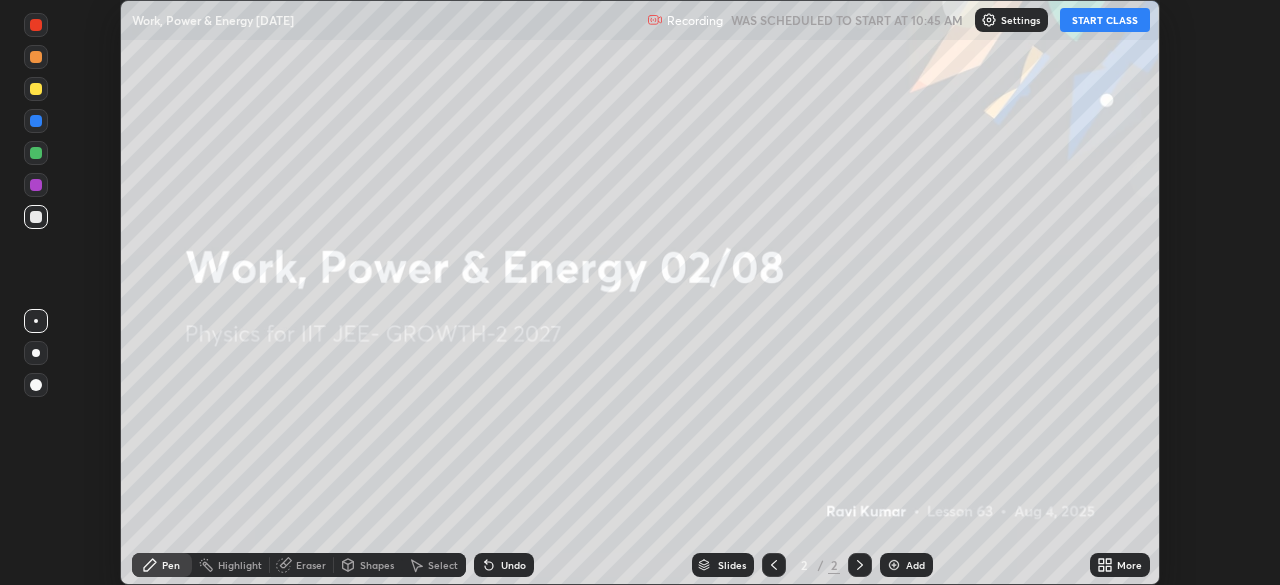 click on "More" at bounding box center [1120, 565] 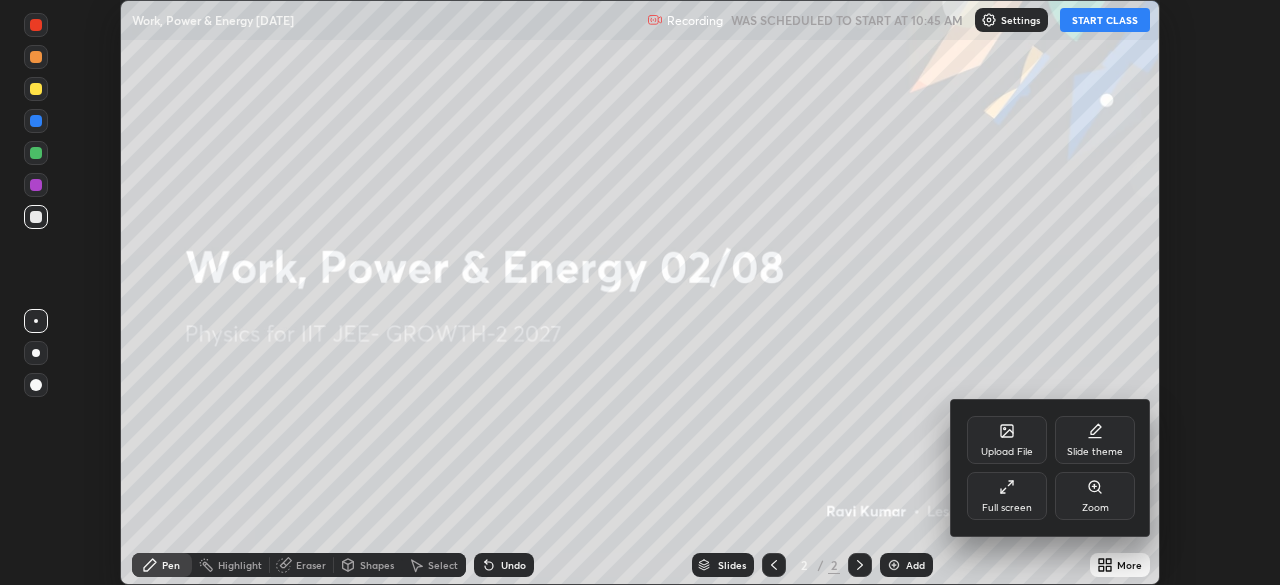 click 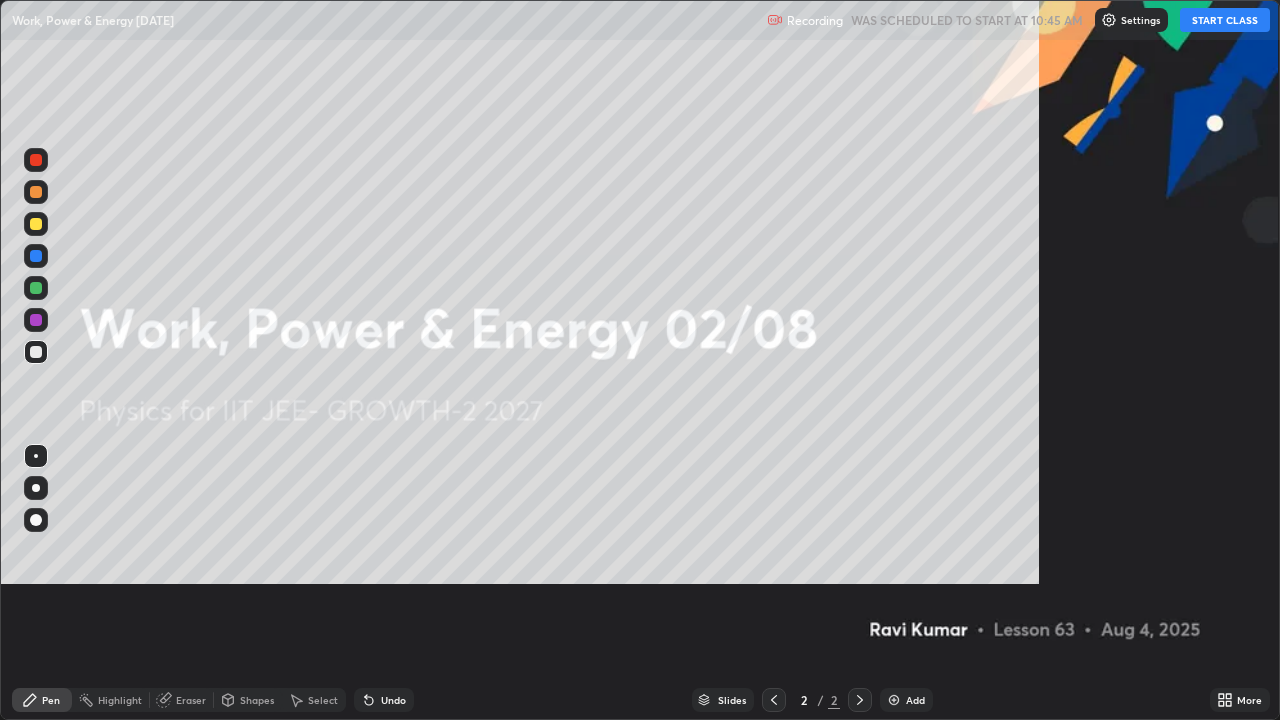 scroll, scrollTop: 99280, scrollLeft: 98720, axis: both 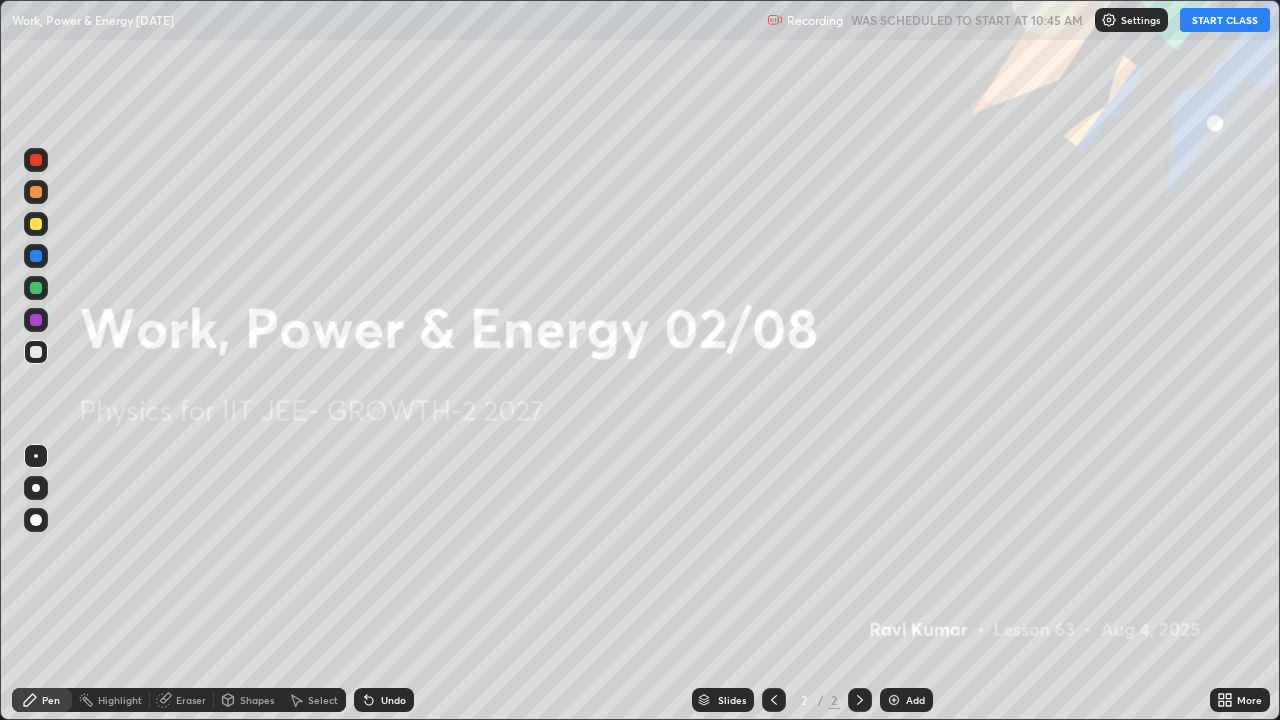 click on "START CLASS" at bounding box center (1225, 20) 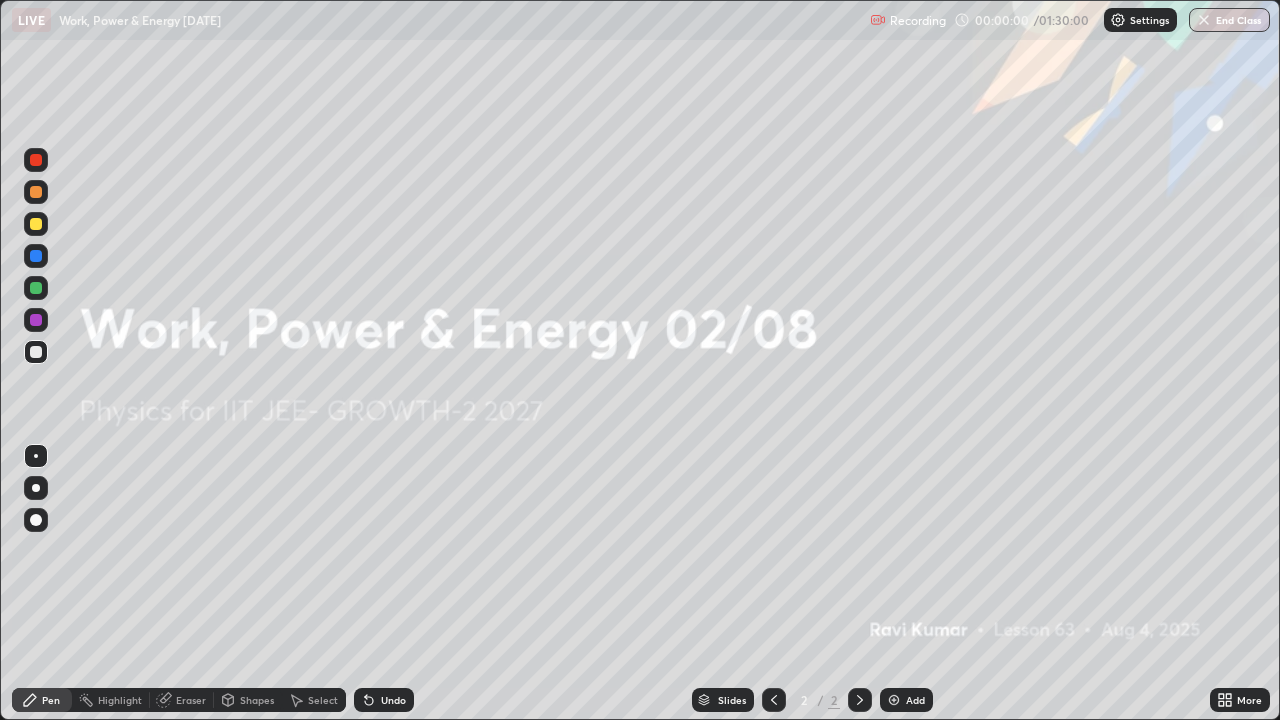 click 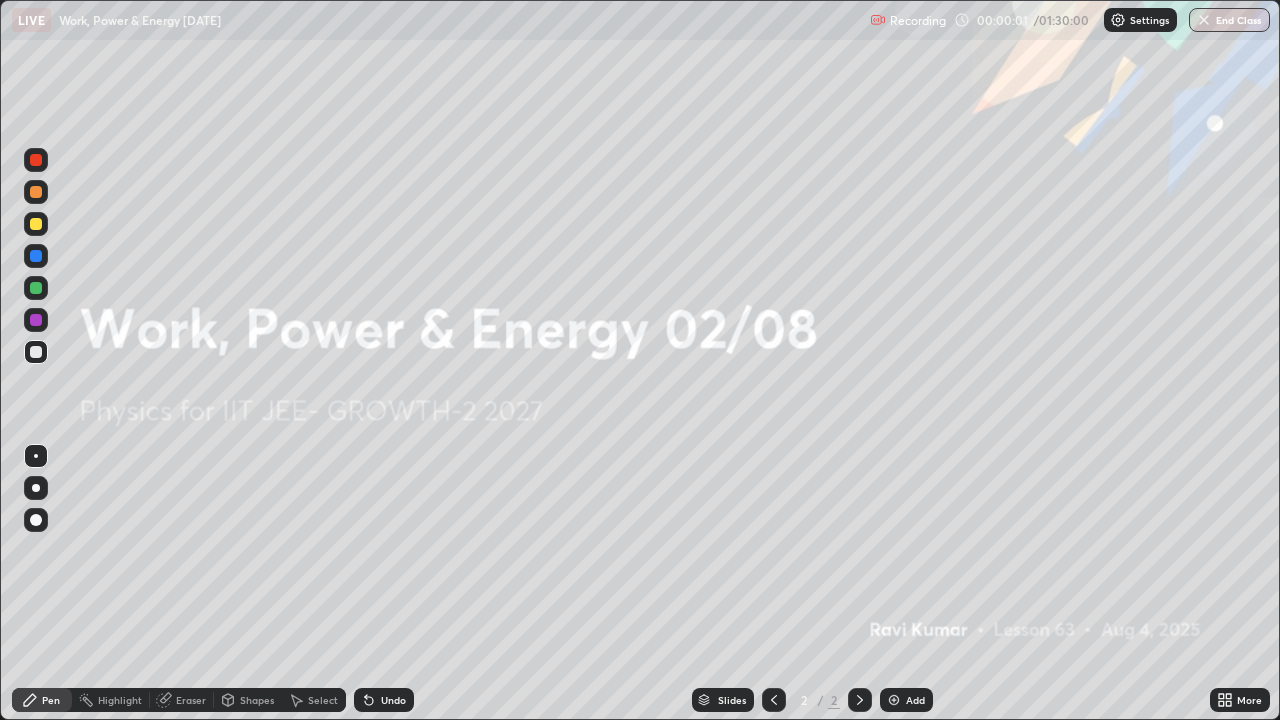 click on "Add" at bounding box center (906, 700) 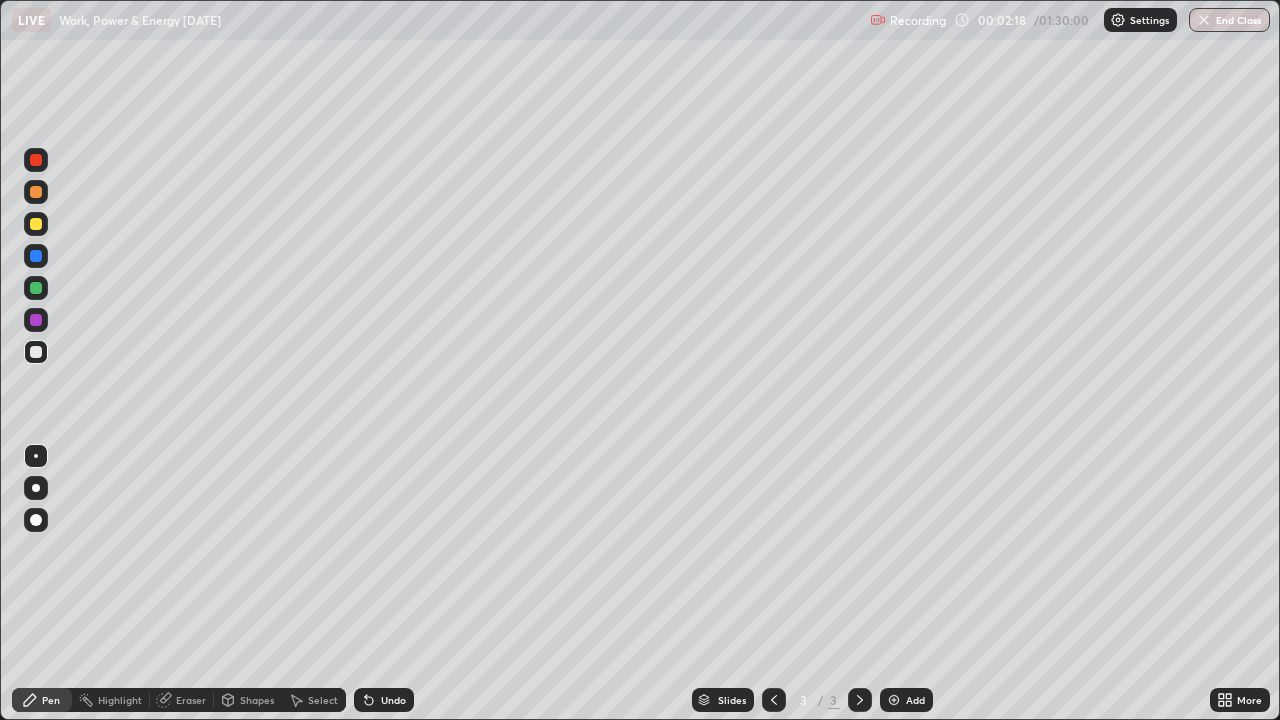click on "Eraser" at bounding box center (191, 700) 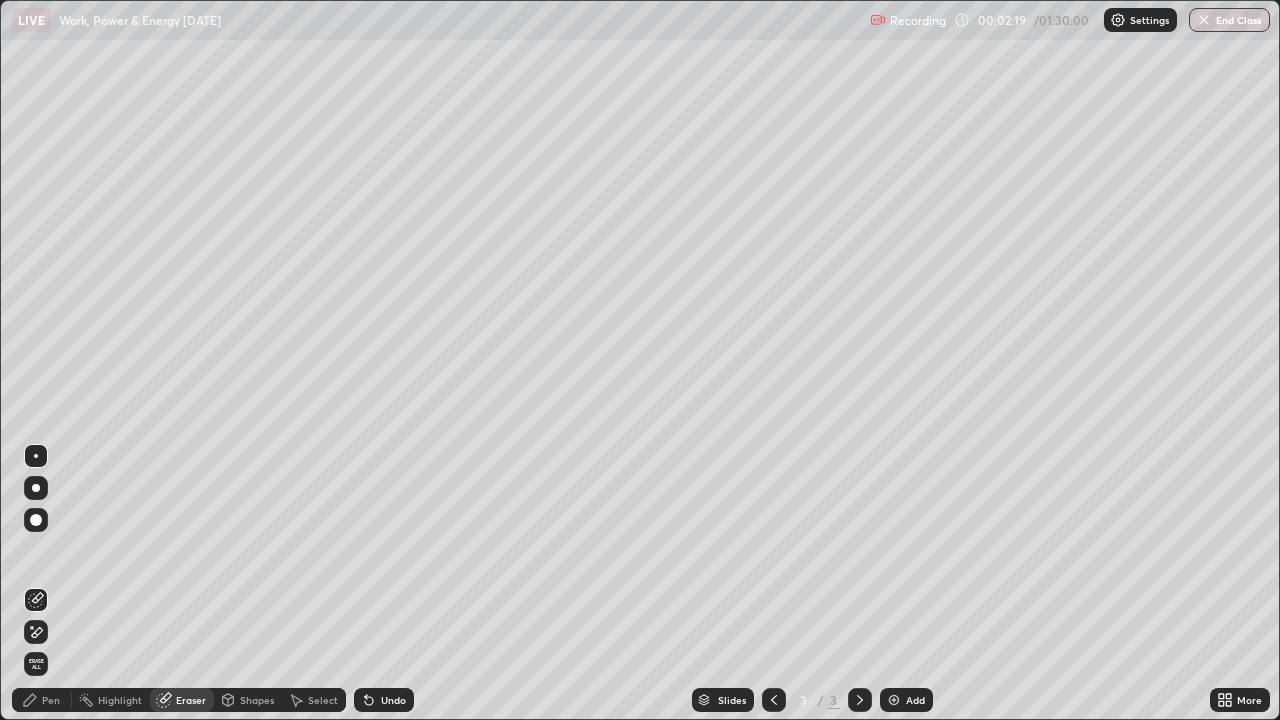 click on "Erase all" at bounding box center [36, 664] 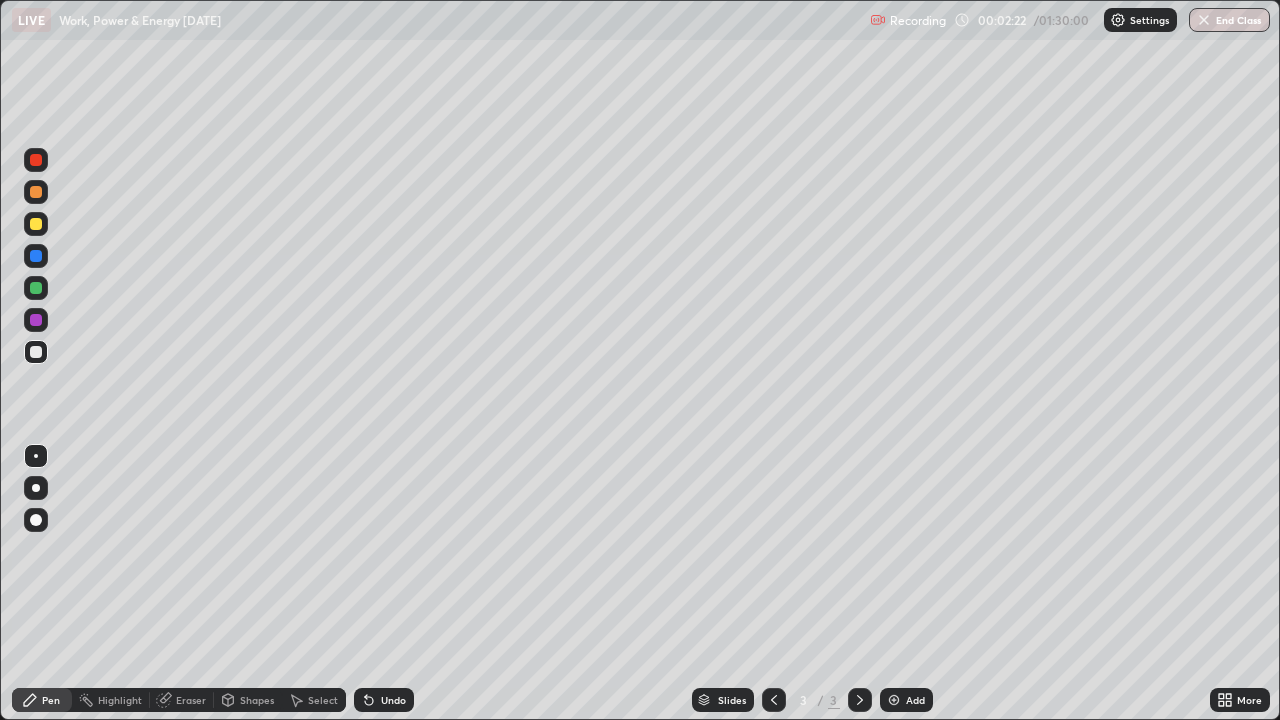 click at bounding box center [36, 224] 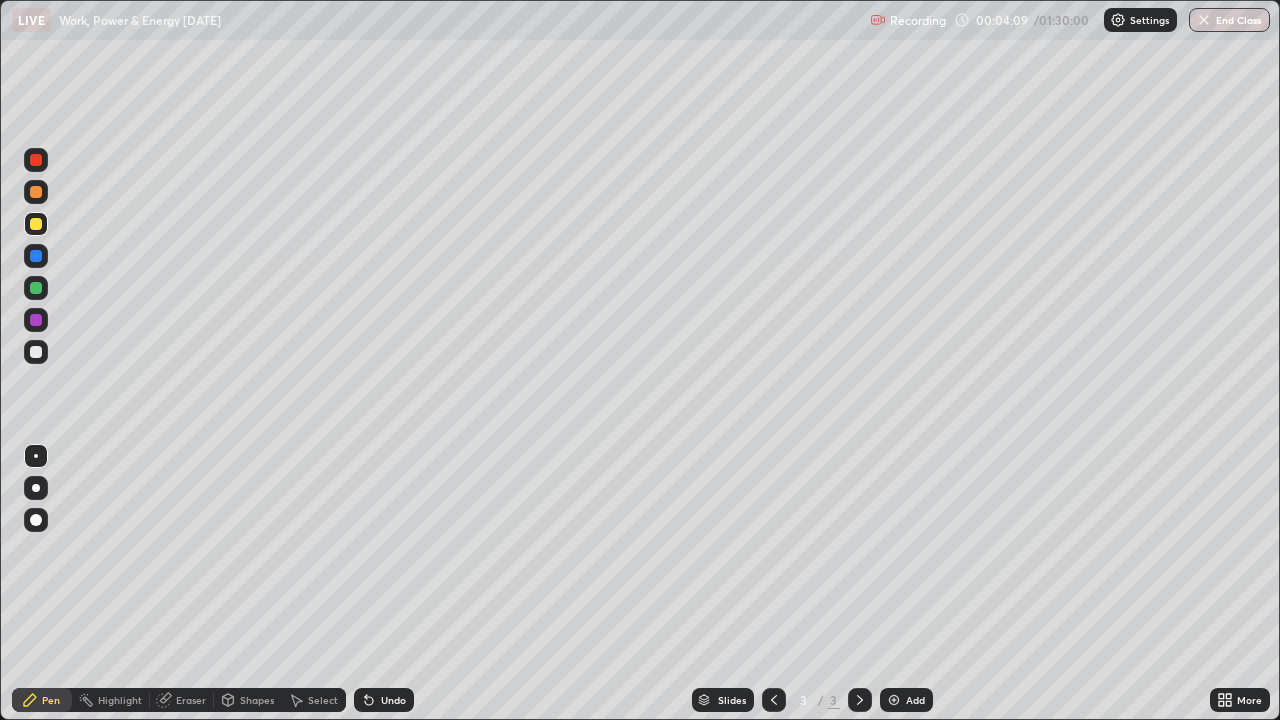 click on "Undo" at bounding box center [393, 700] 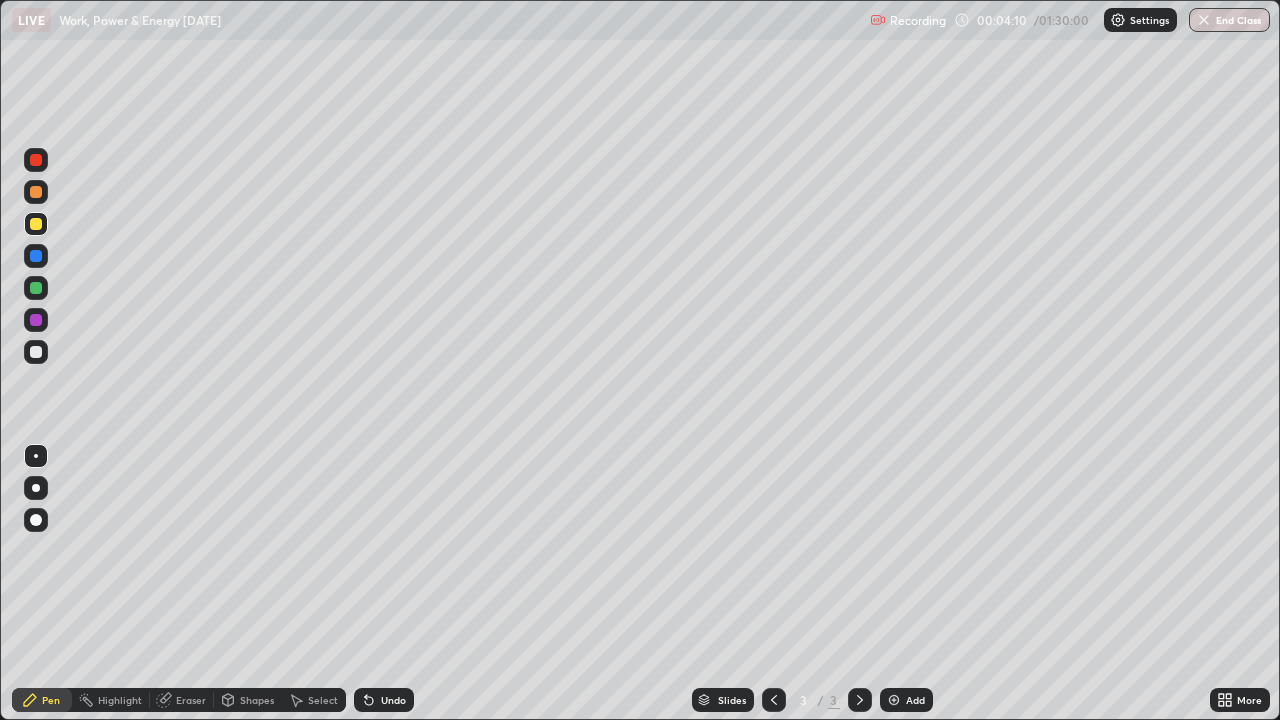 click on "Undo" at bounding box center (393, 700) 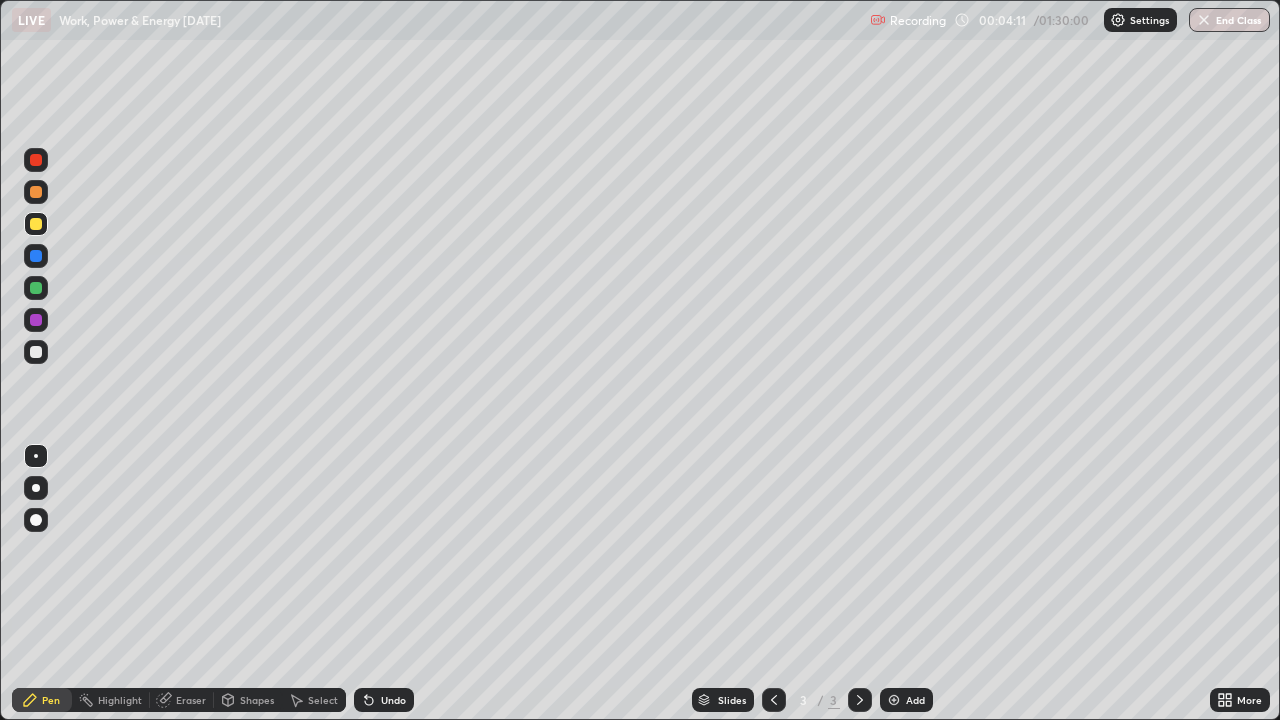 click on "Undo" at bounding box center (393, 700) 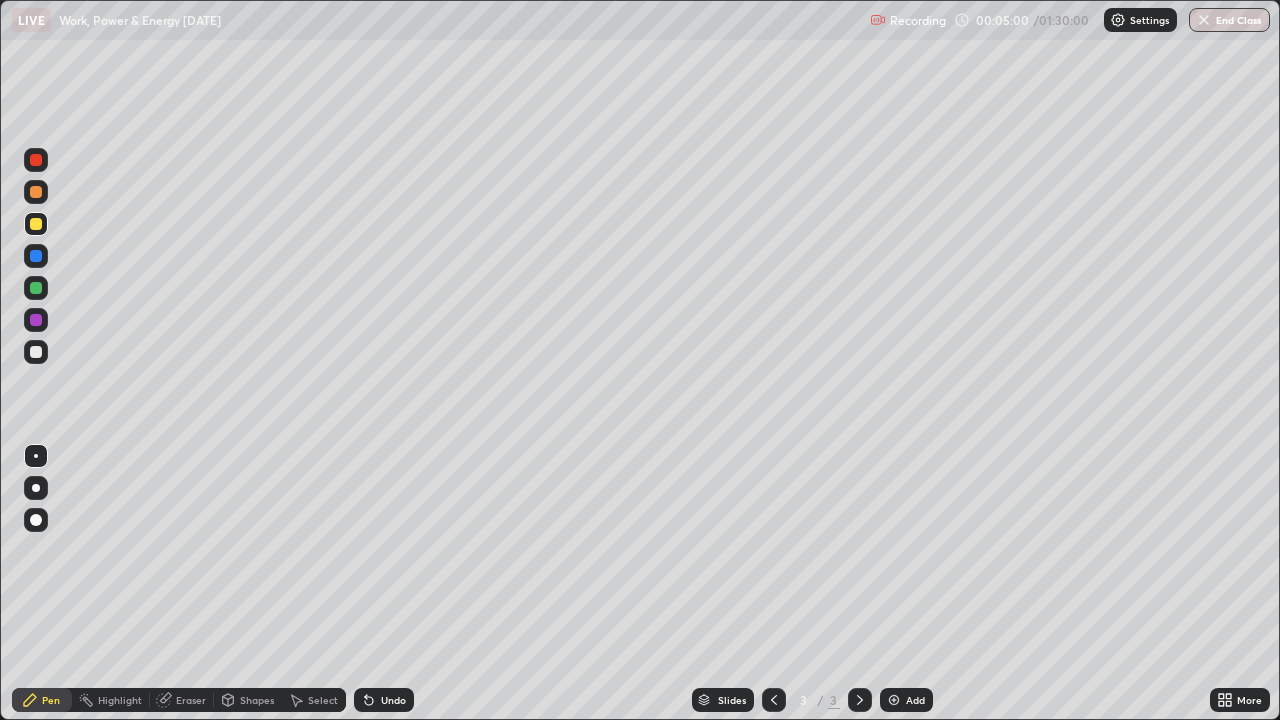 click on "Undo" at bounding box center [393, 700] 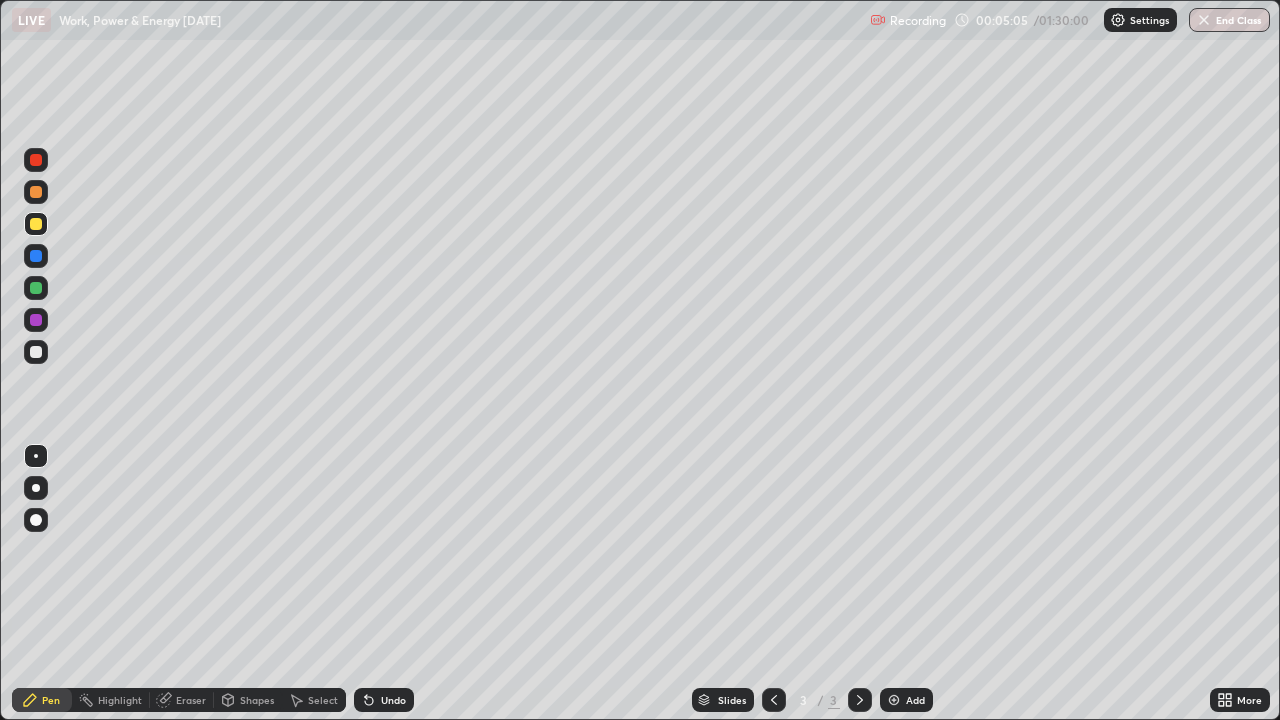 click on "Undo" at bounding box center (393, 700) 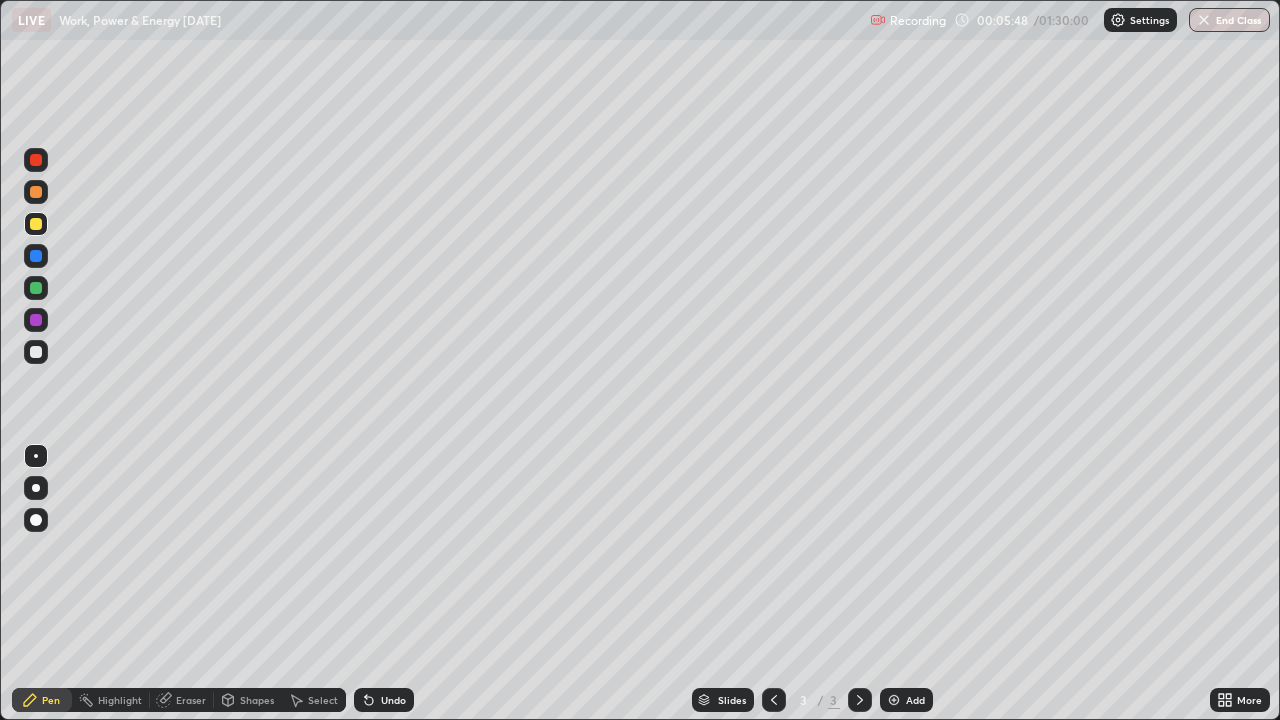 click on "Undo" at bounding box center [393, 700] 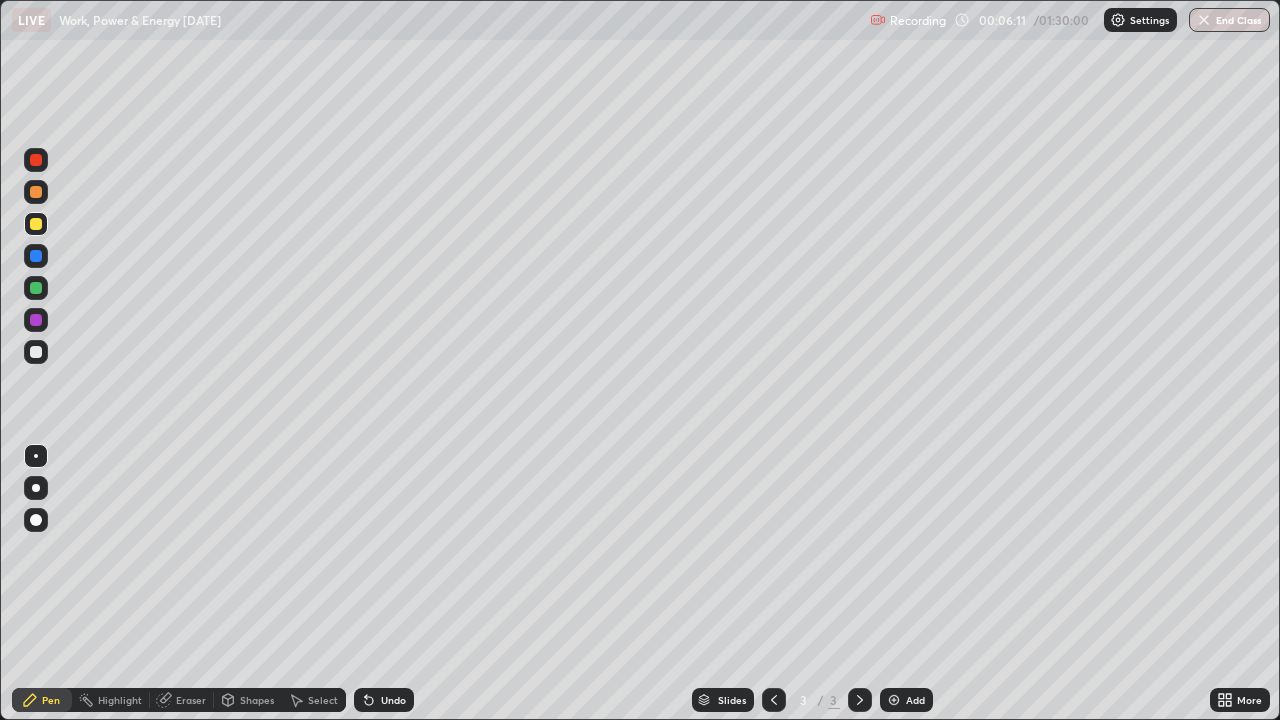 click on "Eraser" at bounding box center [191, 700] 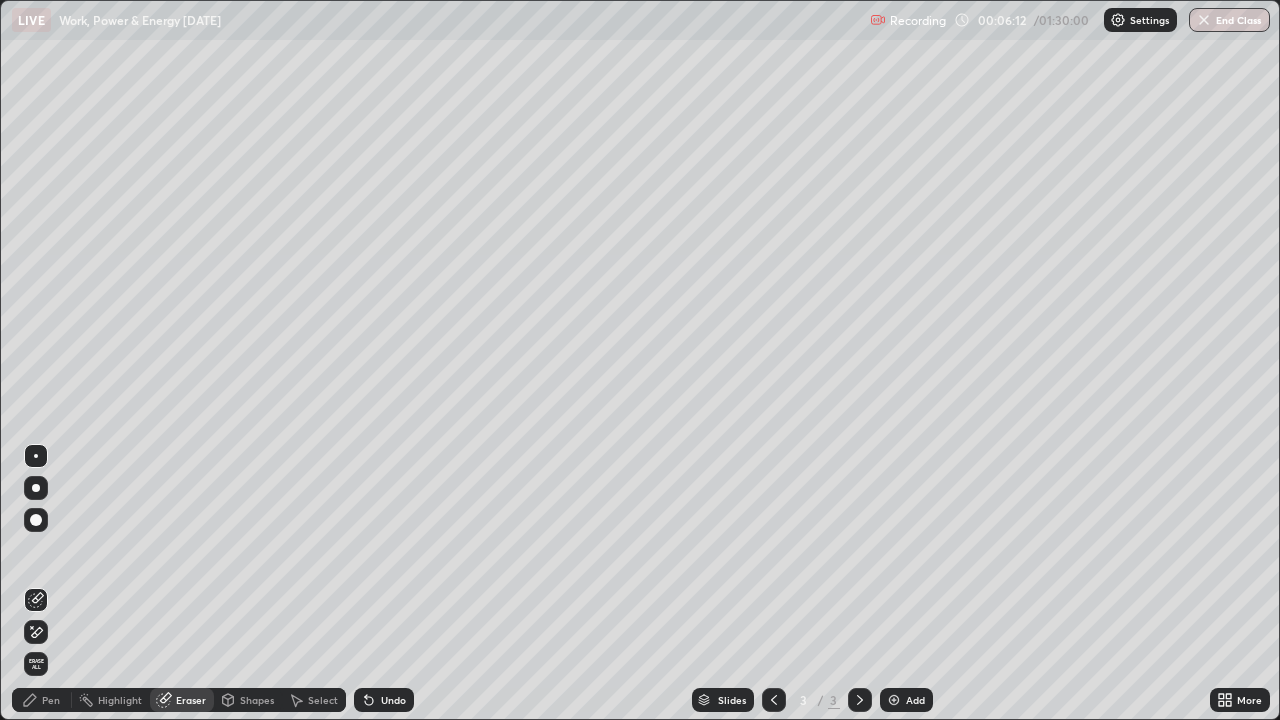 click on "Pen" at bounding box center [42, 700] 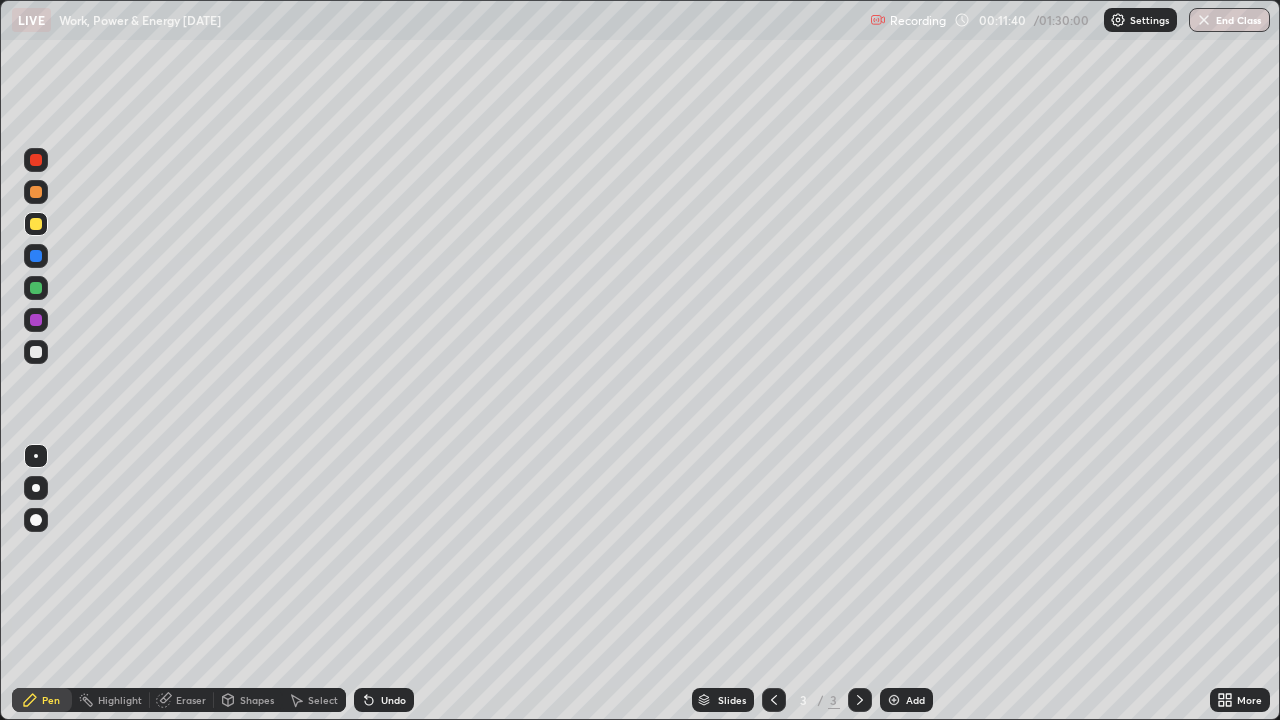 click on "Eraser" at bounding box center (191, 700) 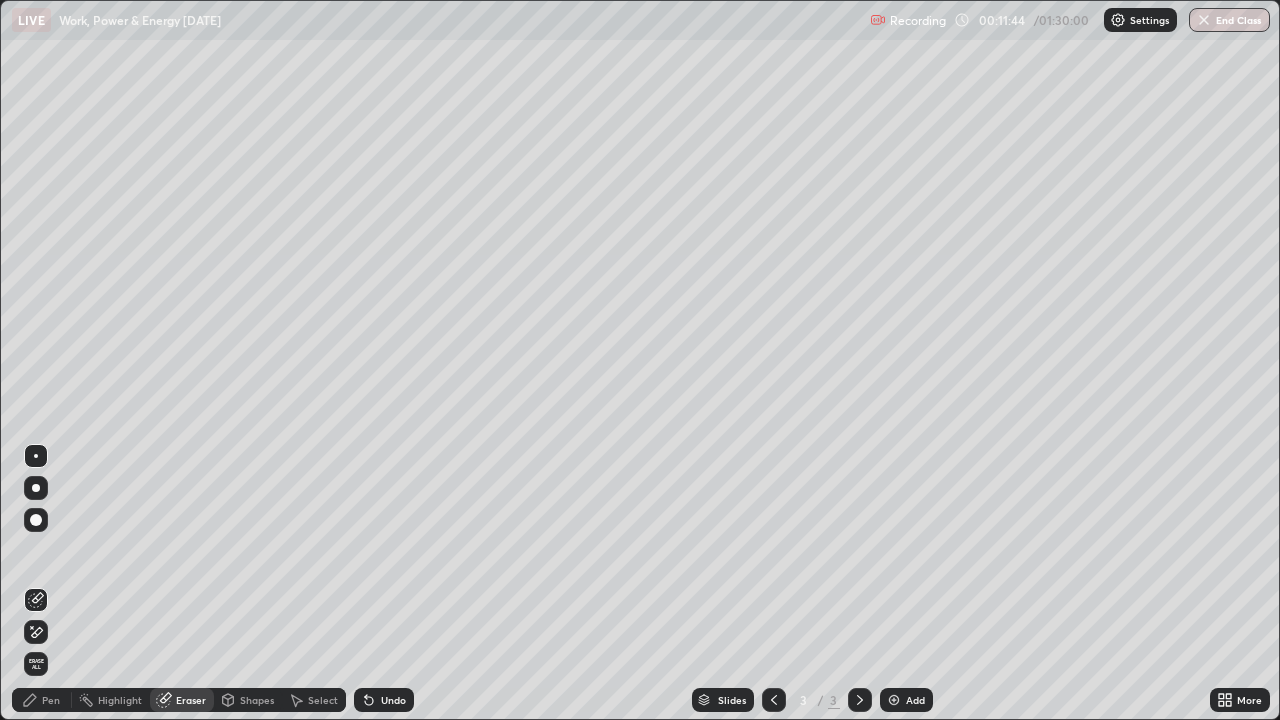 click 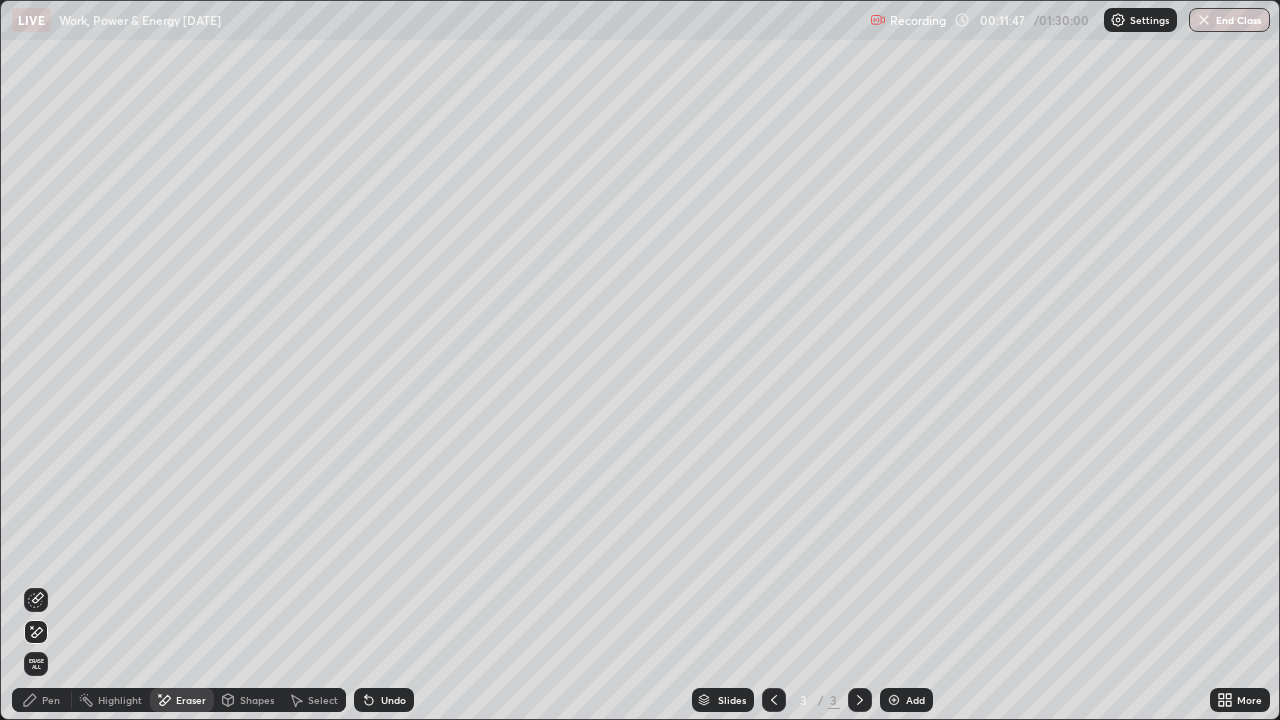 click on "Pen" at bounding box center [51, 700] 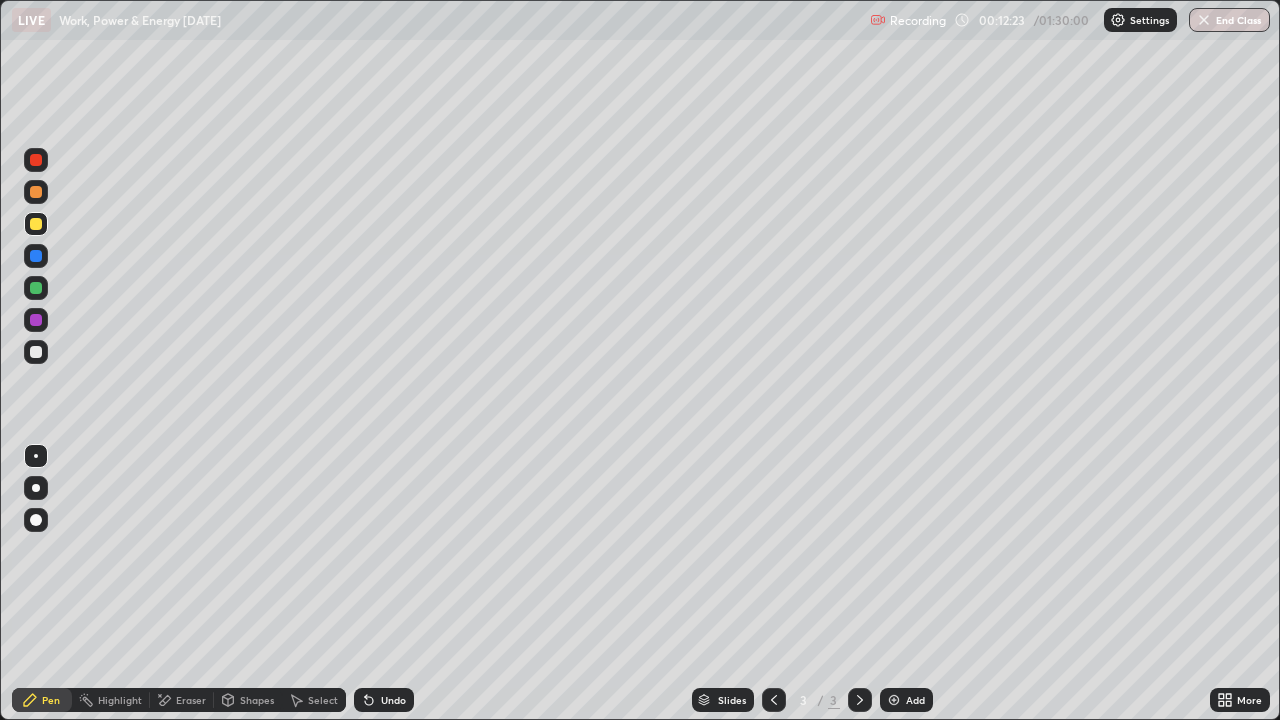 click on "Eraser" at bounding box center (191, 700) 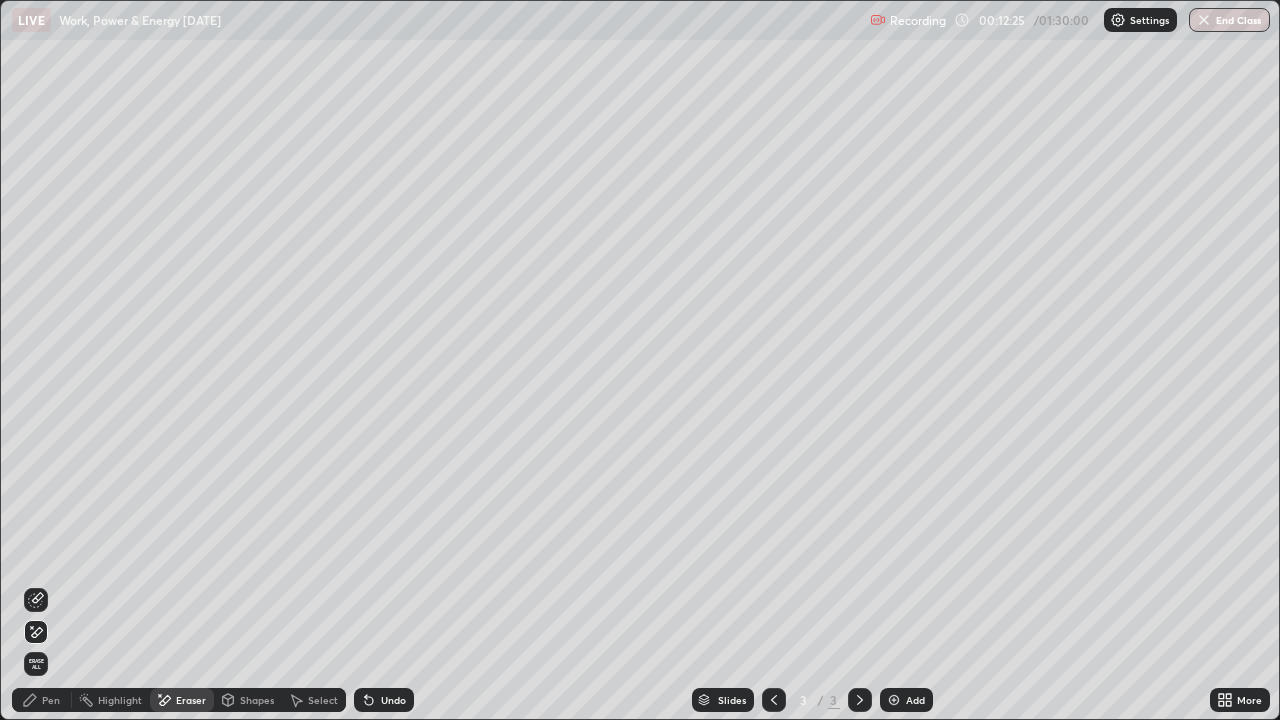 click on "Pen" at bounding box center (51, 700) 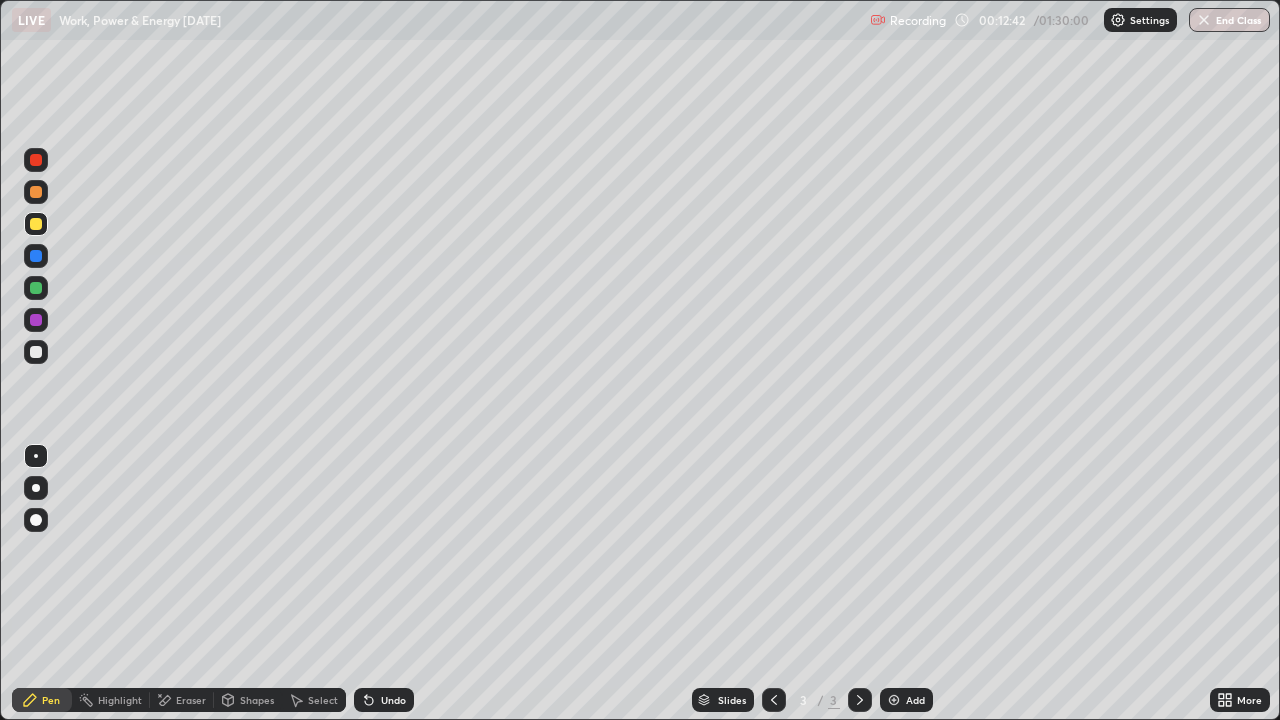 click 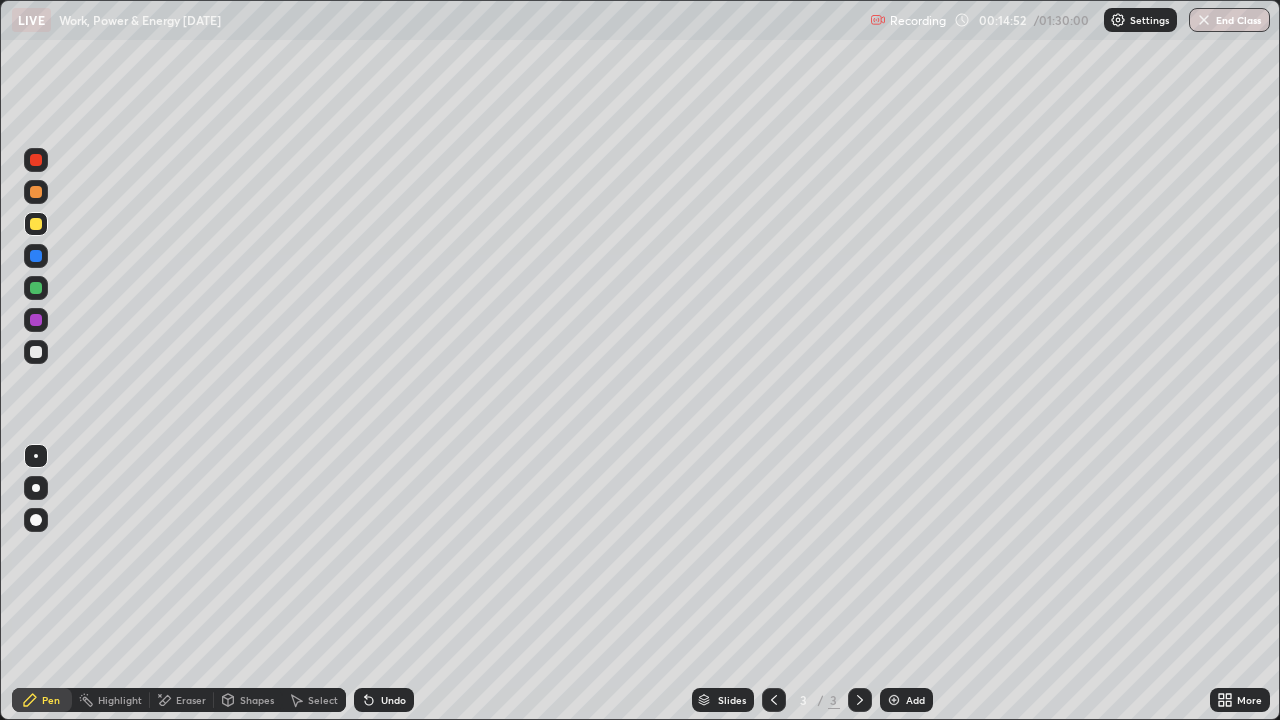 click 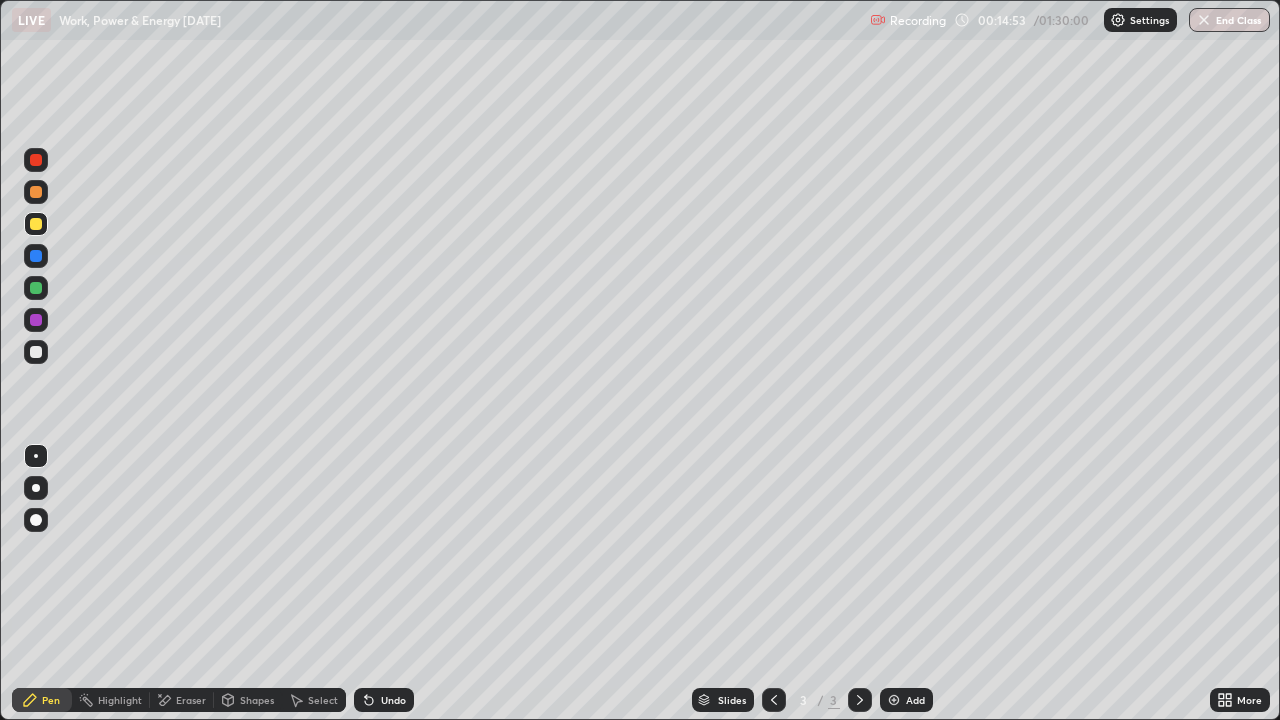 click at bounding box center [894, 700] 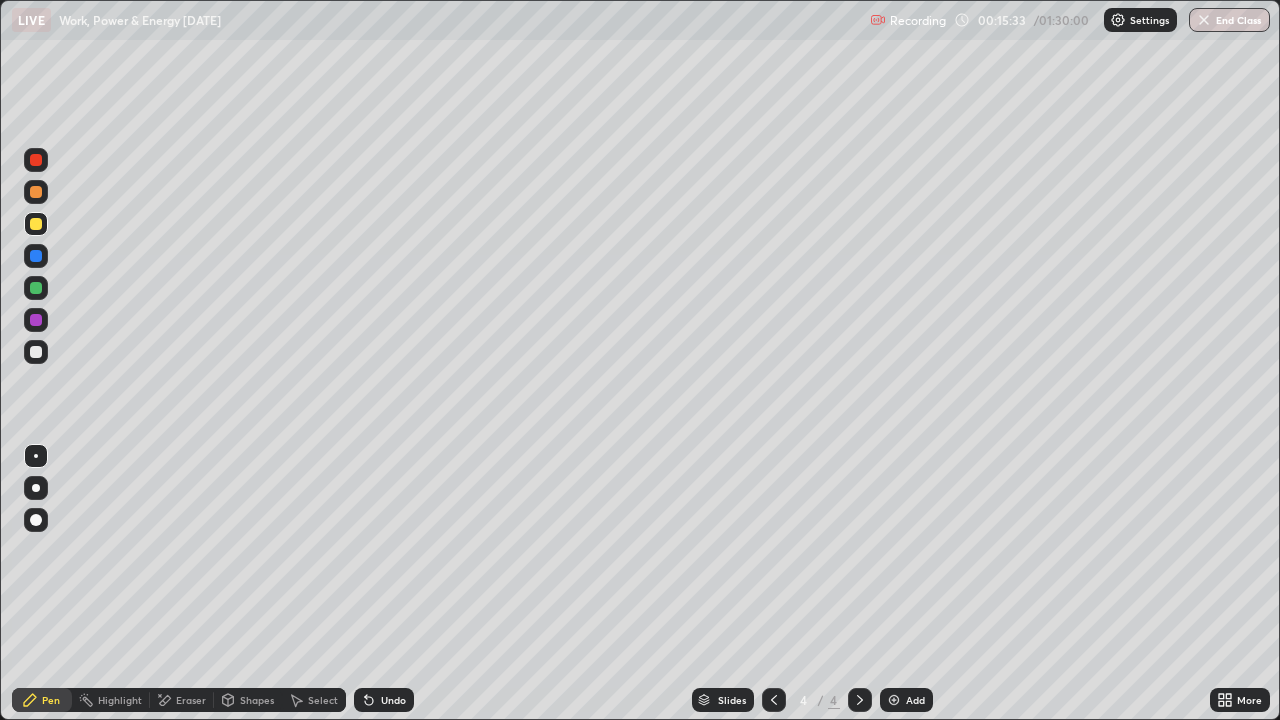 click on "Undo" at bounding box center (393, 700) 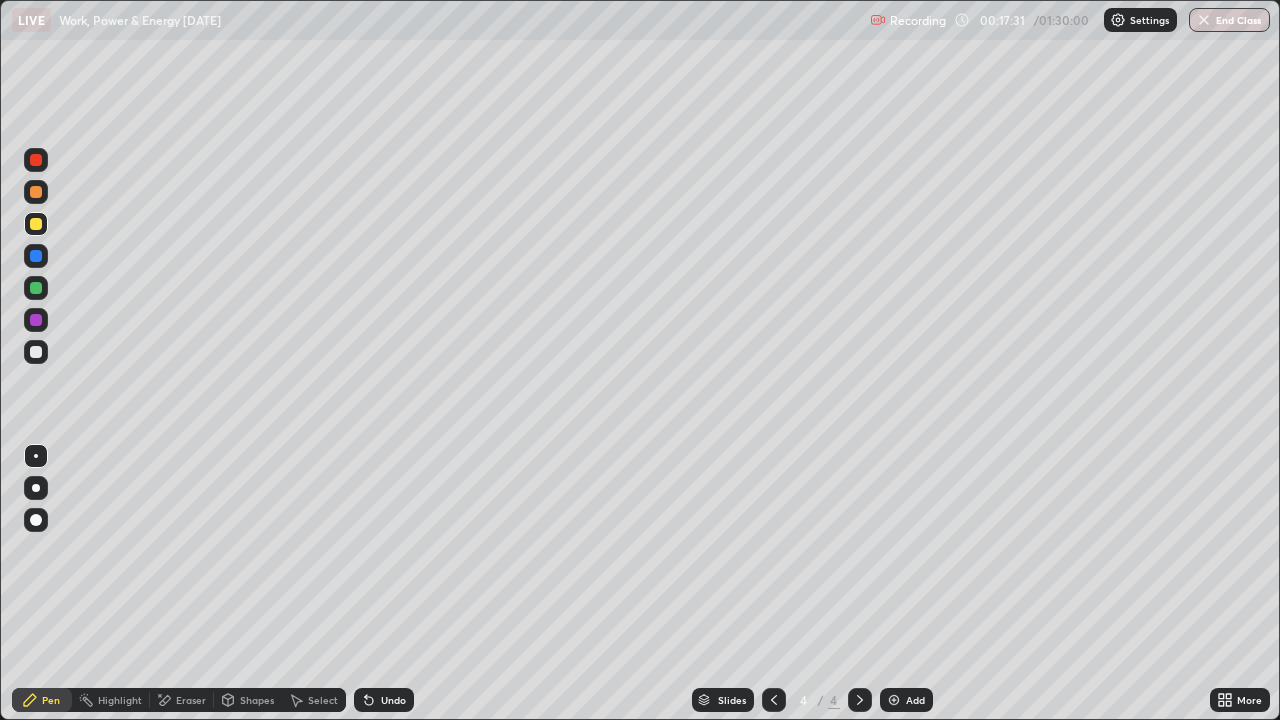 click 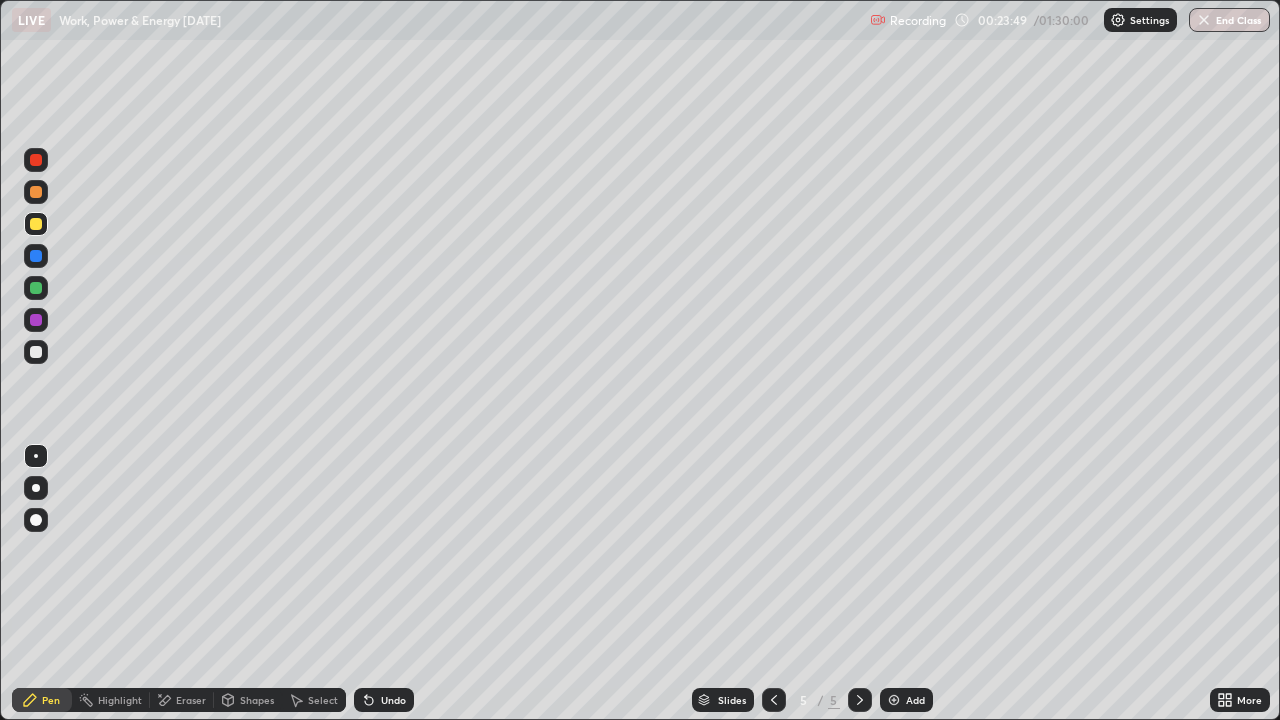 click at bounding box center [36, 352] 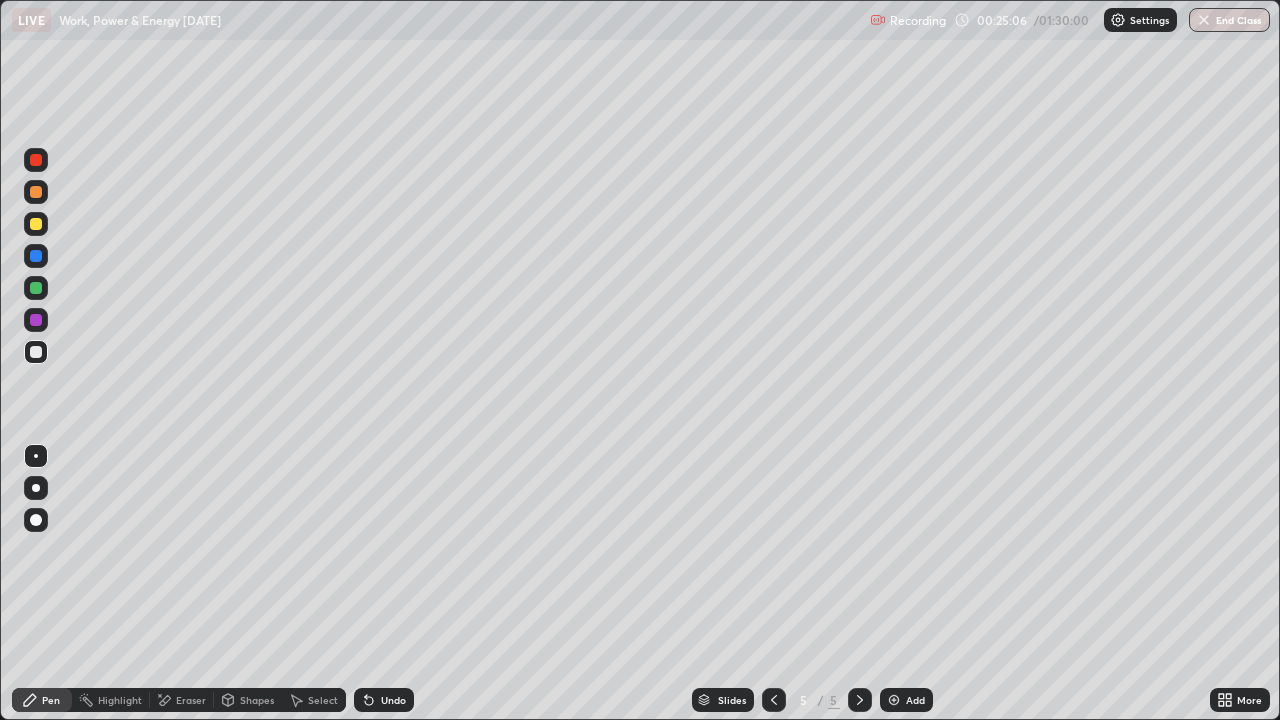 click on "Undo" at bounding box center [393, 700] 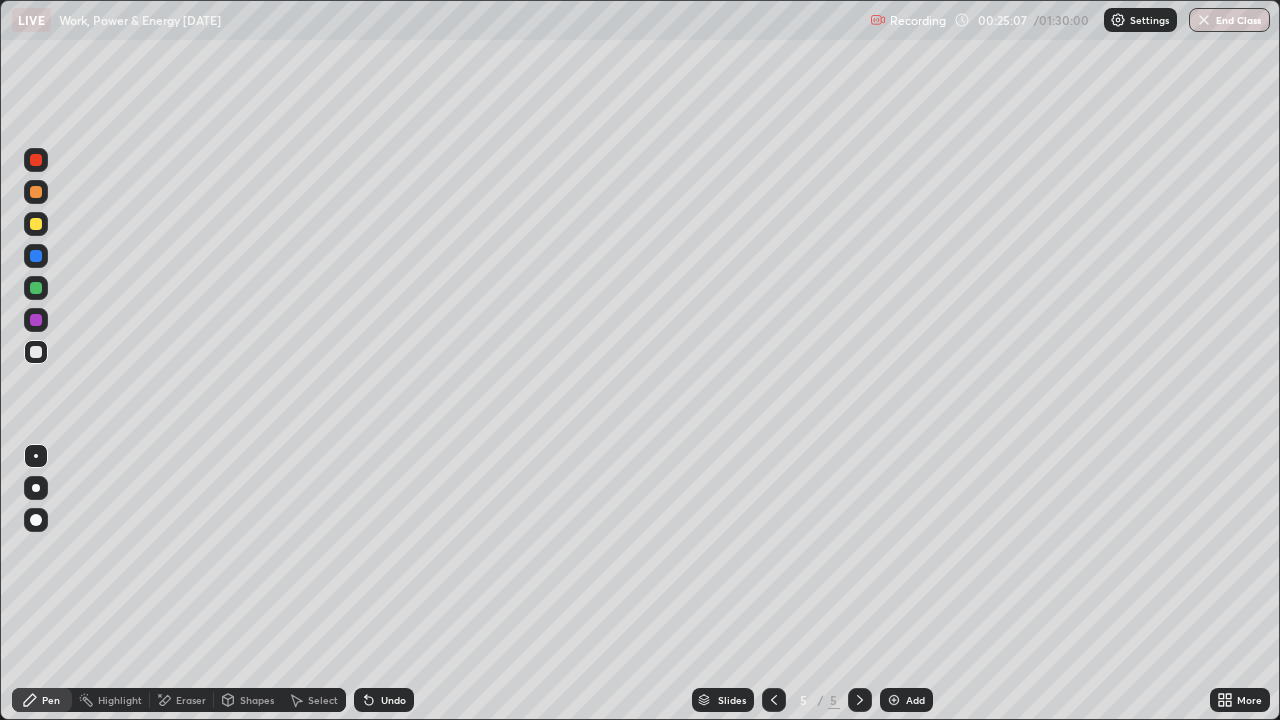 click on "Undo" at bounding box center [393, 700] 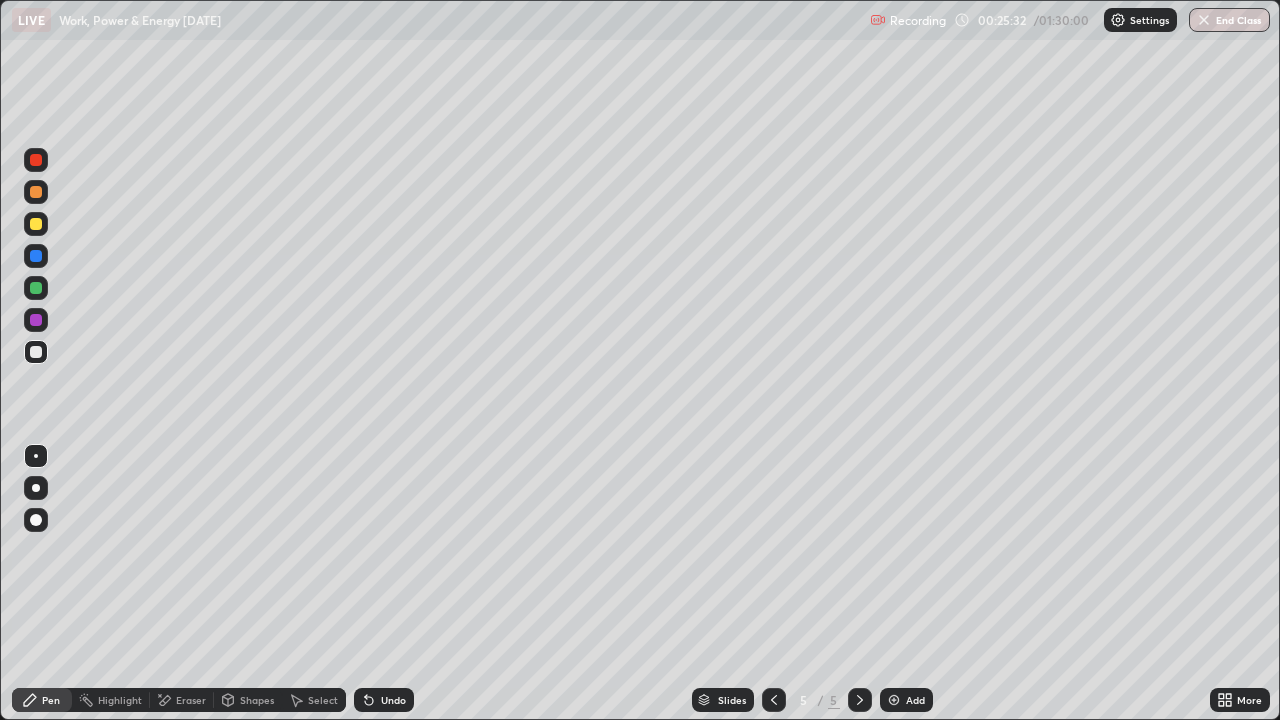 click at bounding box center (36, 224) 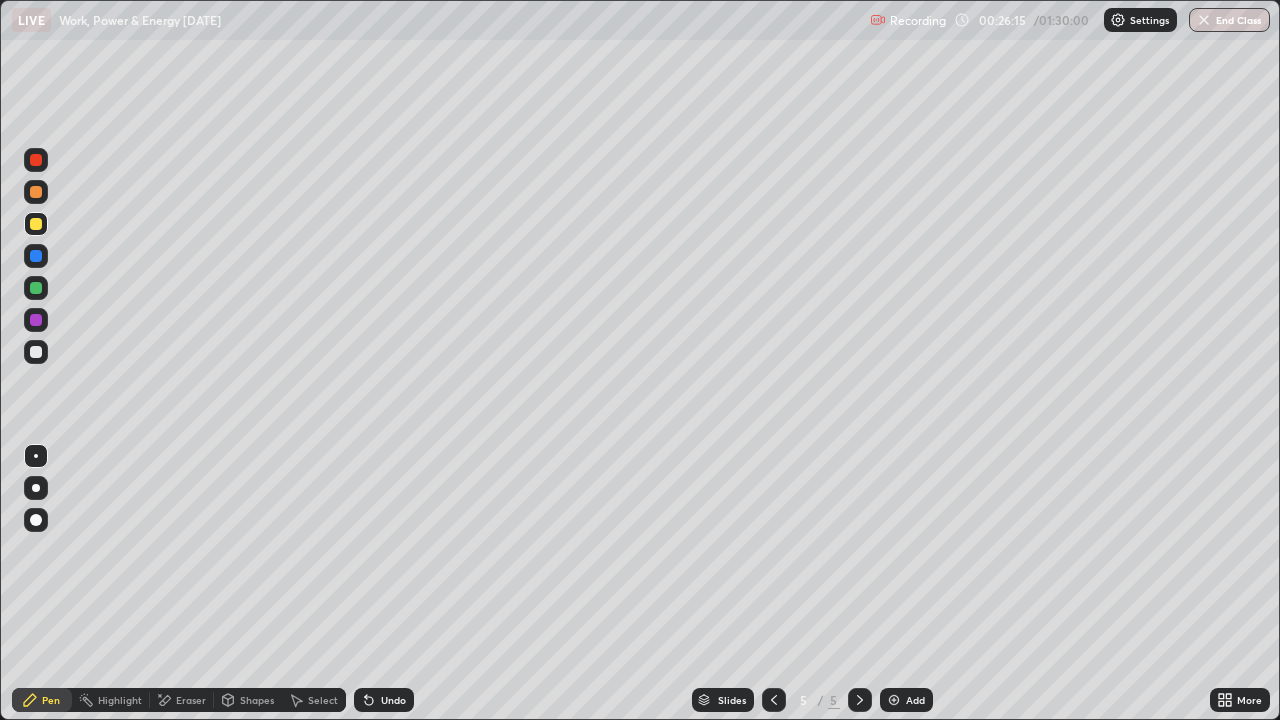 click 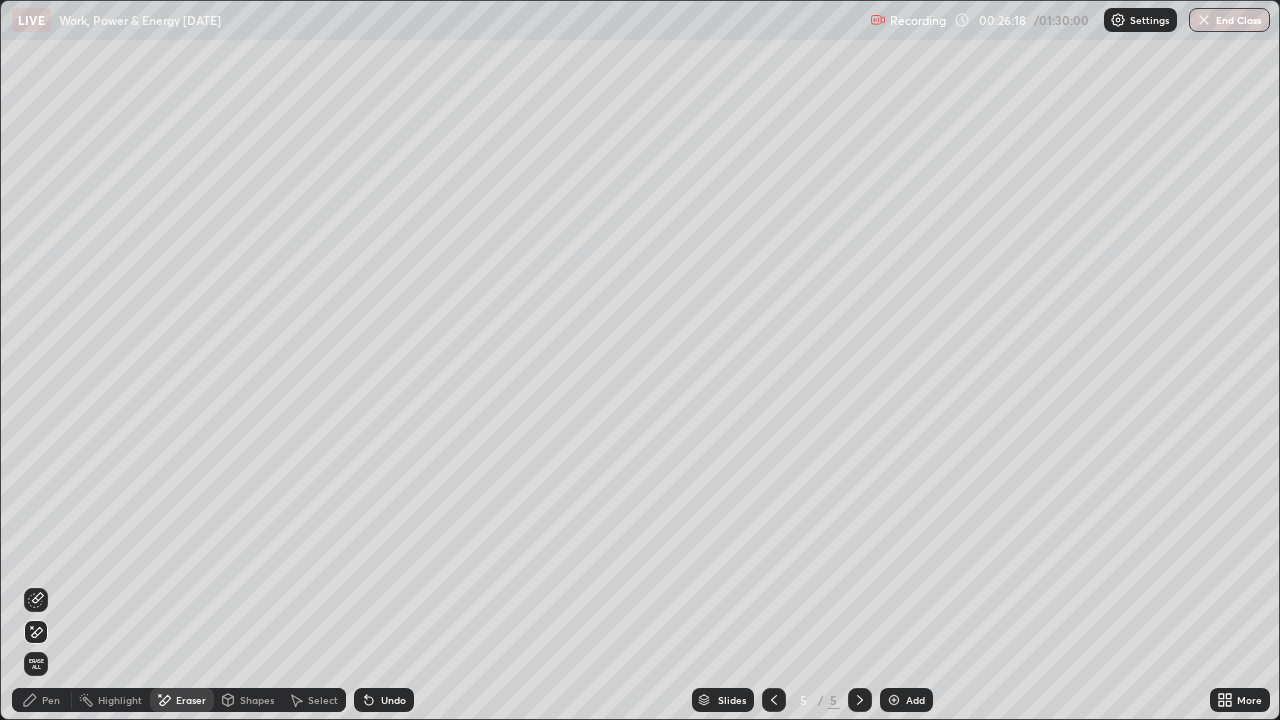 click on "Pen" at bounding box center (51, 700) 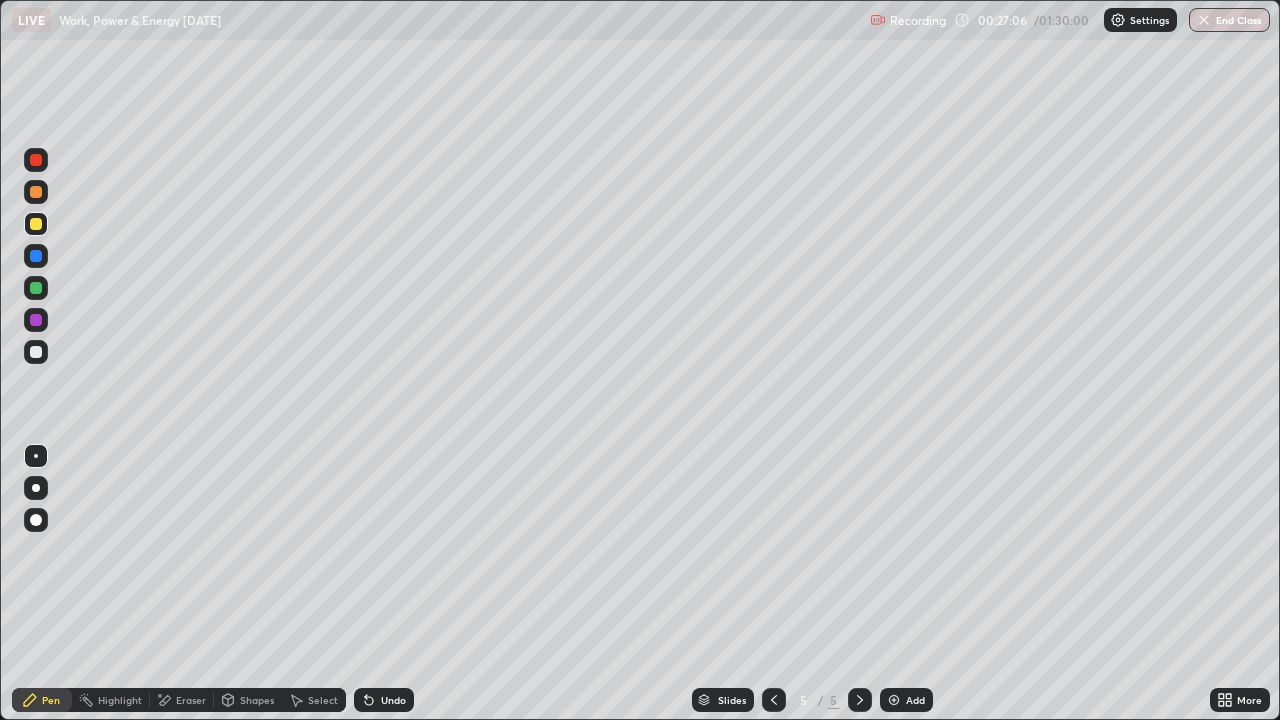 click at bounding box center [36, 352] 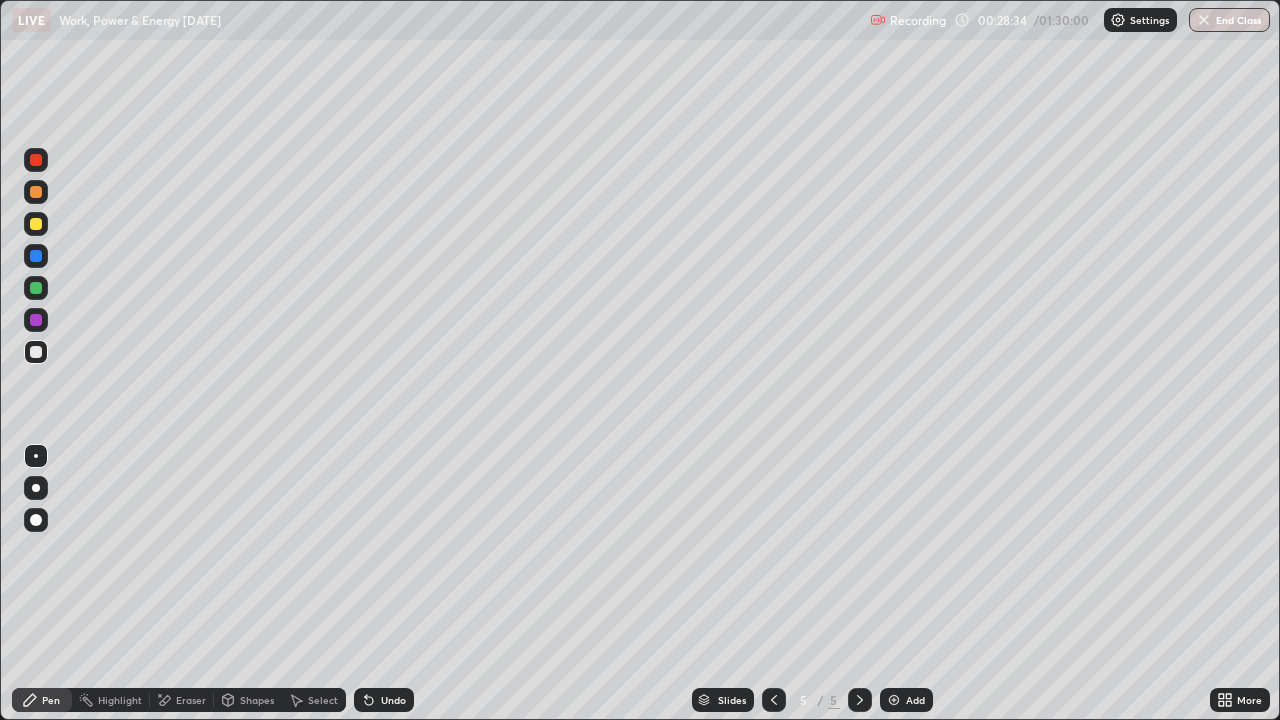 click at bounding box center (36, 288) 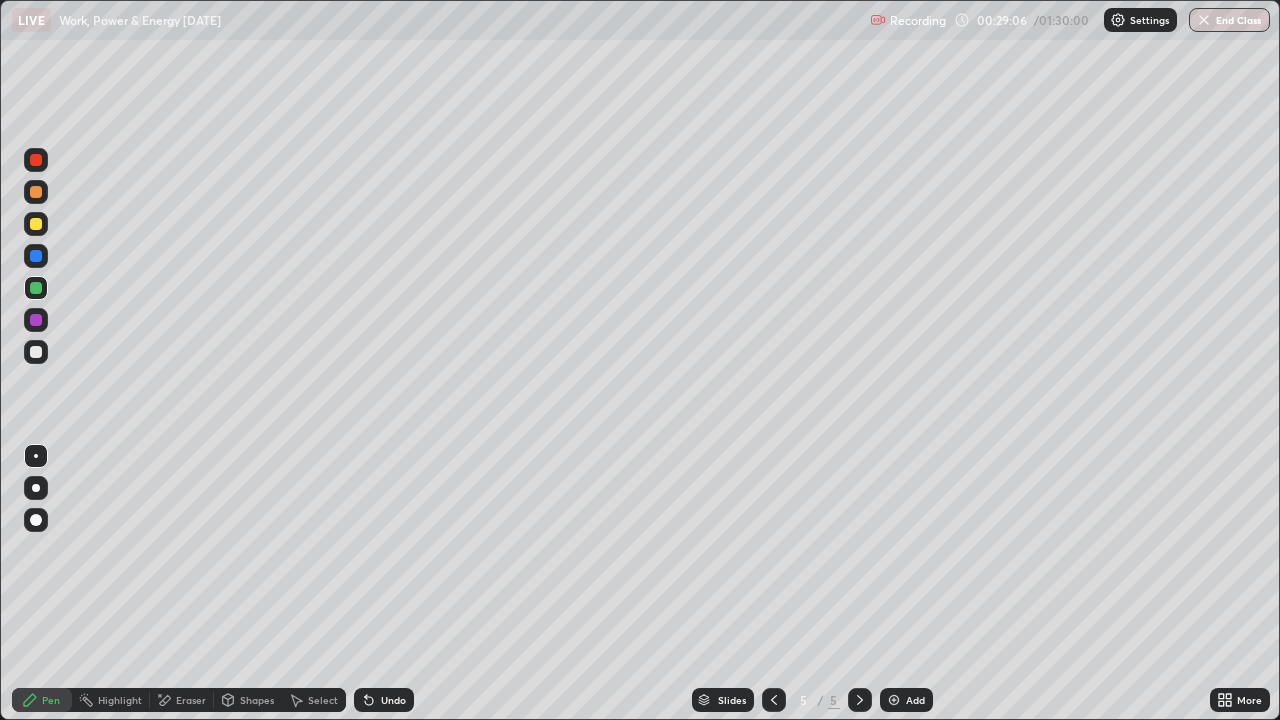 click at bounding box center (36, 352) 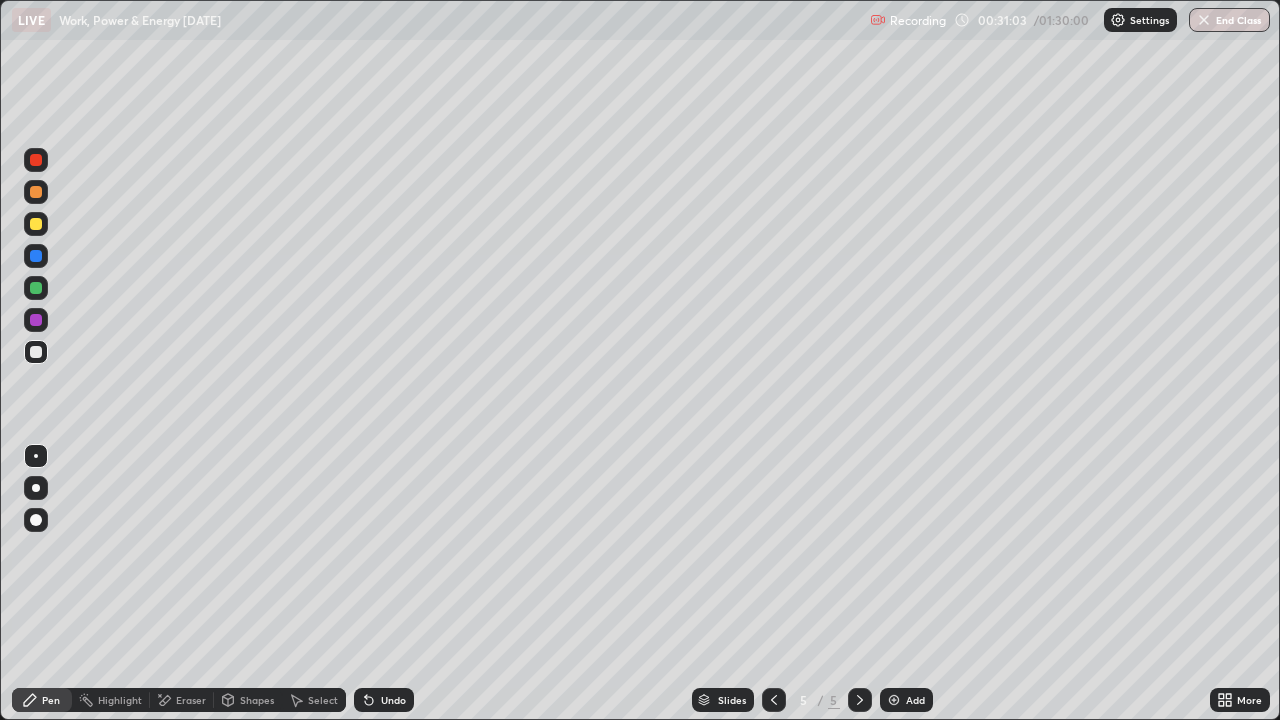 click 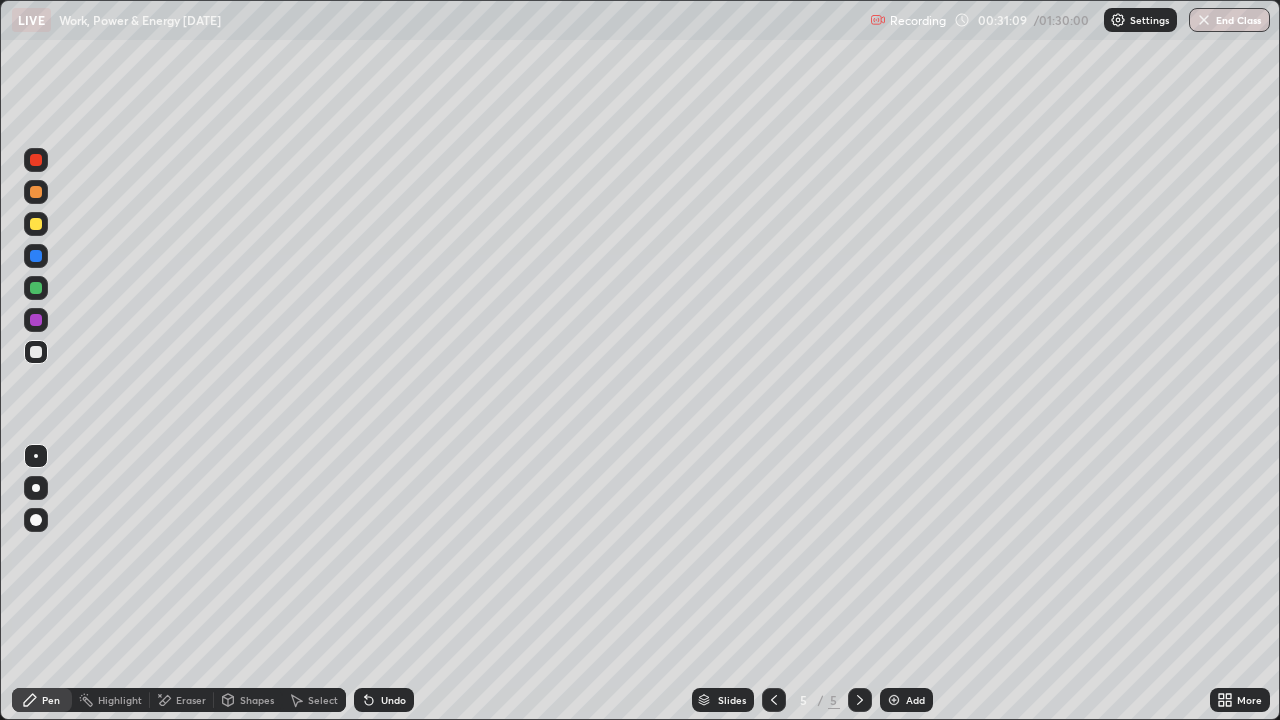 click 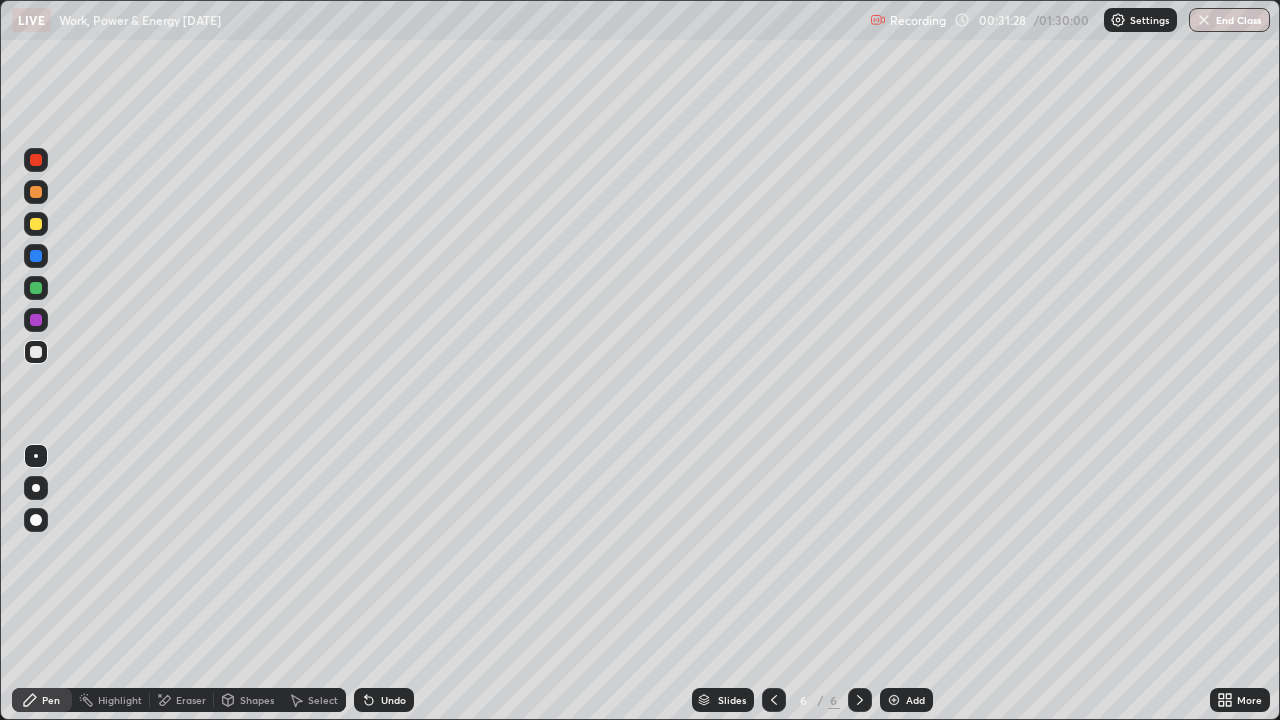 click at bounding box center [36, 288] 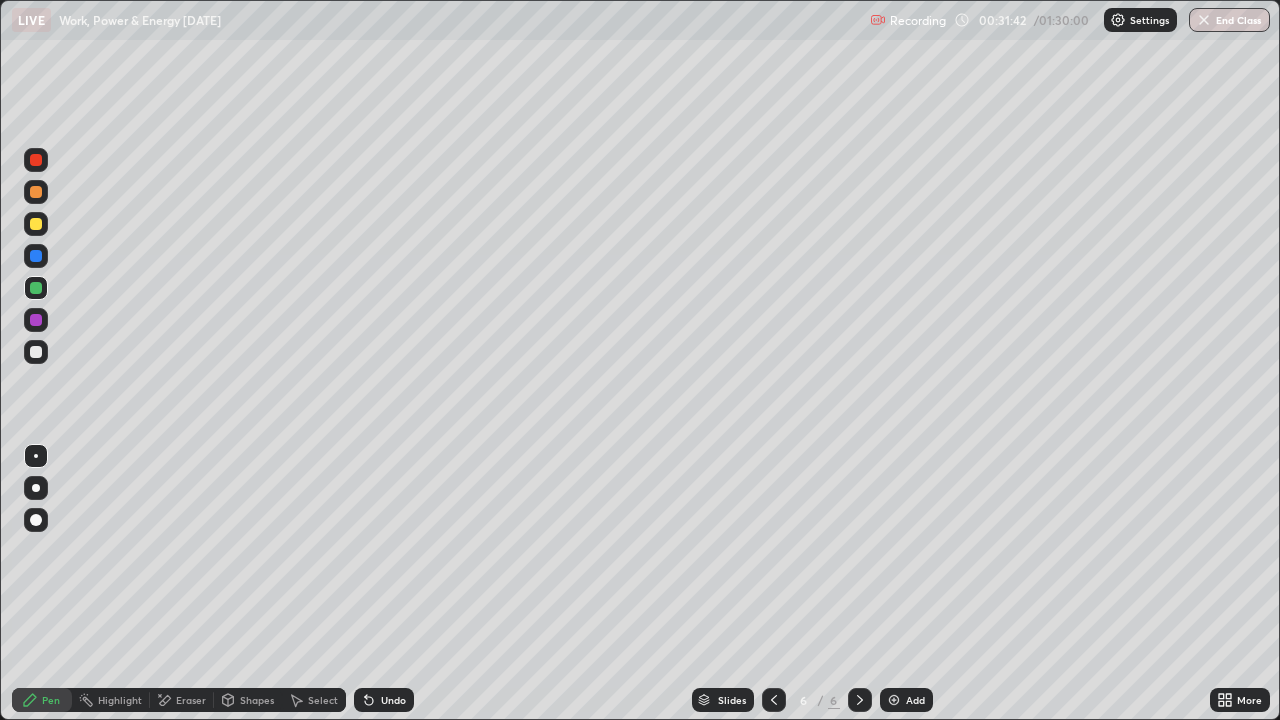 click on "Undo" at bounding box center [393, 700] 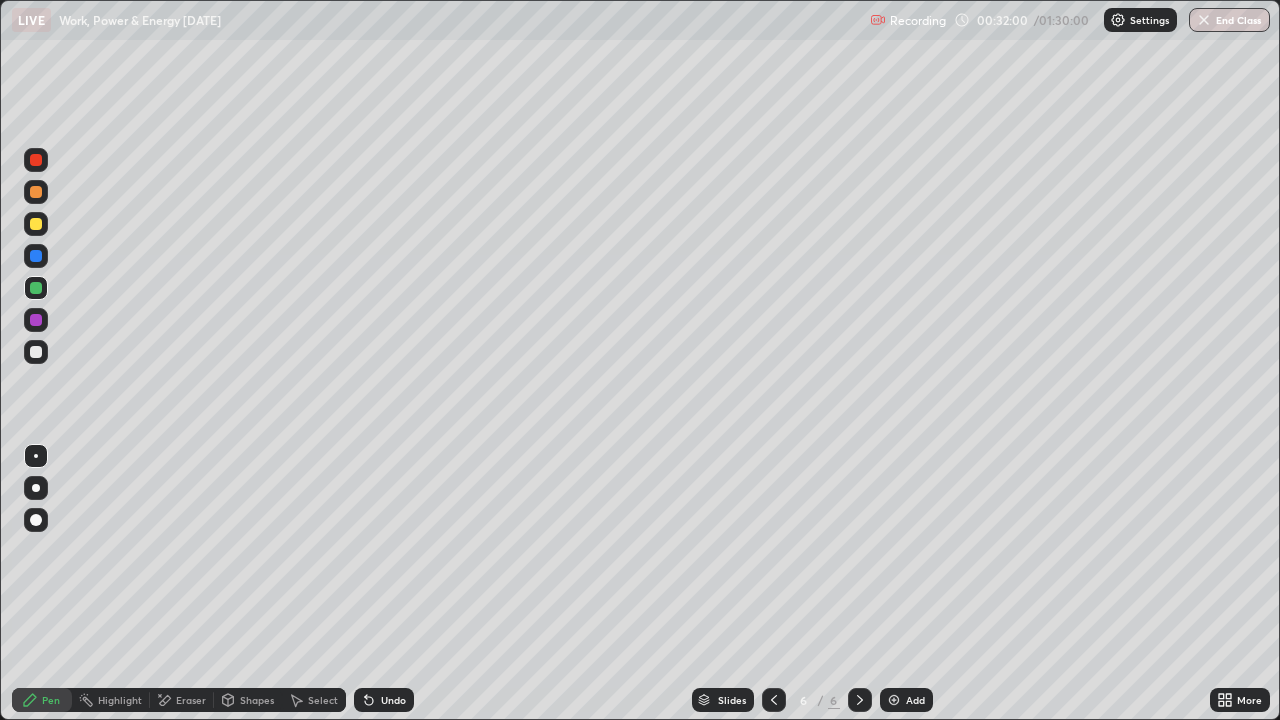 click at bounding box center [36, 352] 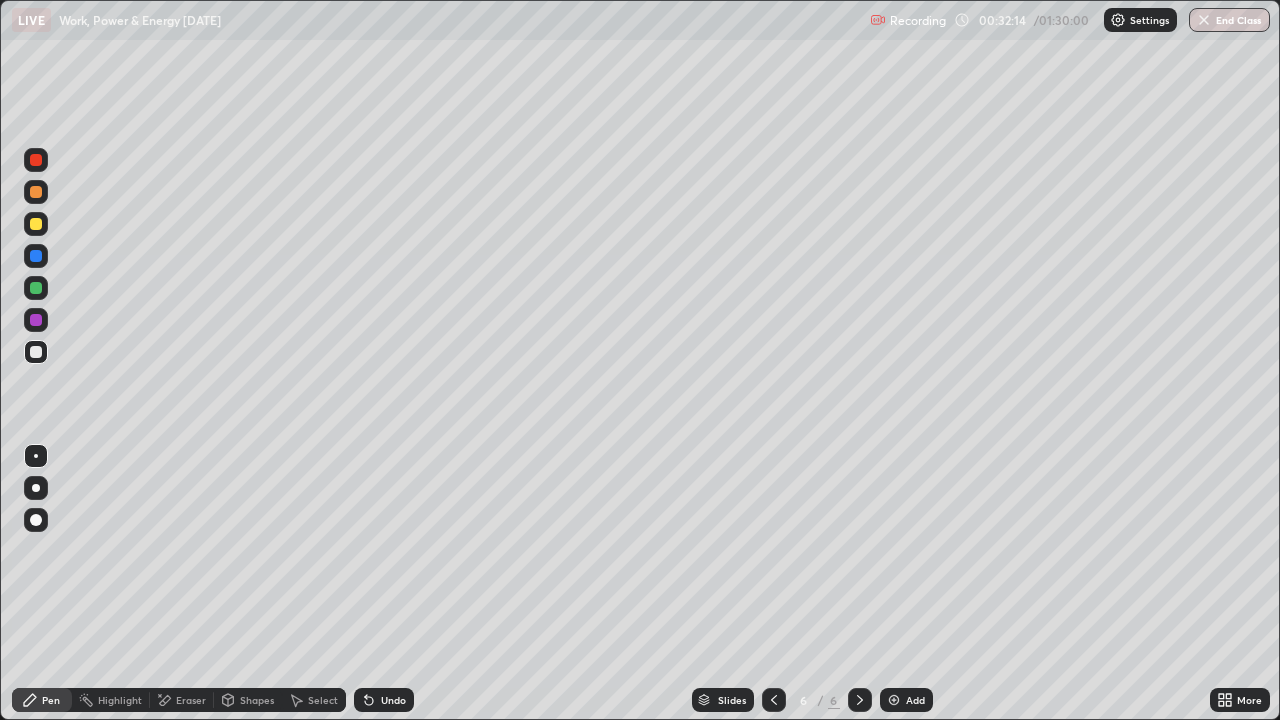 click at bounding box center [36, 288] 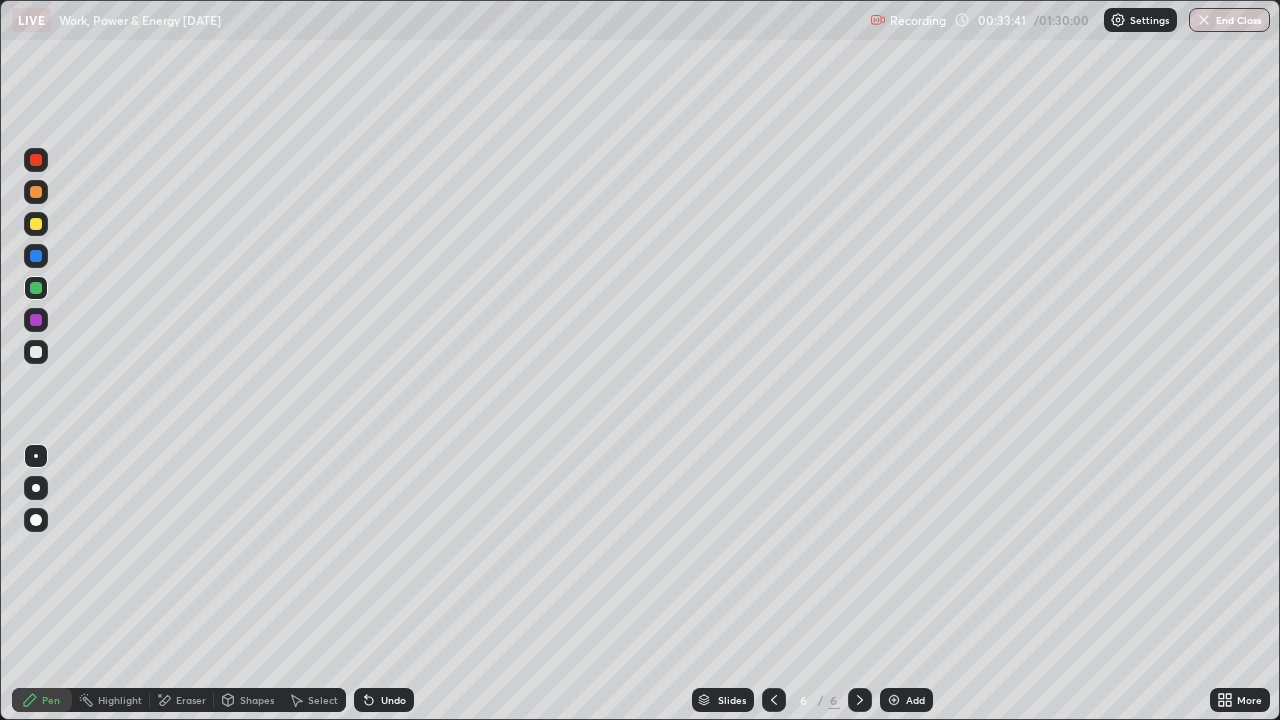 click at bounding box center [36, 352] 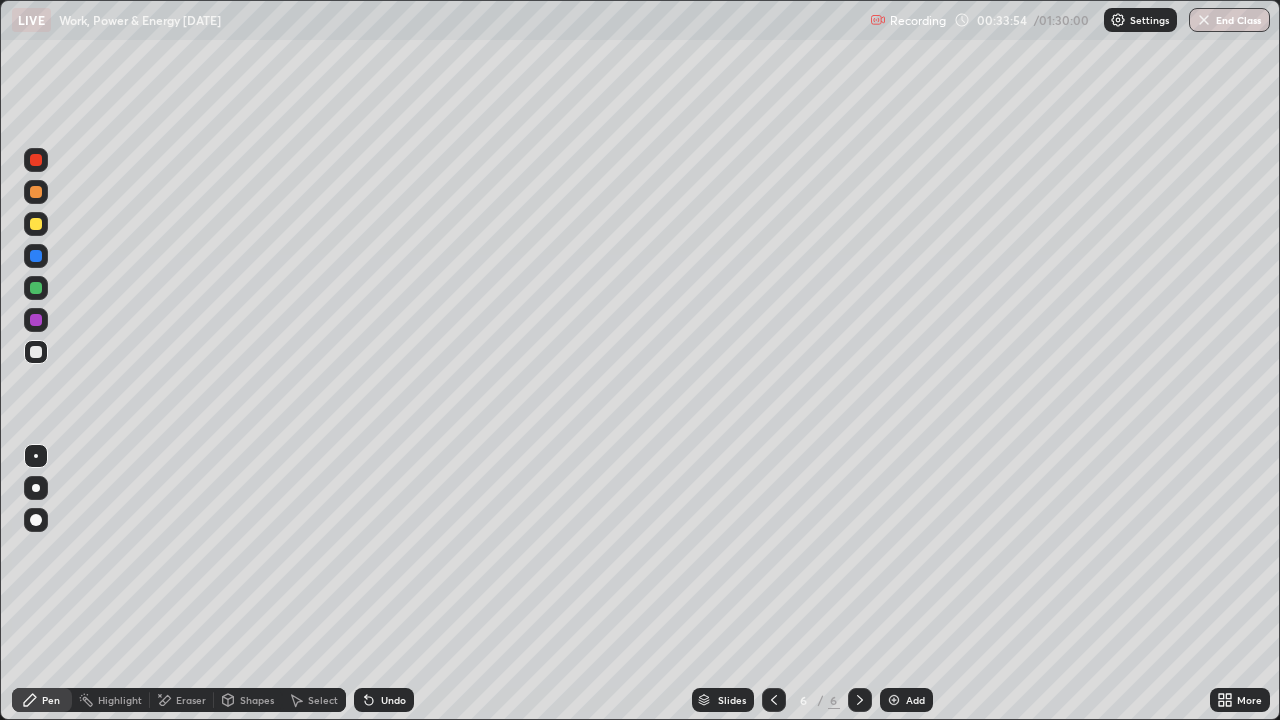 click on "Eraser" at bounding box center (191, 700) 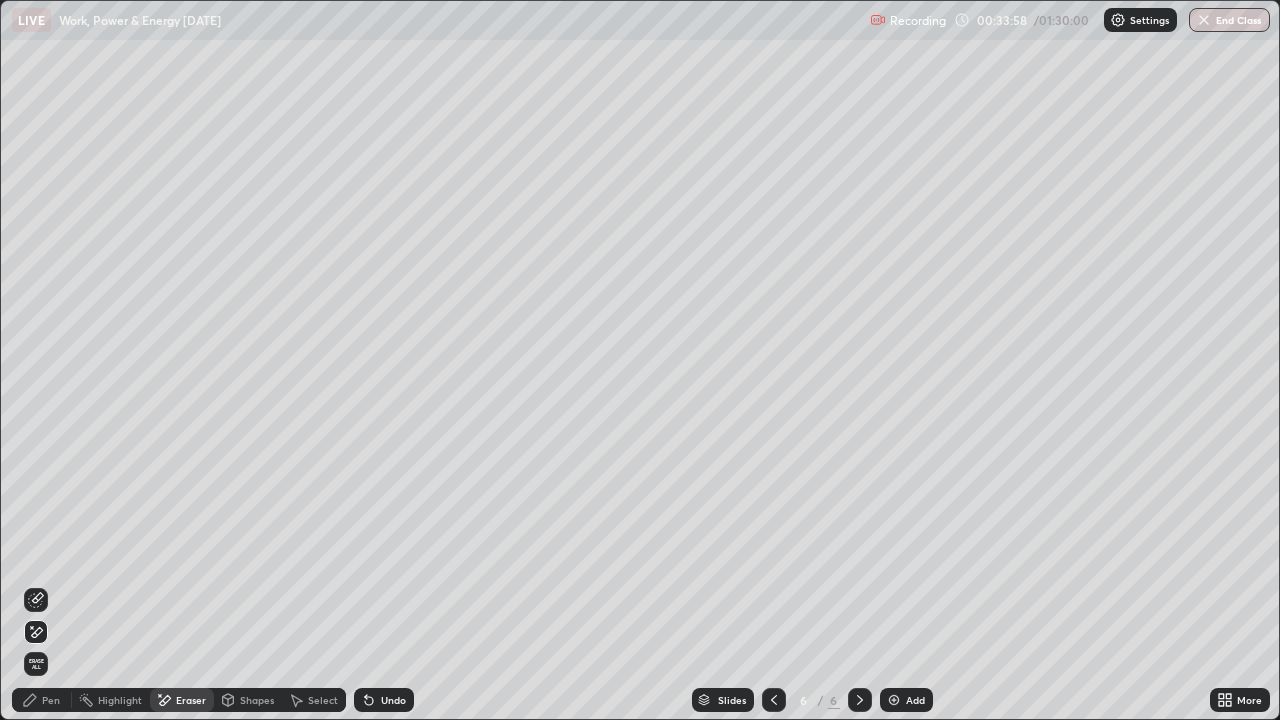 click on "Pen" at bounding box center [42, 700] 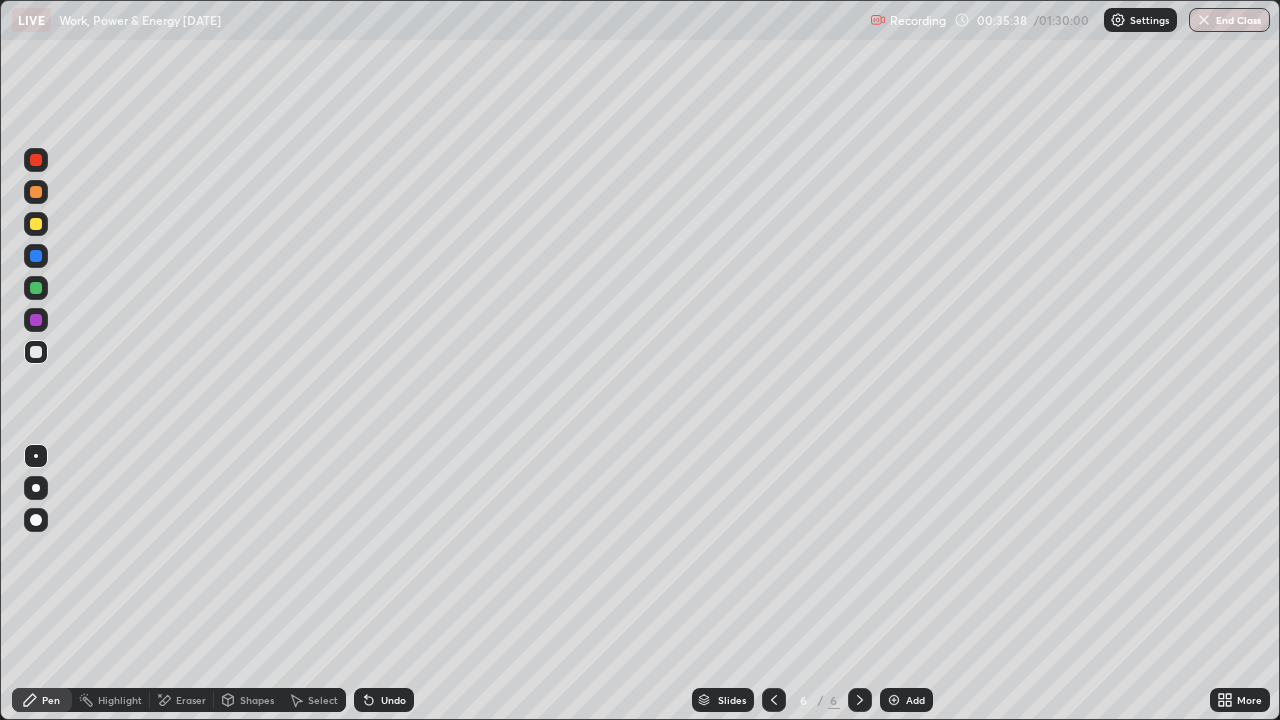click at bounding box center (860, 700) 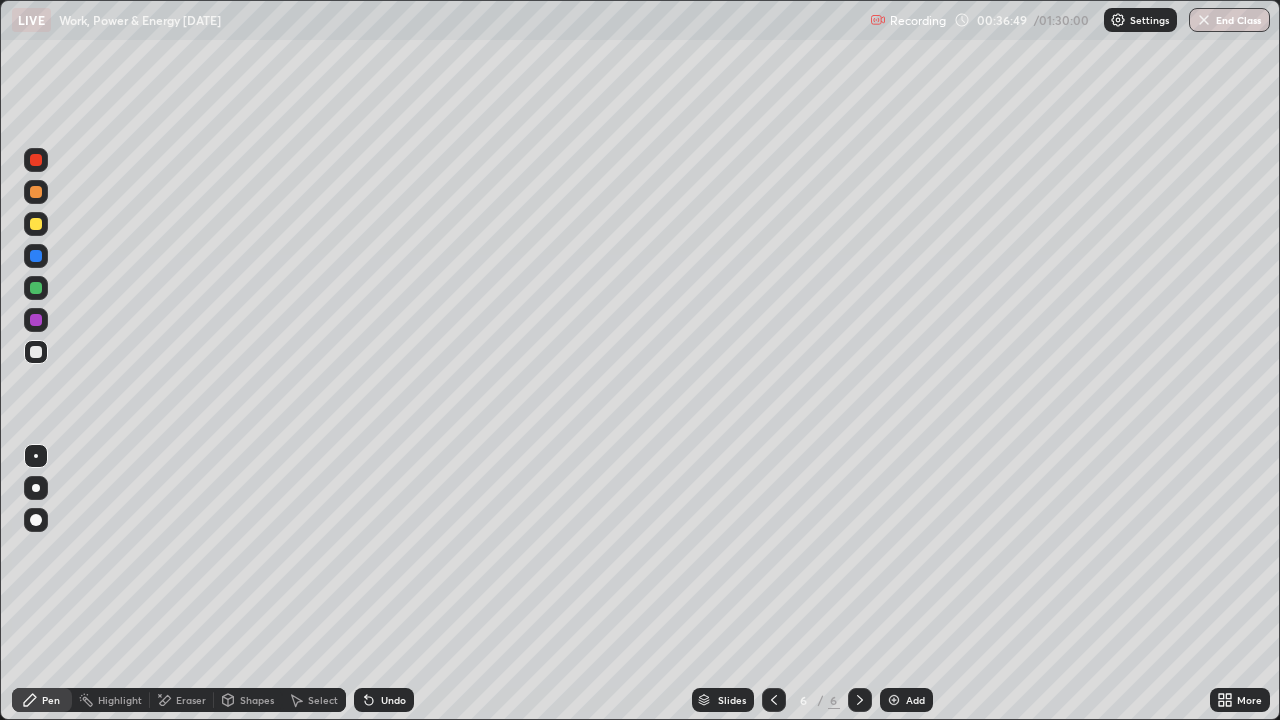click 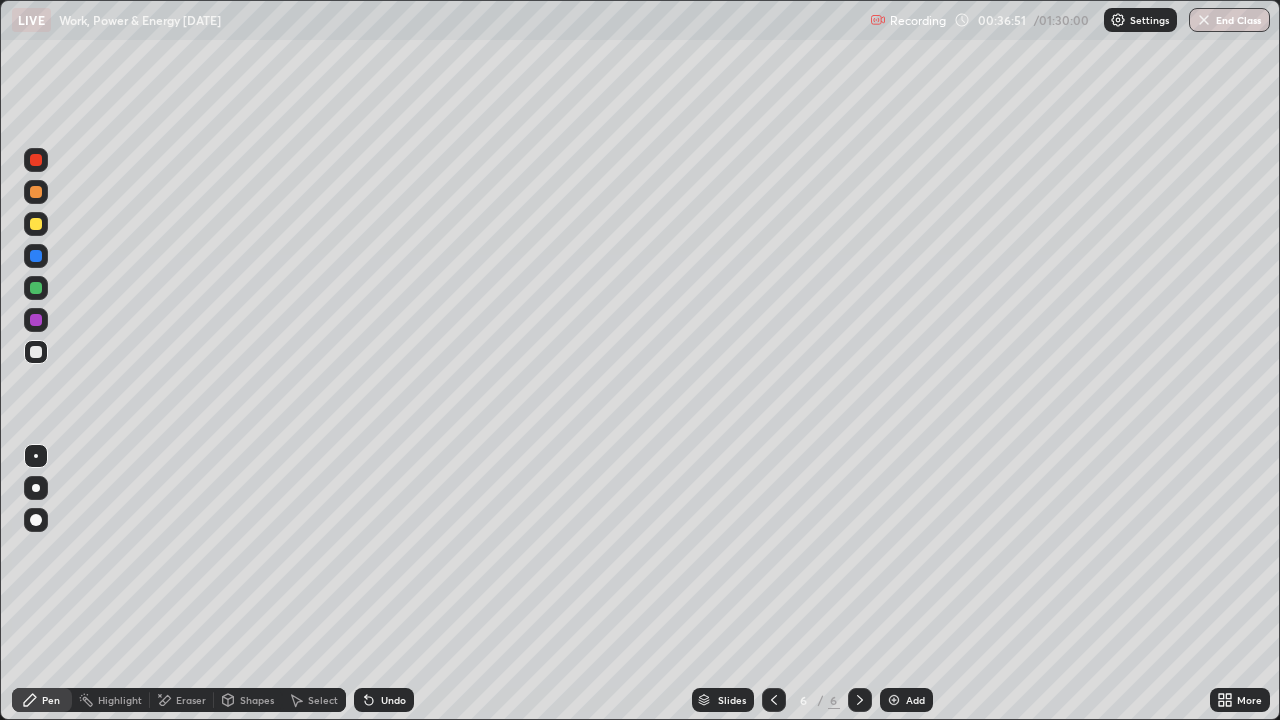 click on "Add" at bounding box center (906, 700) 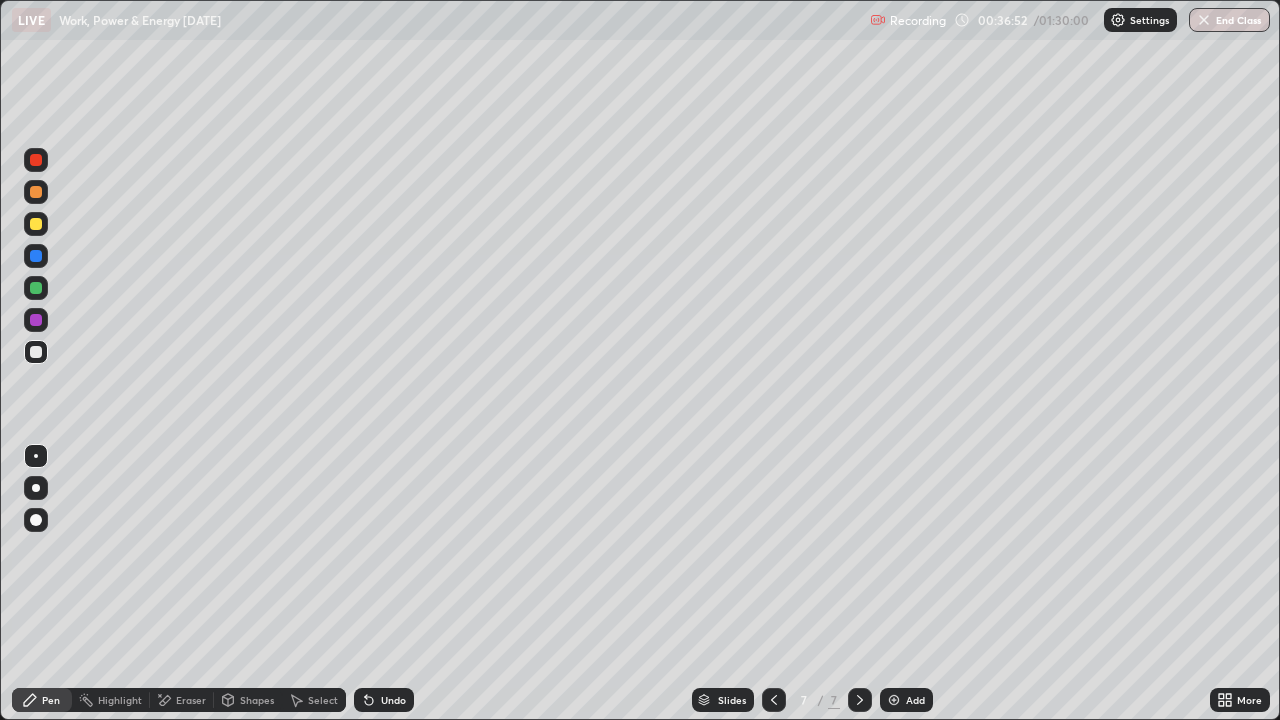 click at bounding box center (36, 224) 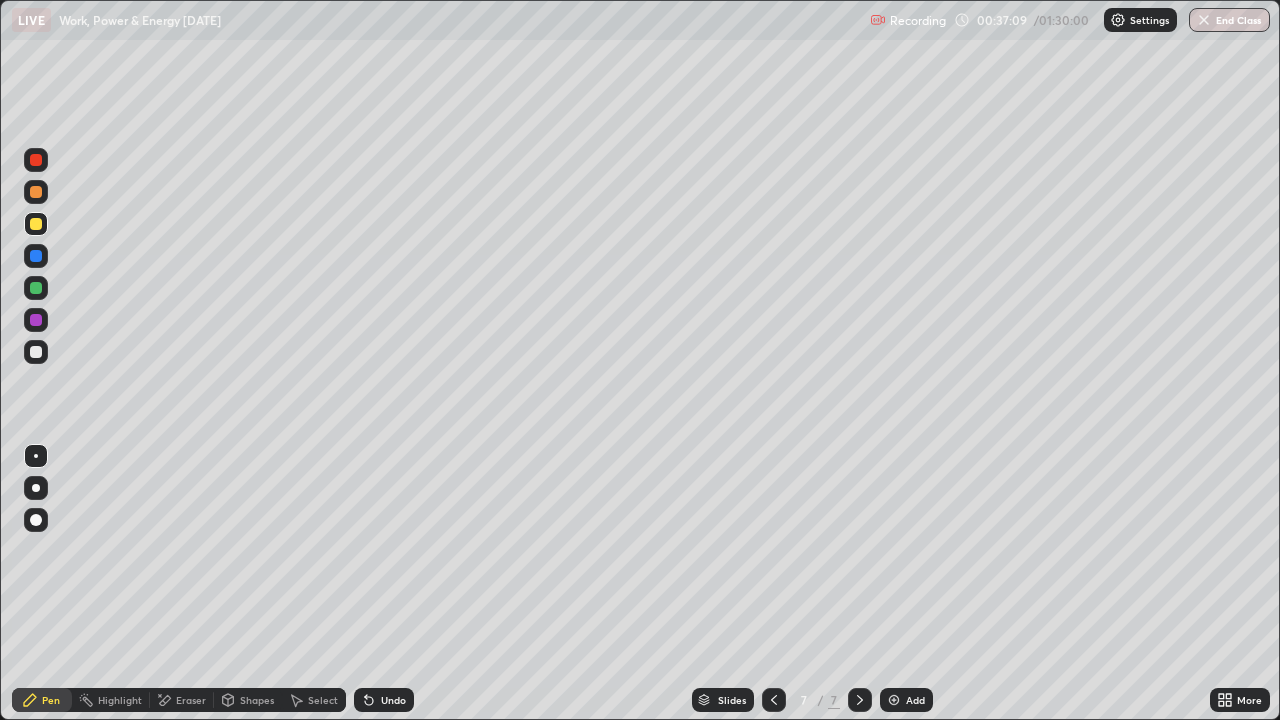 click on "Undo" at bounding box center (393, 700) 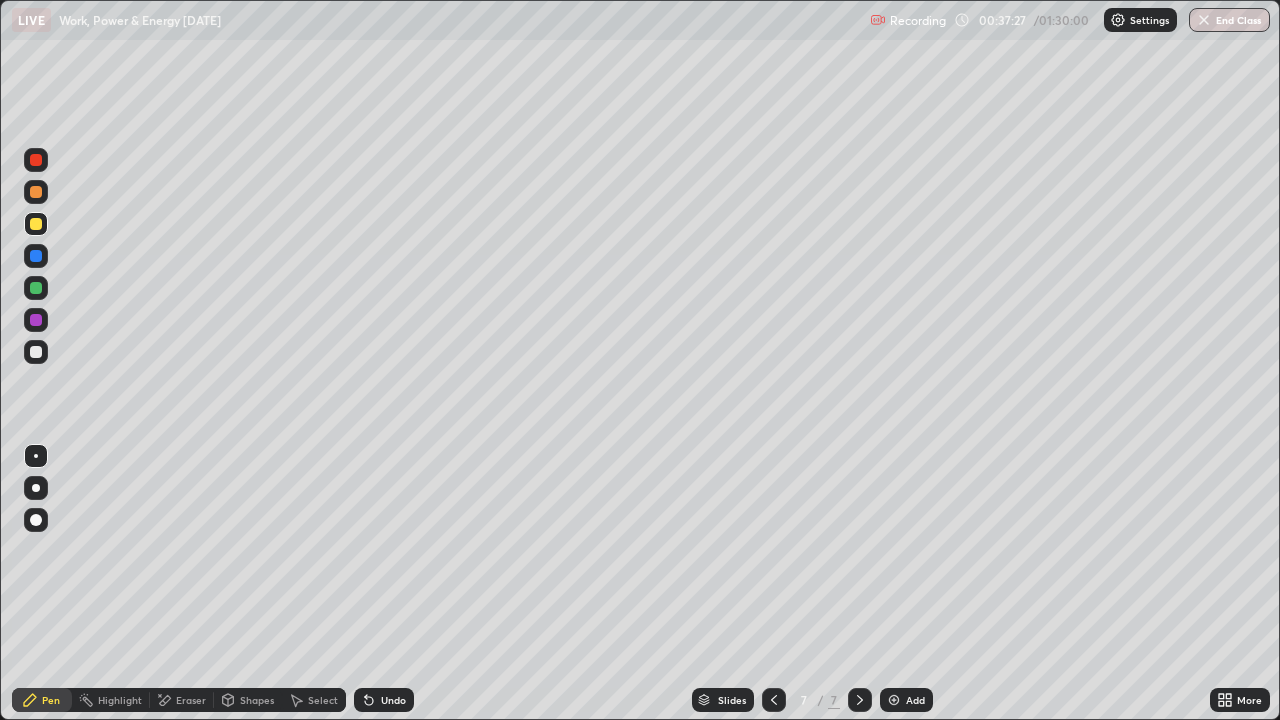 click on "Undo" at bounding box center (393, 700) 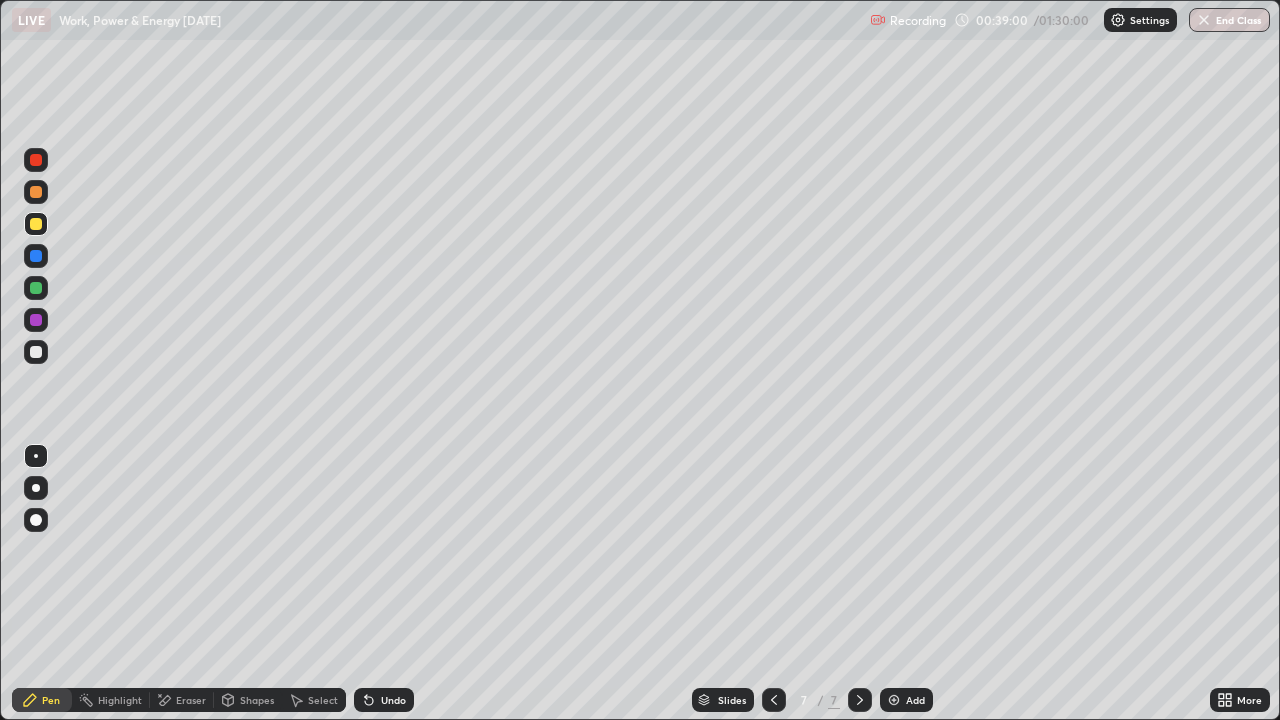 click on "Undo" at bounding box center [393, 700] 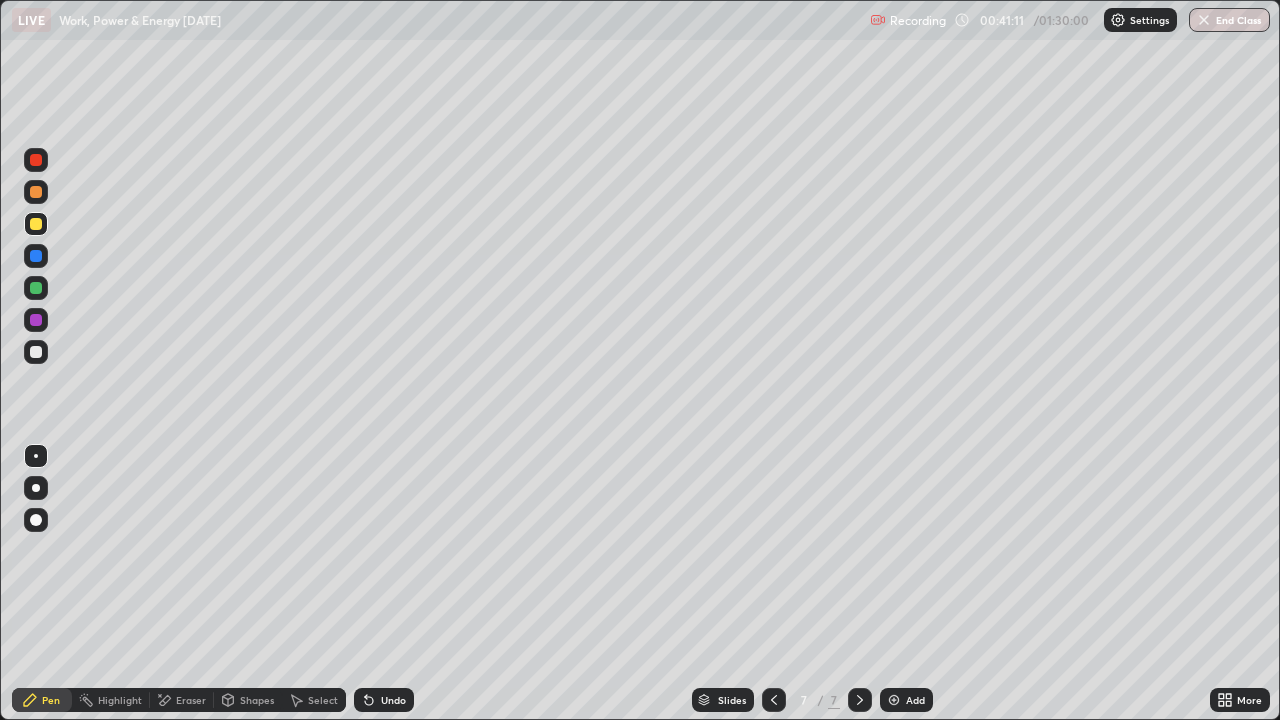 click at bounding box center (36, 352) 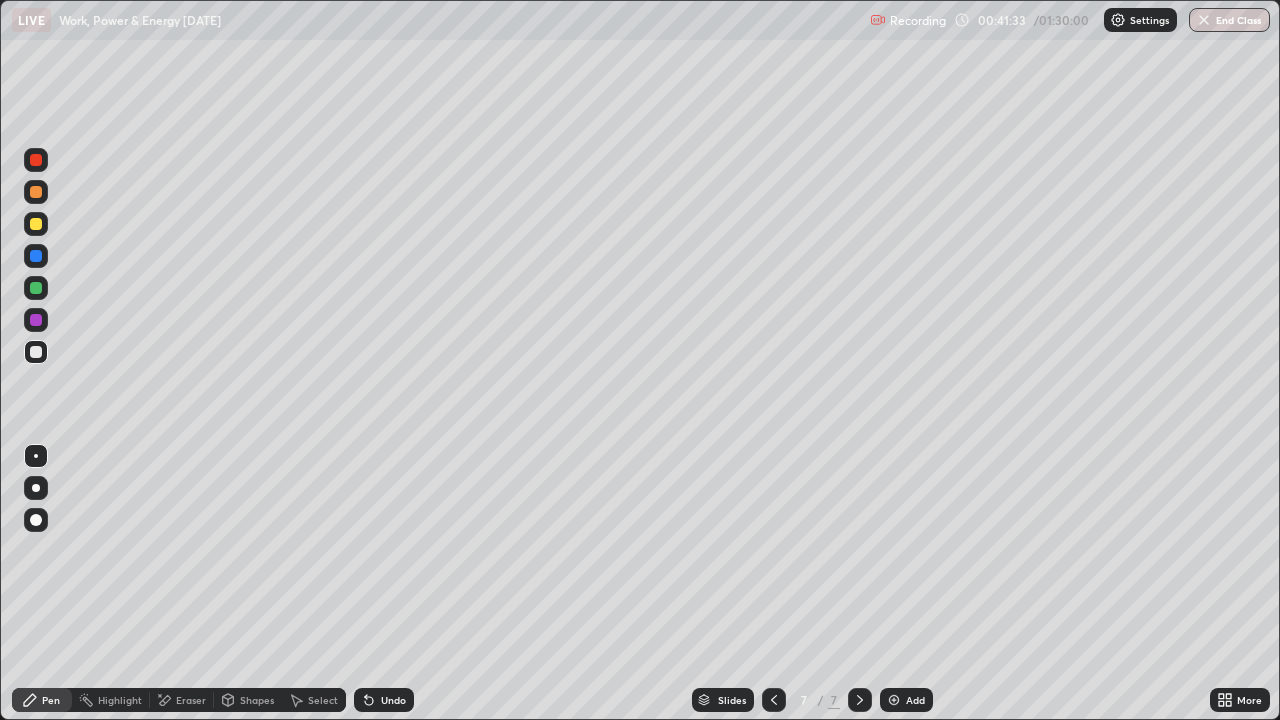 click at bounding box center (36, 288) 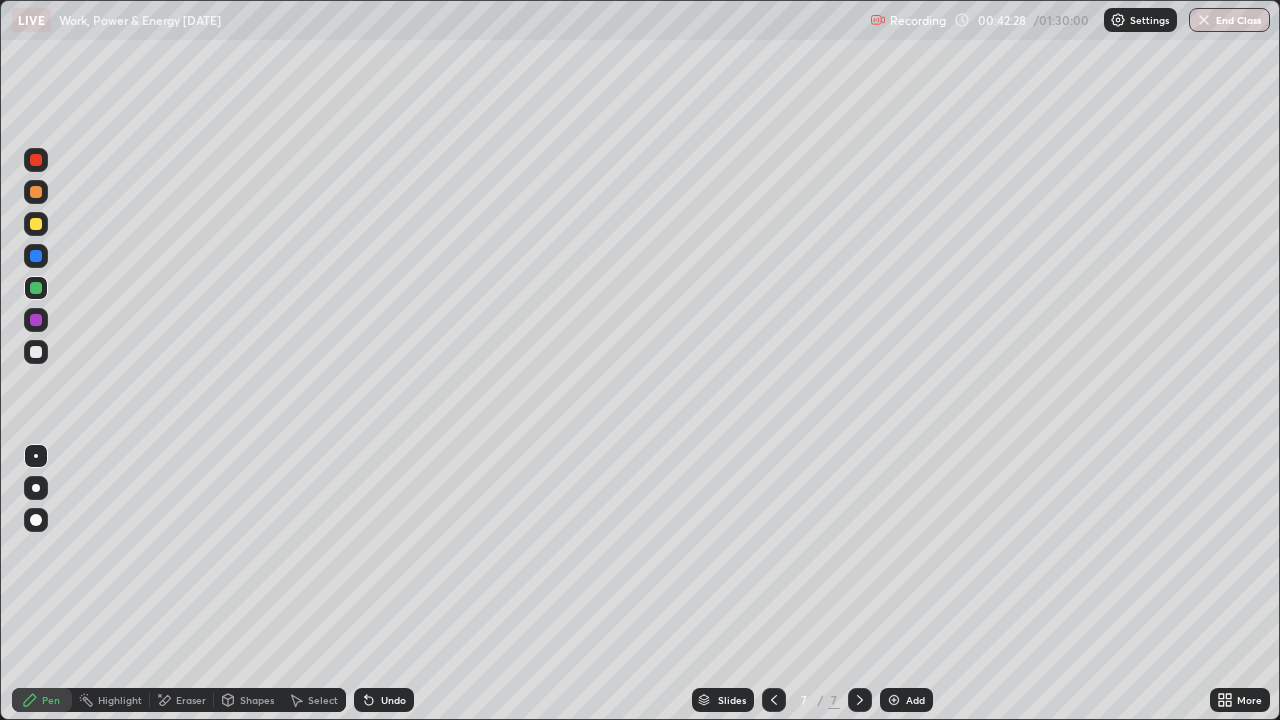 click on "Undo" at bounding box center [393, 700] 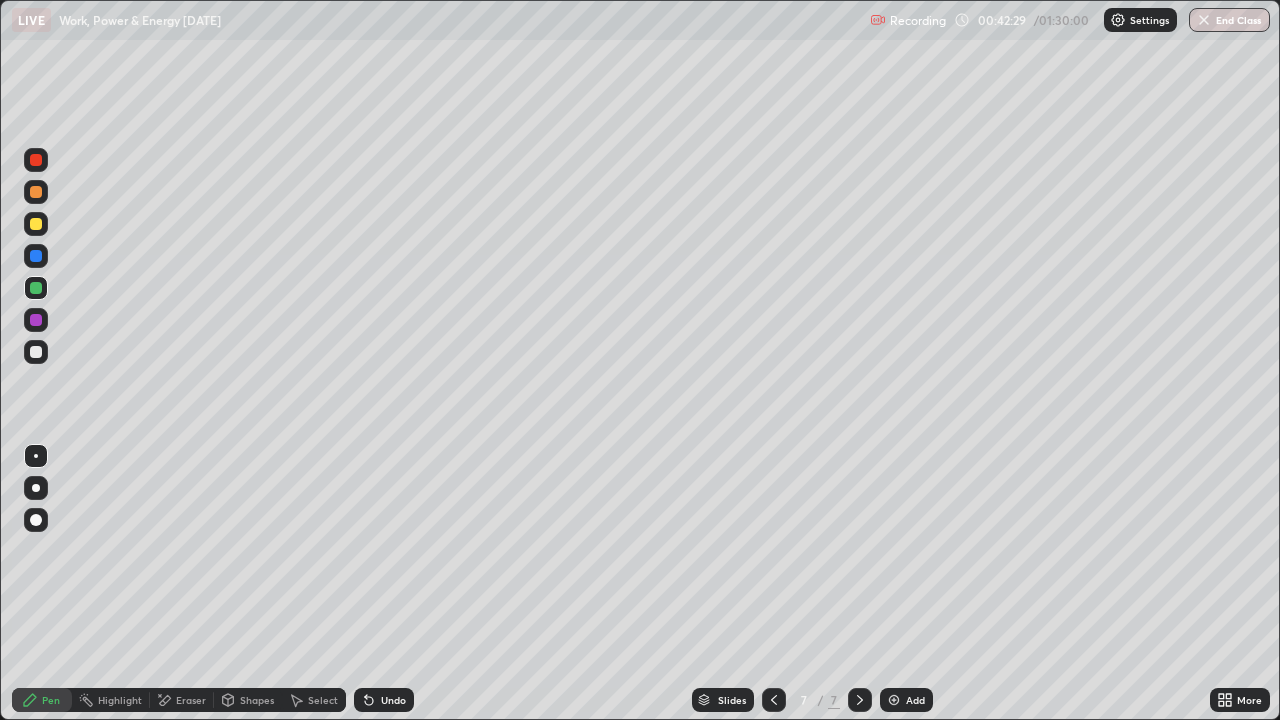 click on "Undo" at bounding box center [393, 700] 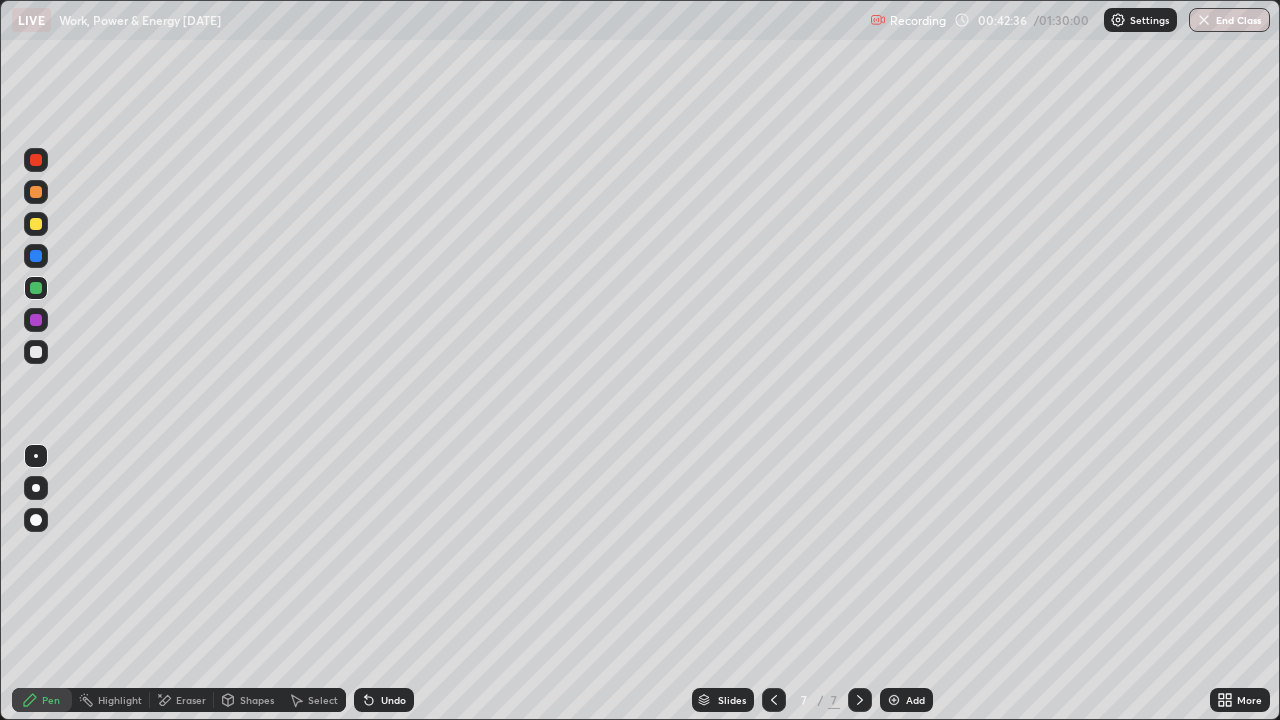 click on "Undo" at bounding box center (393, 700) 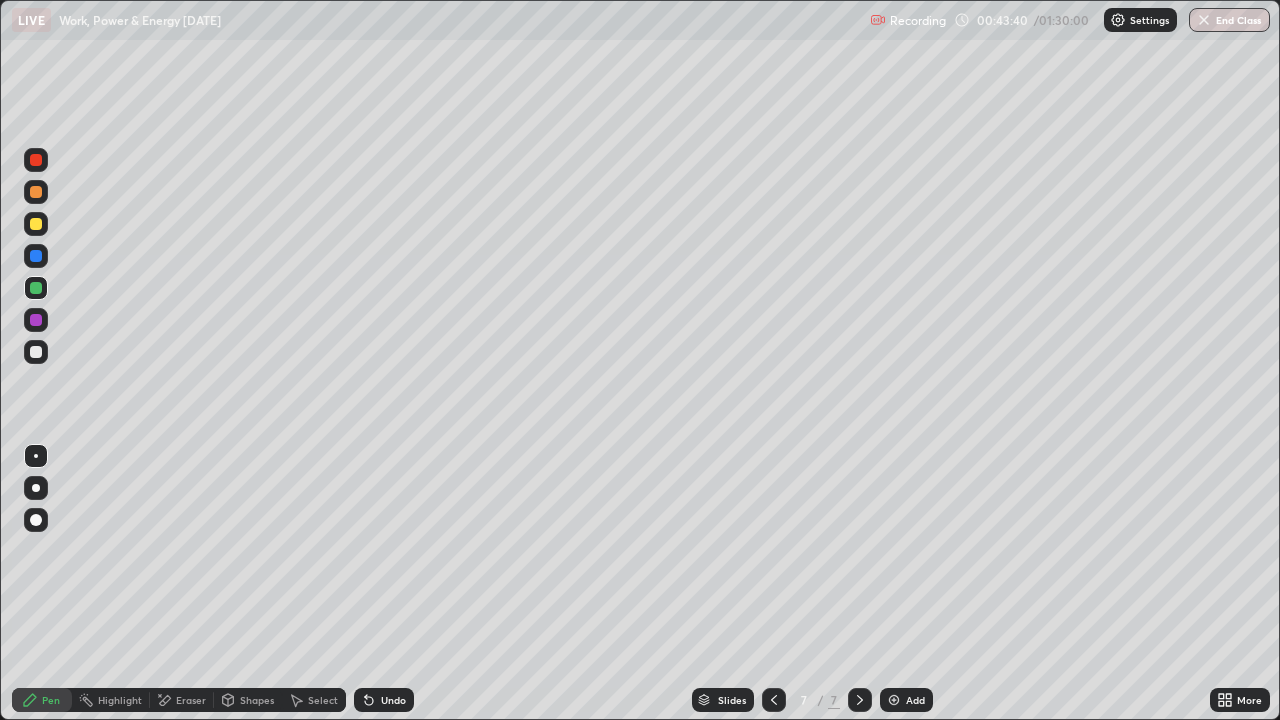 click on "Undo" at bounding box center [393, 700] 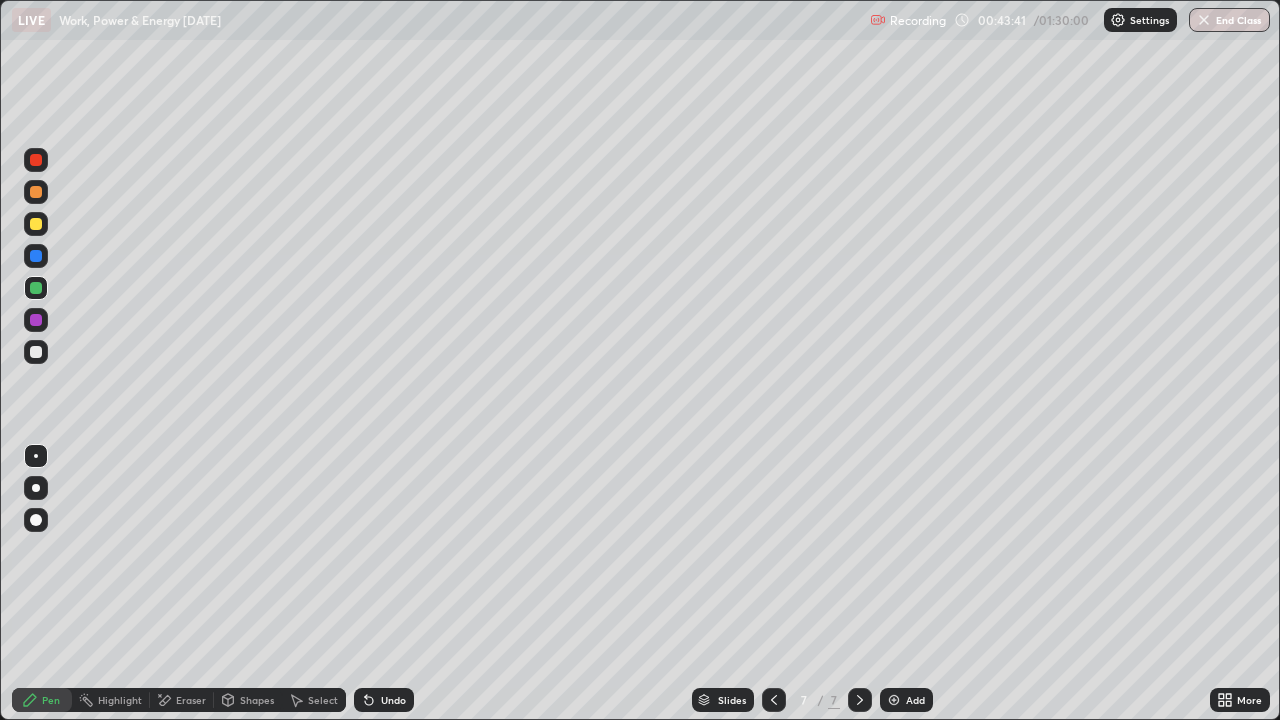 click on "Undo" at bounding box center [393, 700] 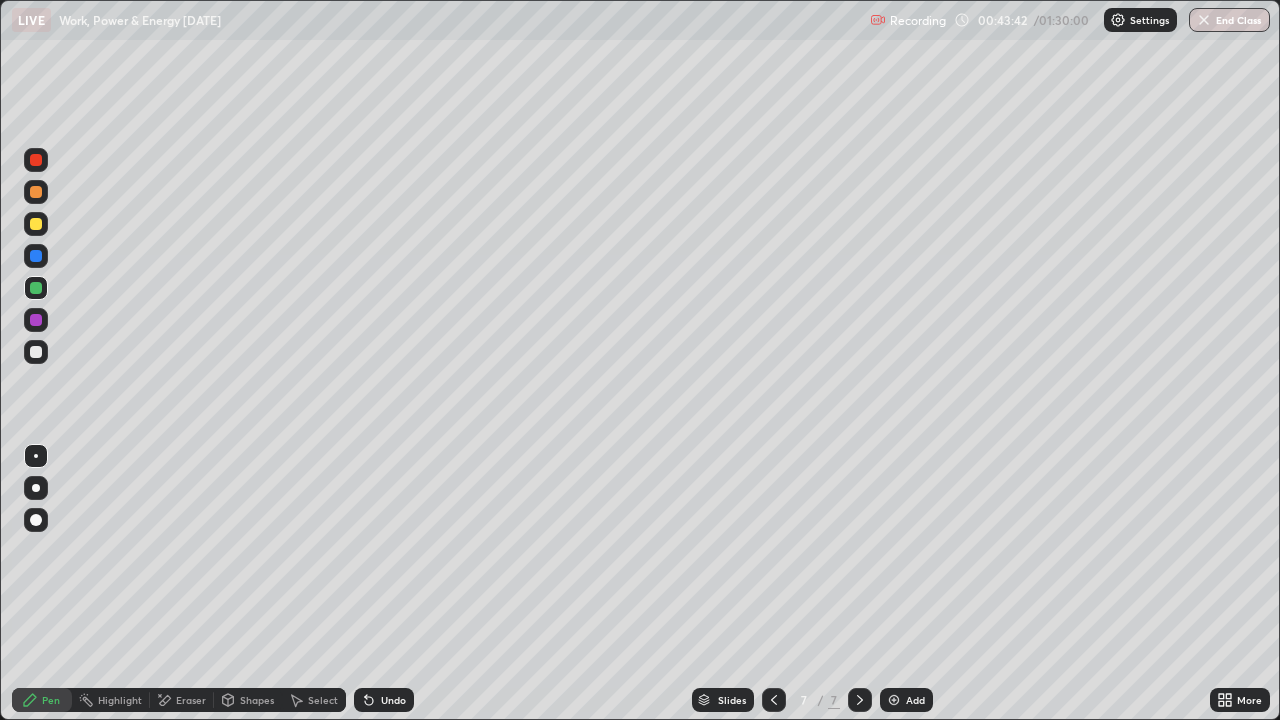 click on "Undo" at bounding box center (384, 700) 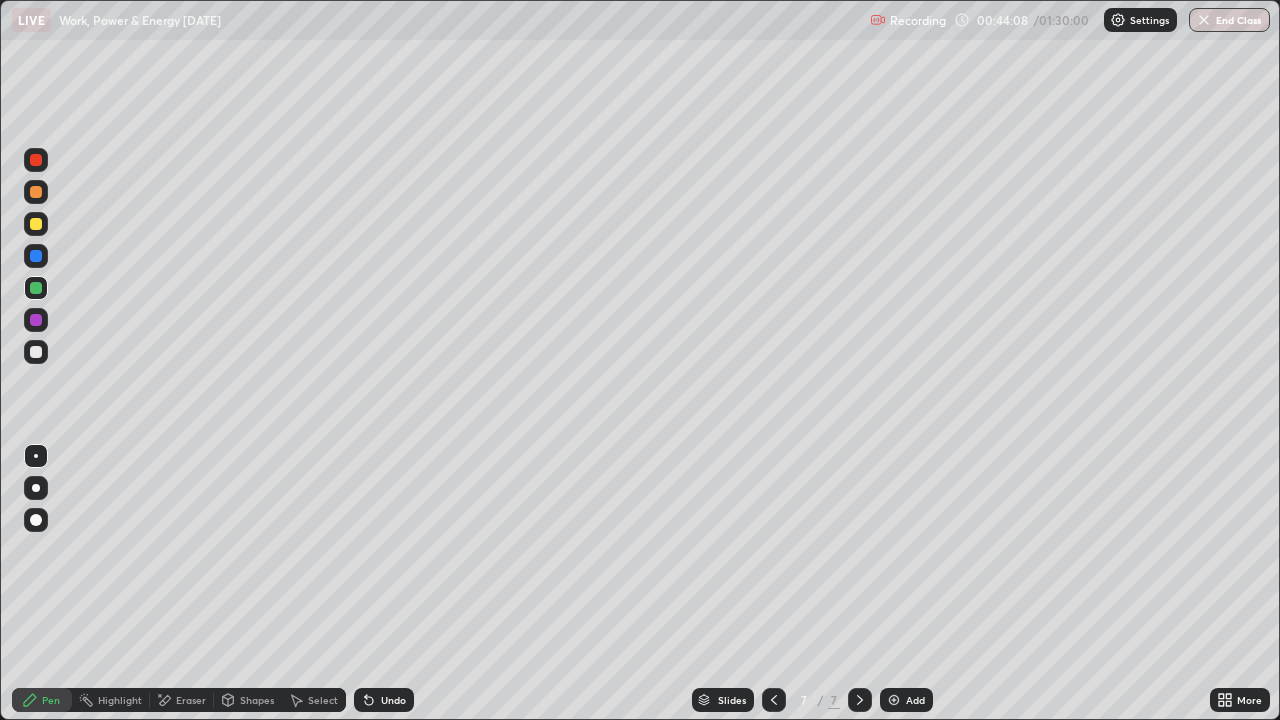 click on "Eraser" at bounding box center (182, 700) 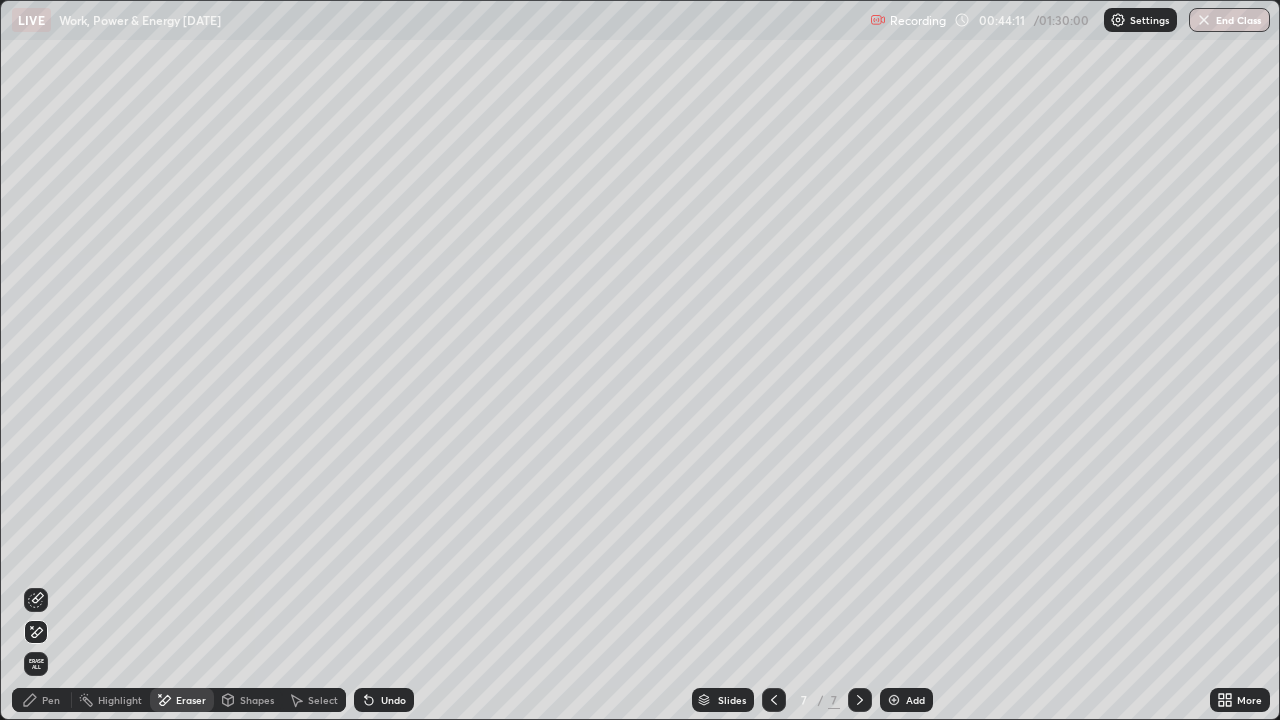 click on "Pen" at bounding box center [51, 700] 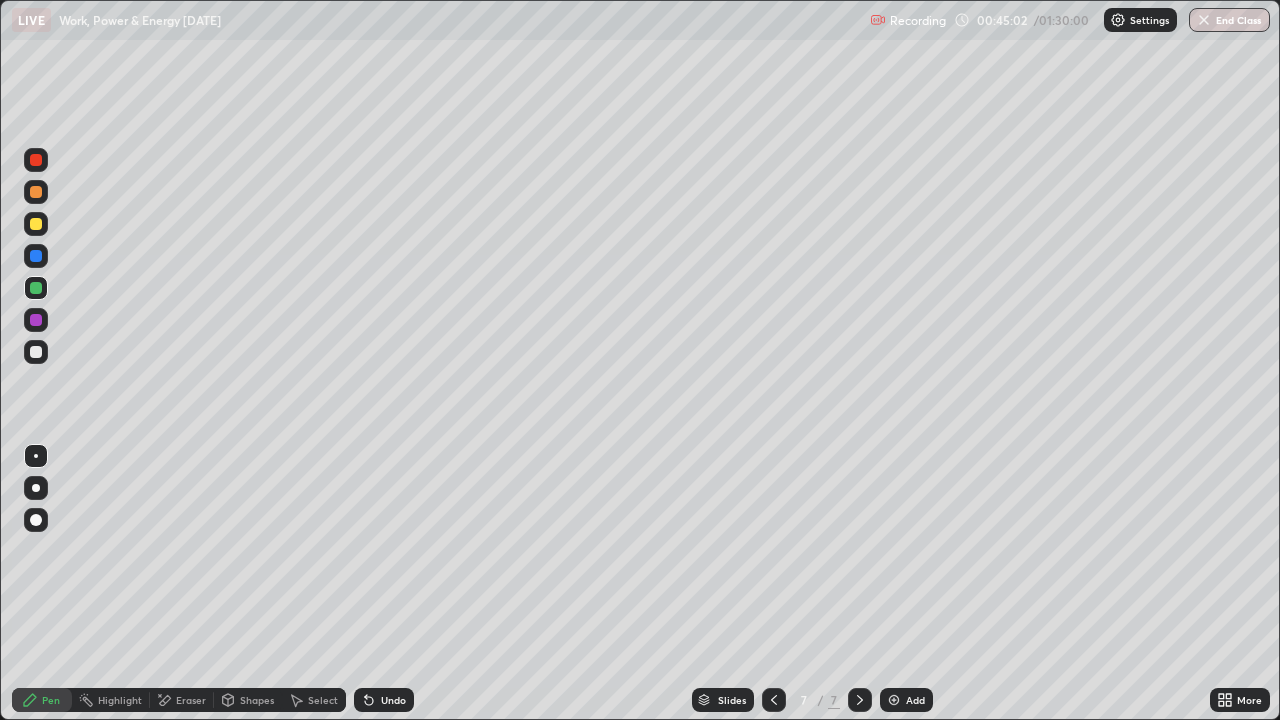 click at bounding box center (36, 352) 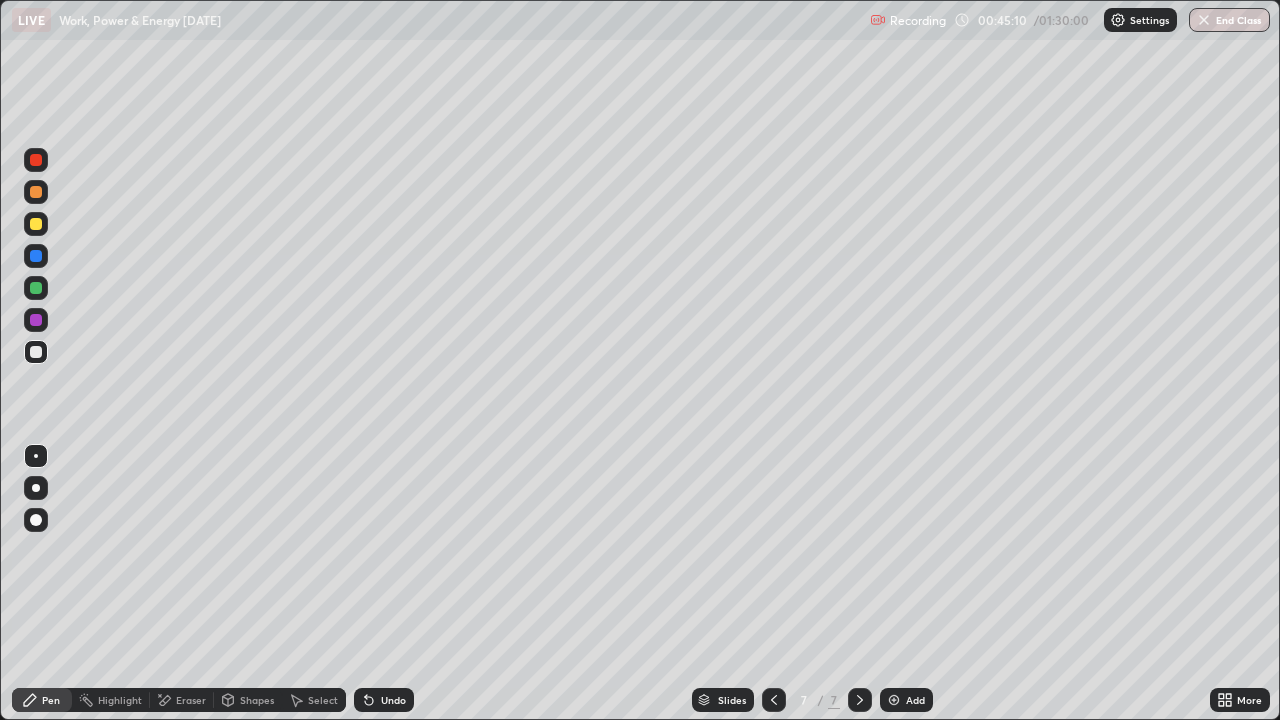 click on "Undo" at bounding box center [393, 700] 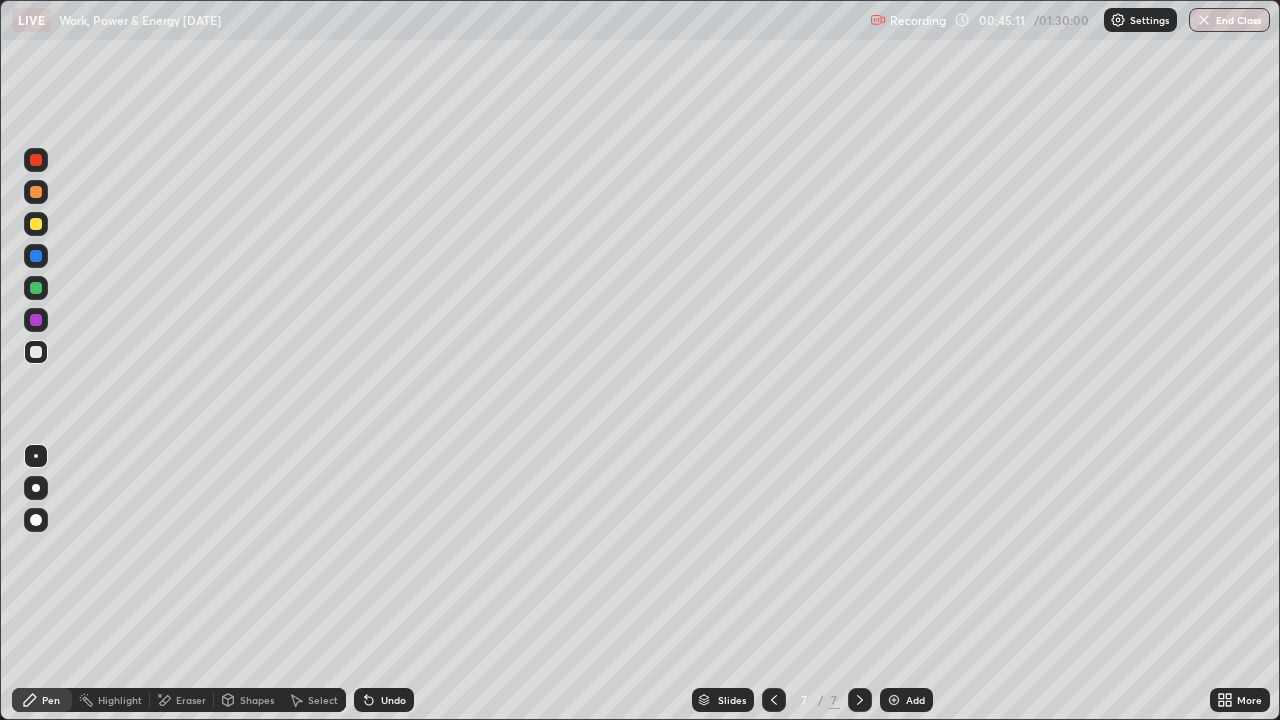 click on "Undo" at bounding box center [393, 700] 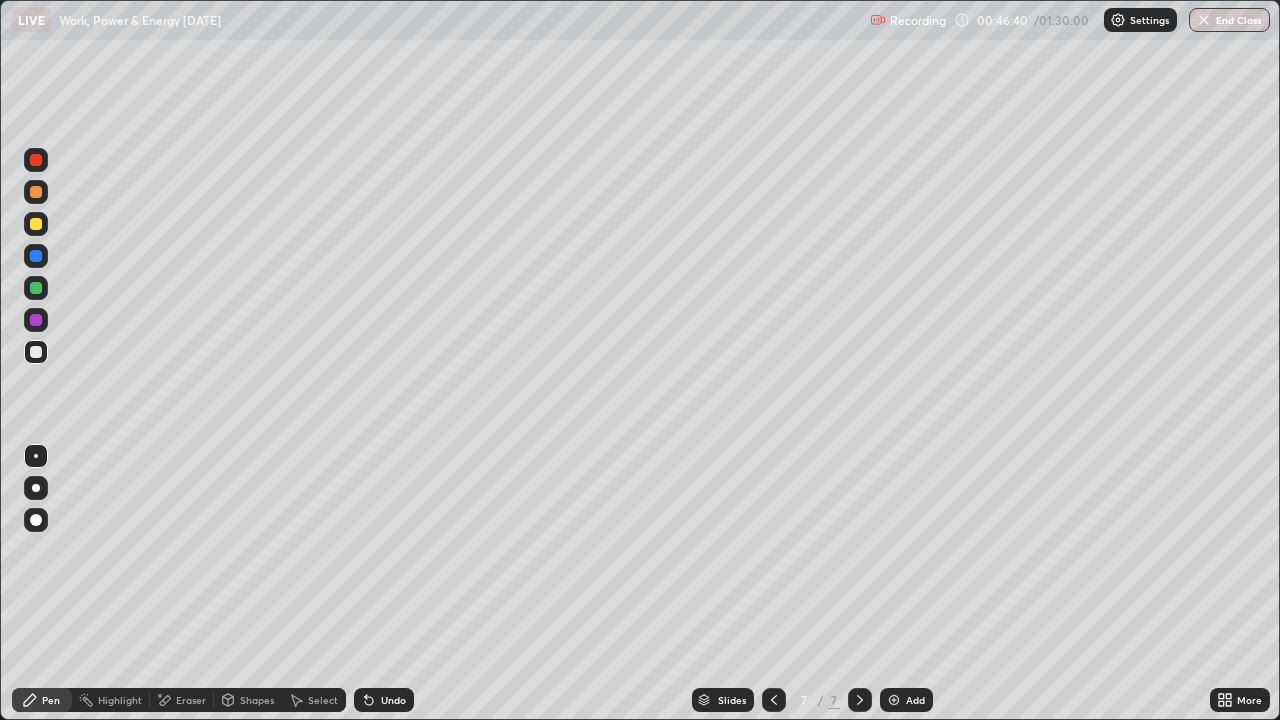 click at bounding box center (36, 224) 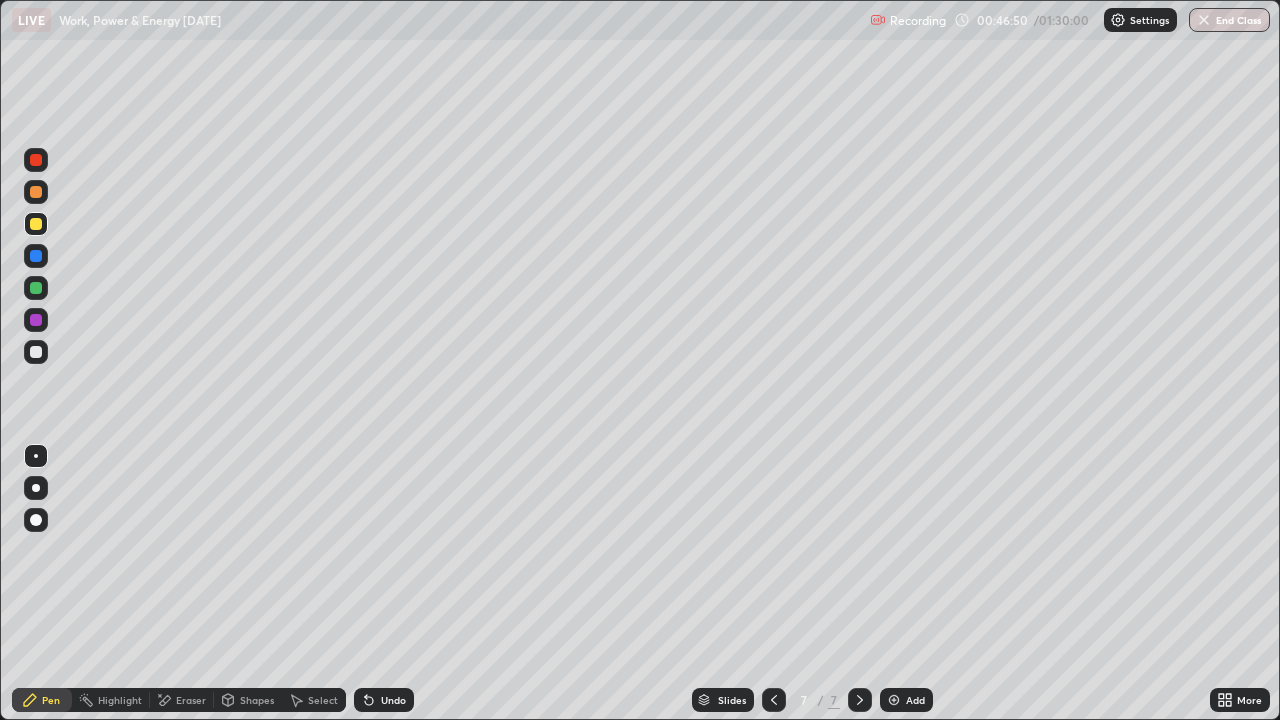 click at bounding box center [36, 352] 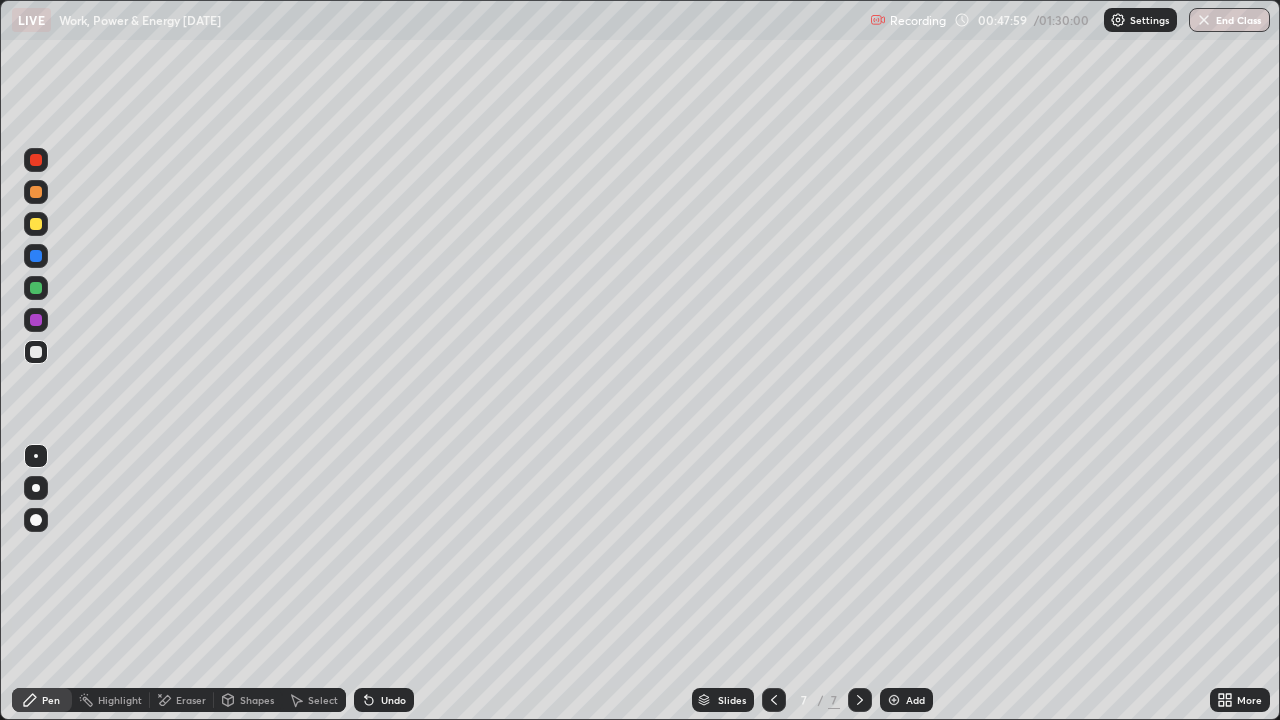 click on "Select" at bounding box center (323, 700) 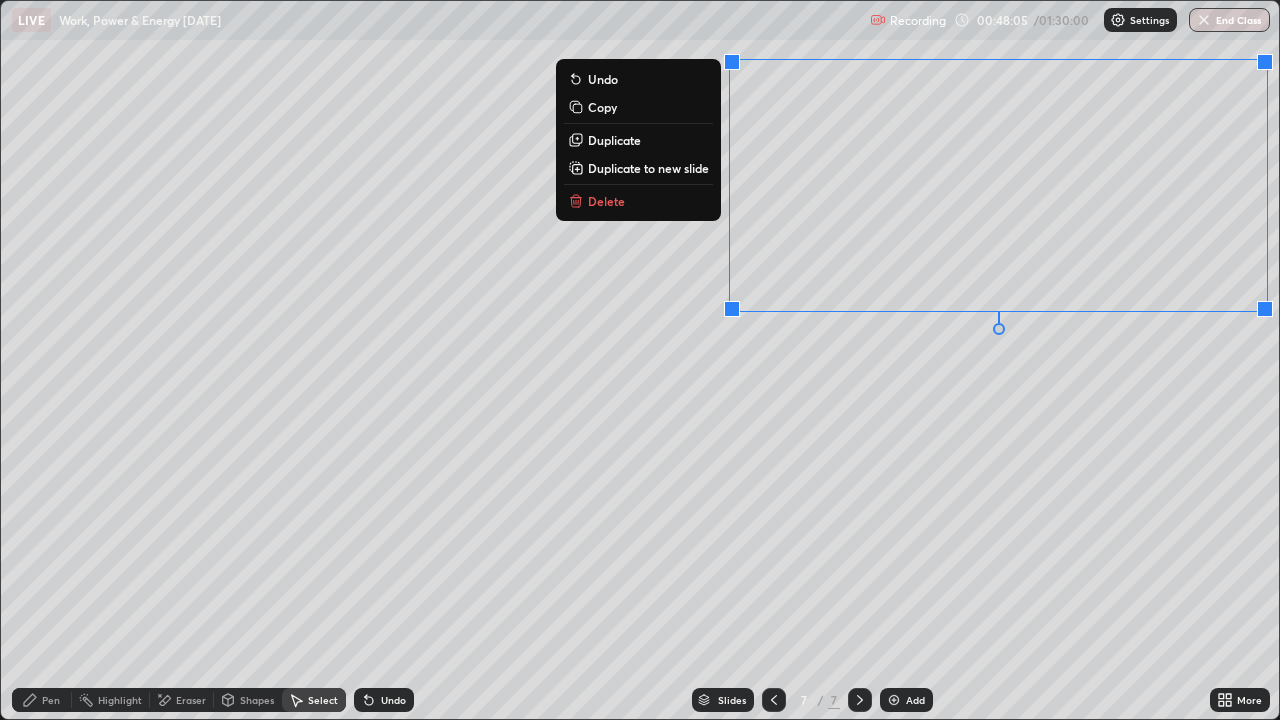 click on "Duplicate to new slide" at bounding box center [648, 168] 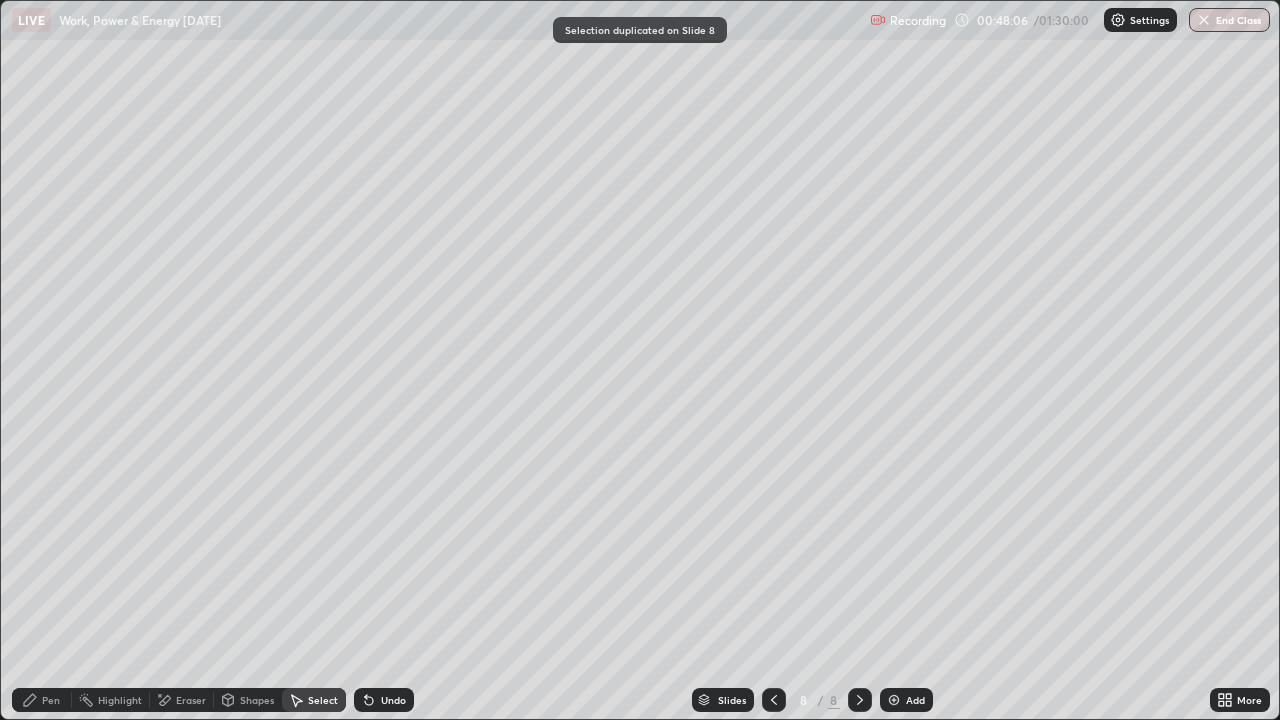 click on "Pen" at bounding box center (51, 700) 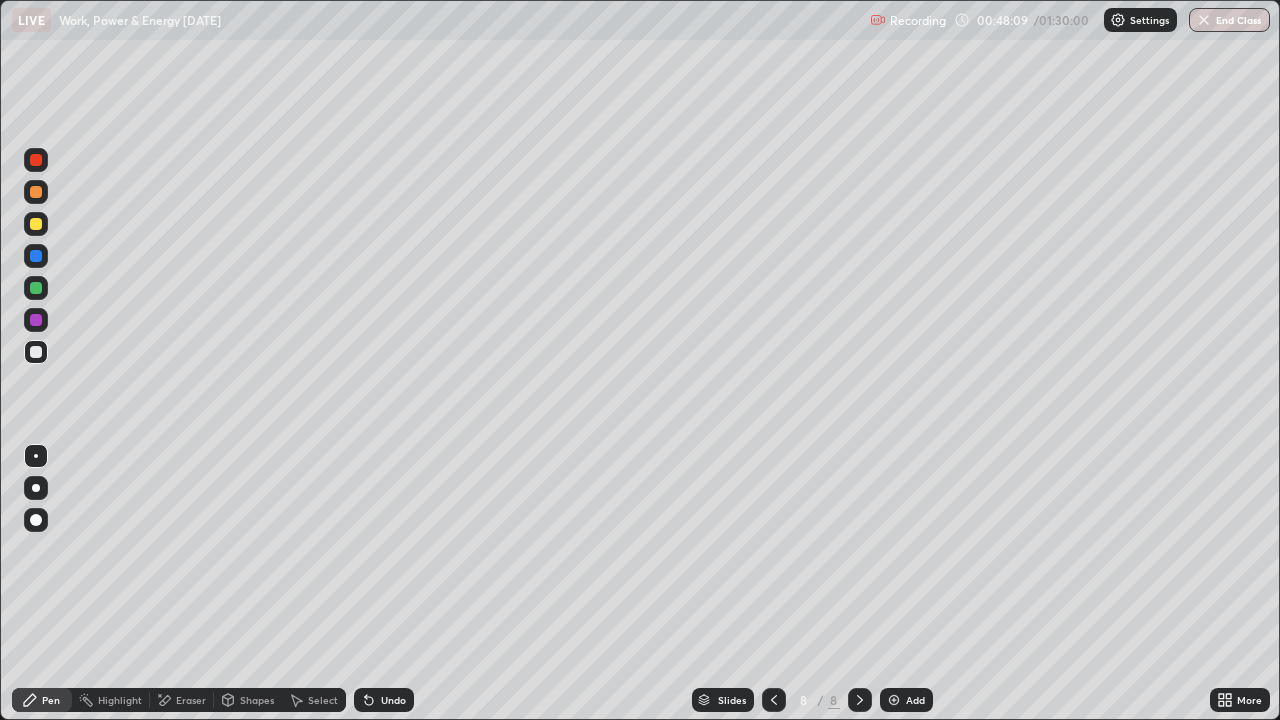 click on "Eraser" at bounding box center (191, 700) 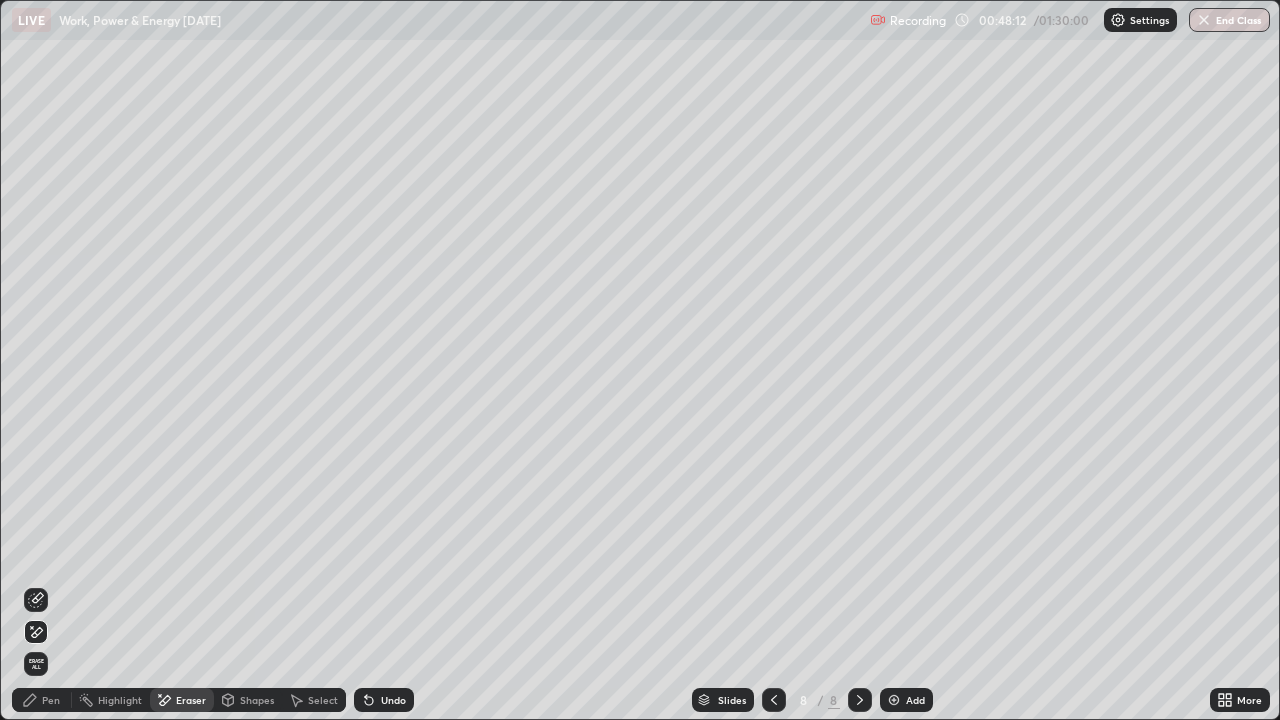 click on "Pen" at bounding box center (51, 700) 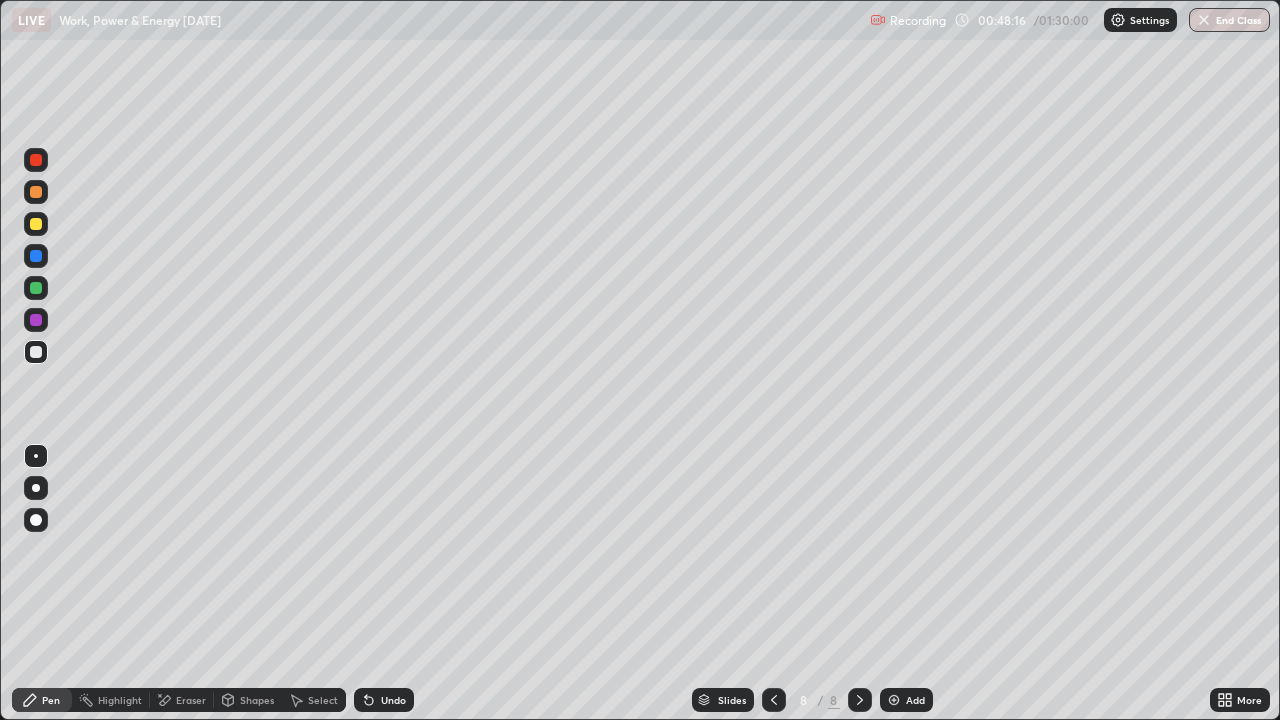 click on "Undo" at bounding box center [384, 700] 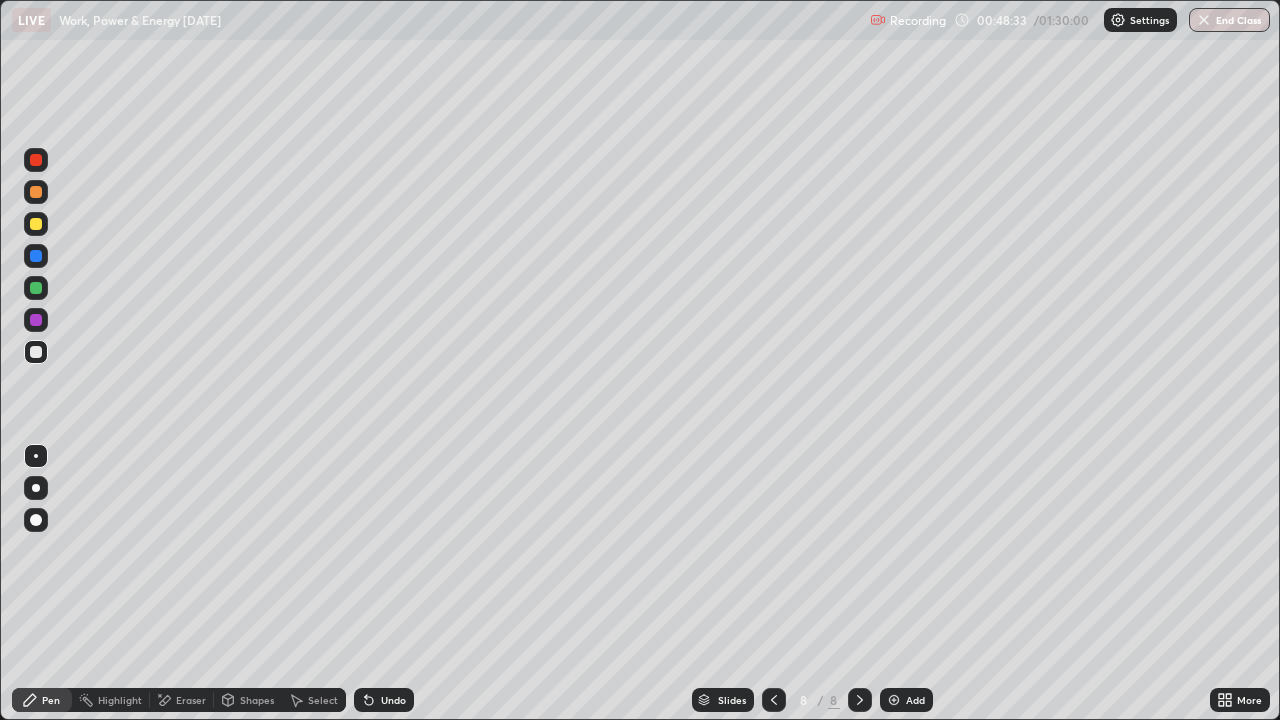 click on "Eraser" at bounding box center [191, 700] 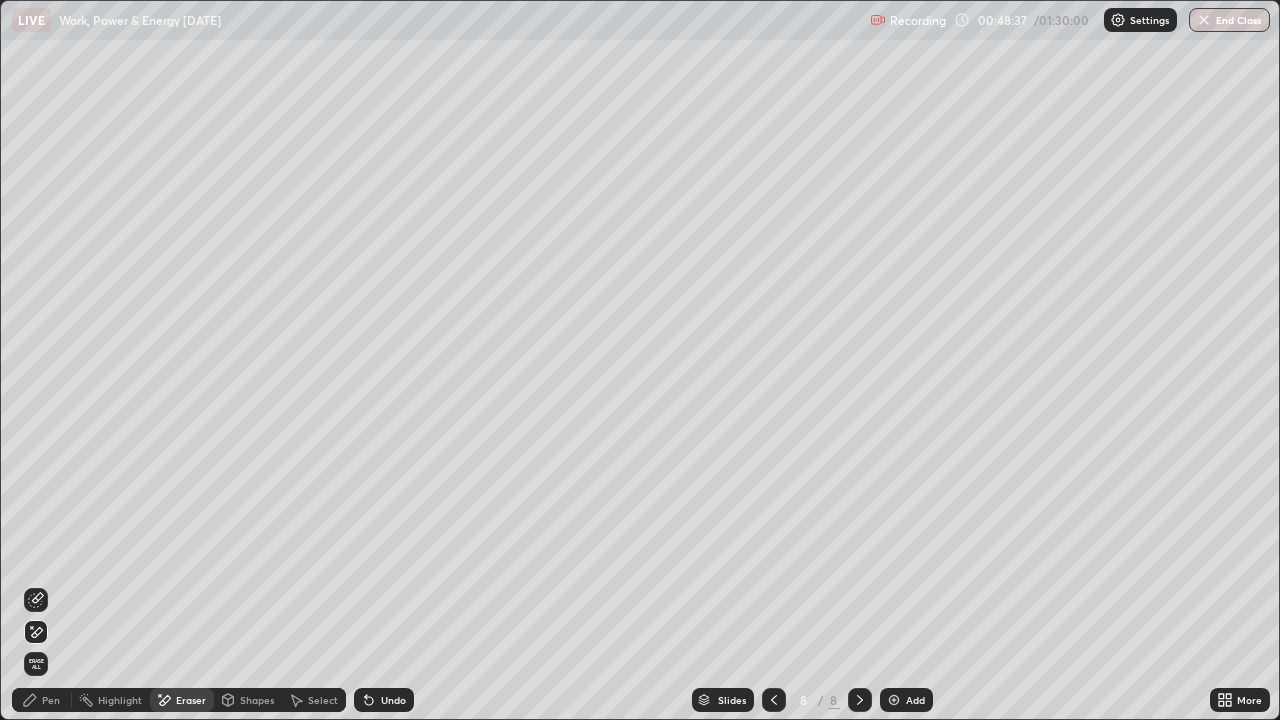 click on "Pen" at bounding box center (42, 700) 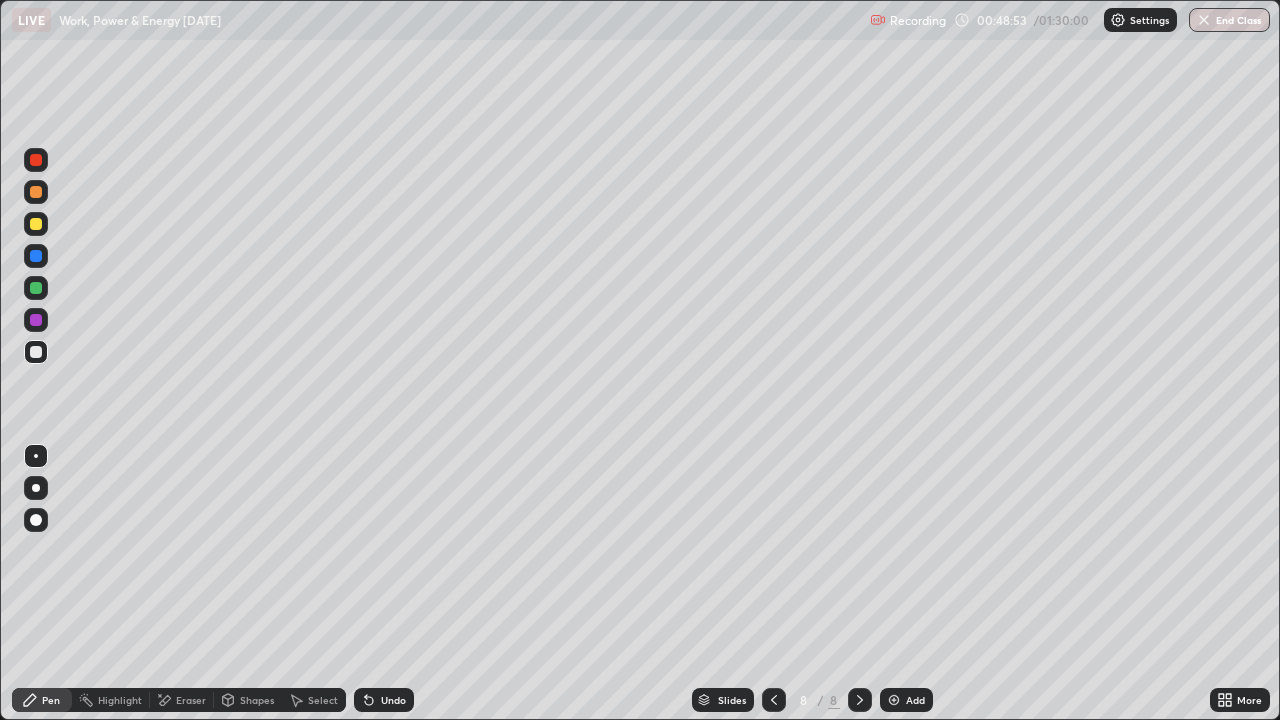 click on "Undo" at bounding box center [384, 700] 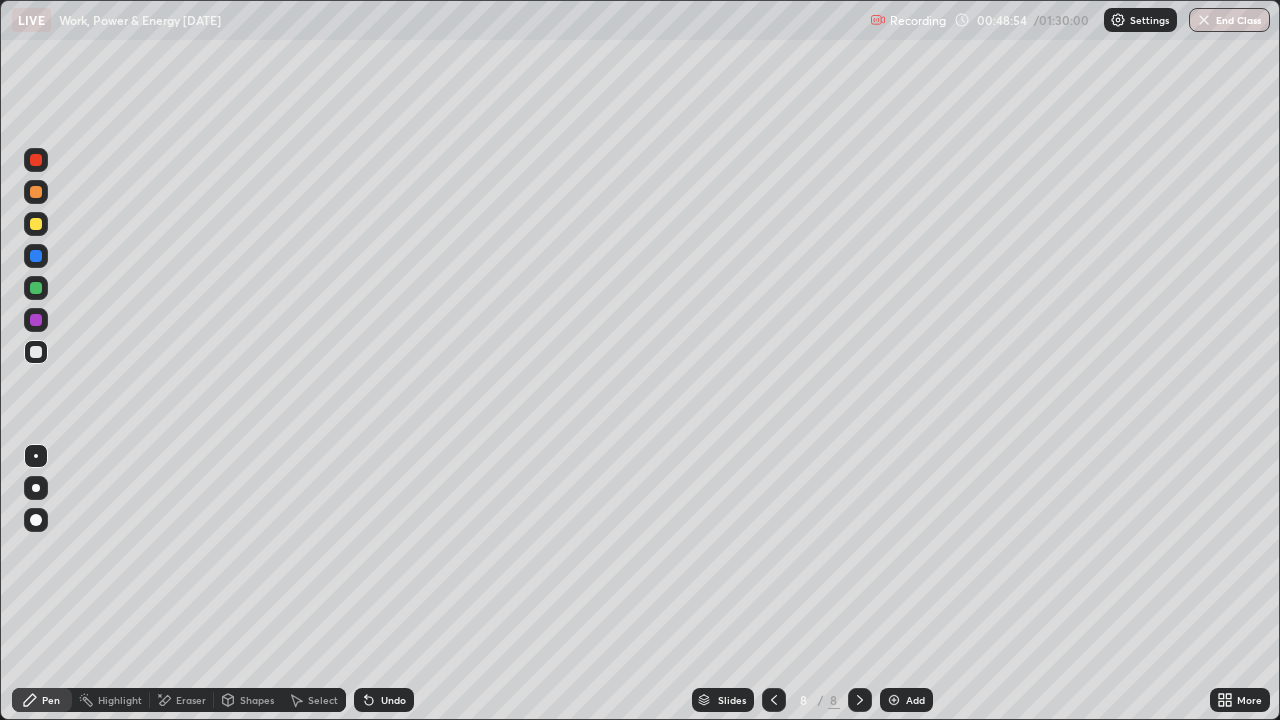 click 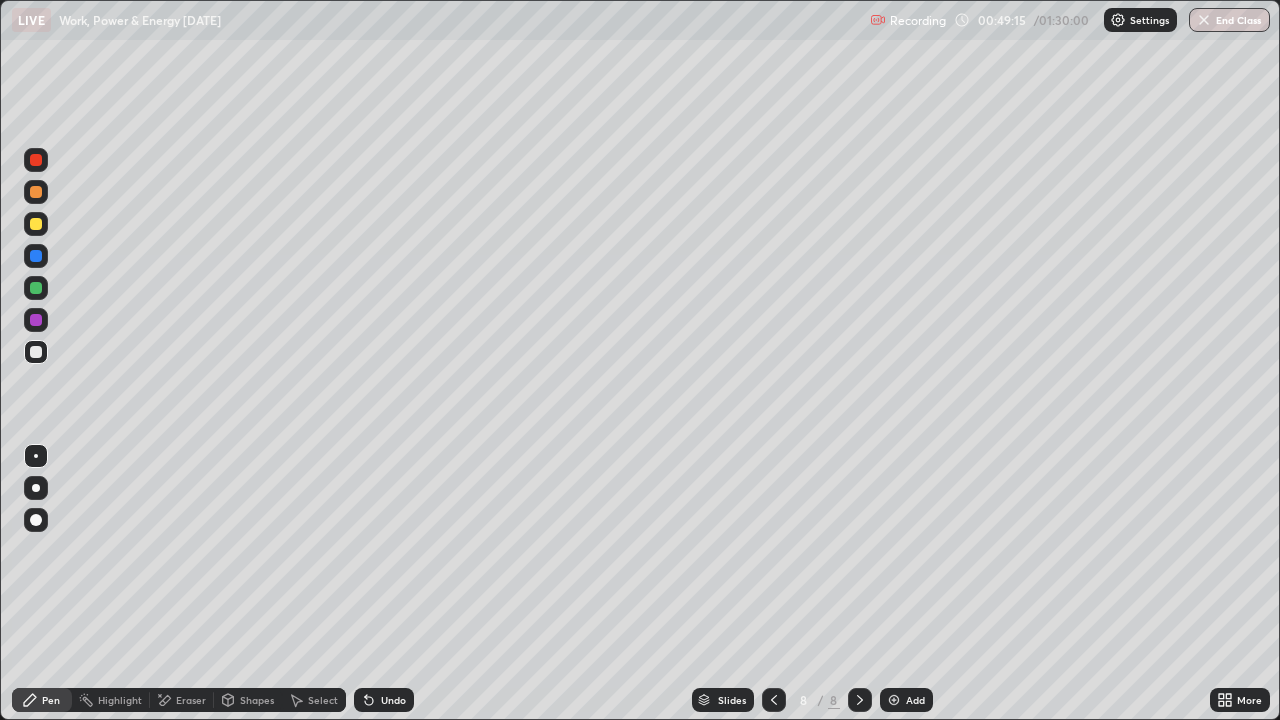 click at bounding box center (36, 224) 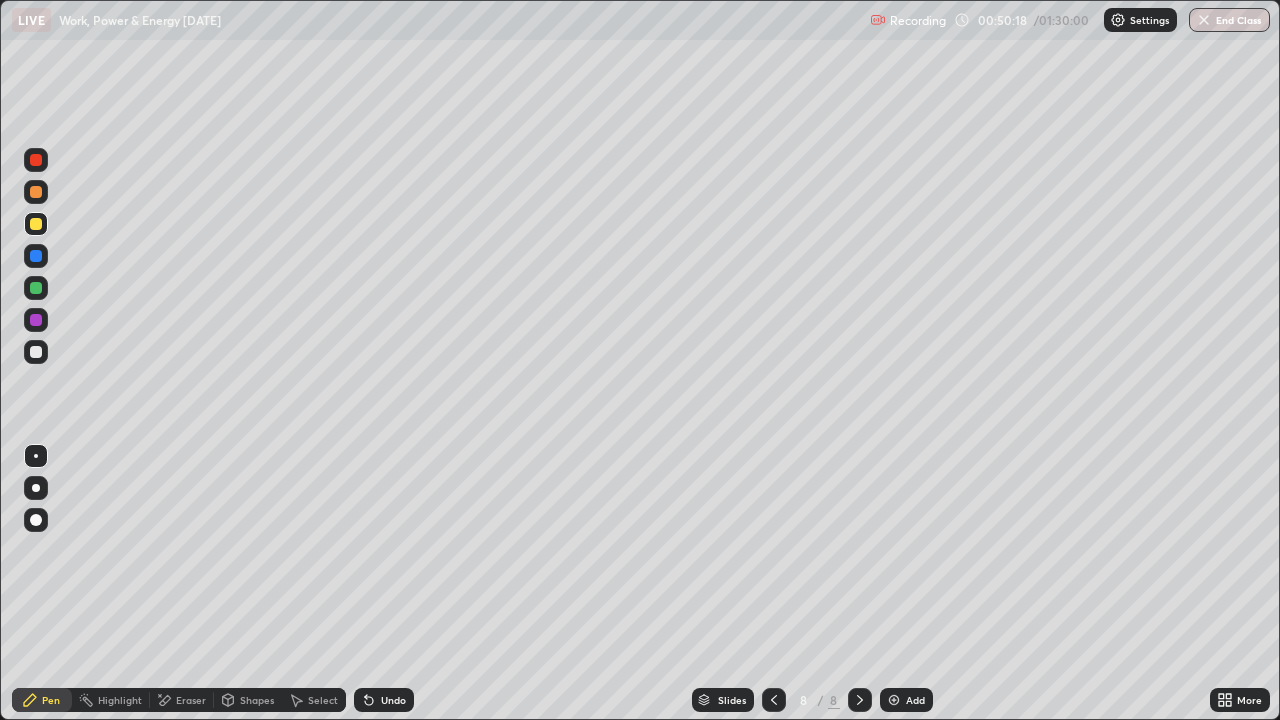 click on "Undo" at bounding box center (393, 700) 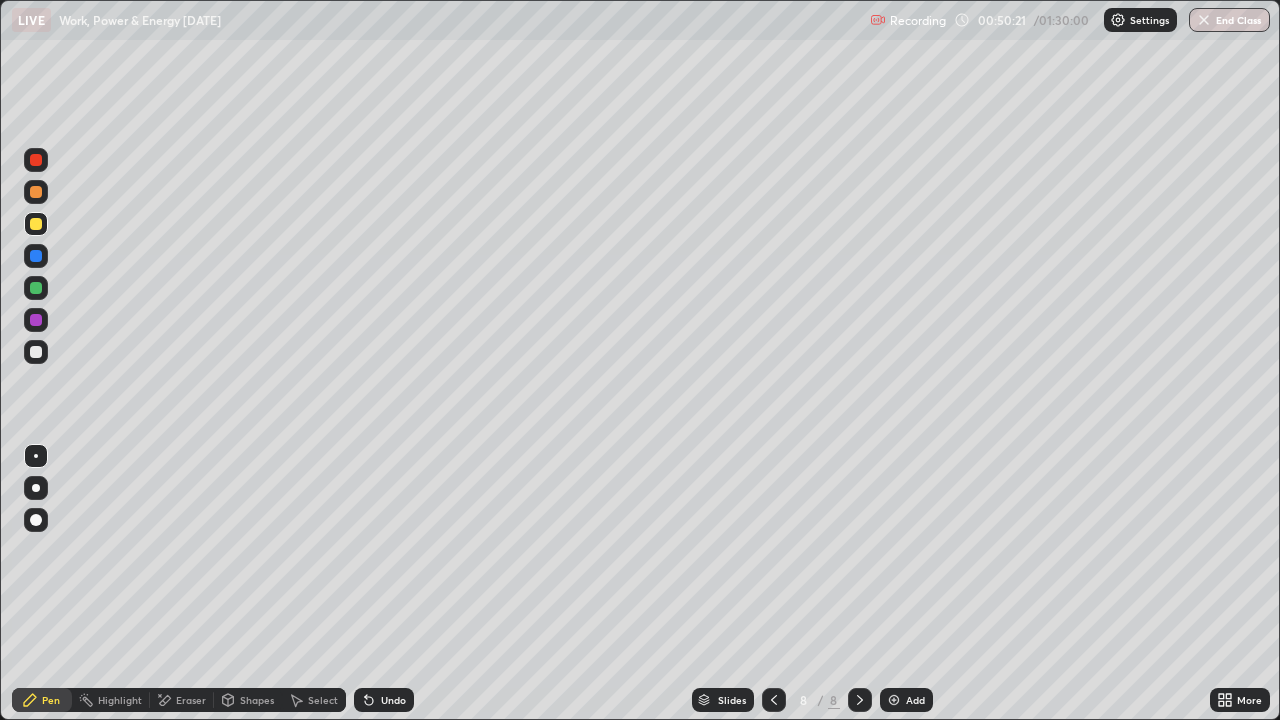 click at bounding box center (36, 352) 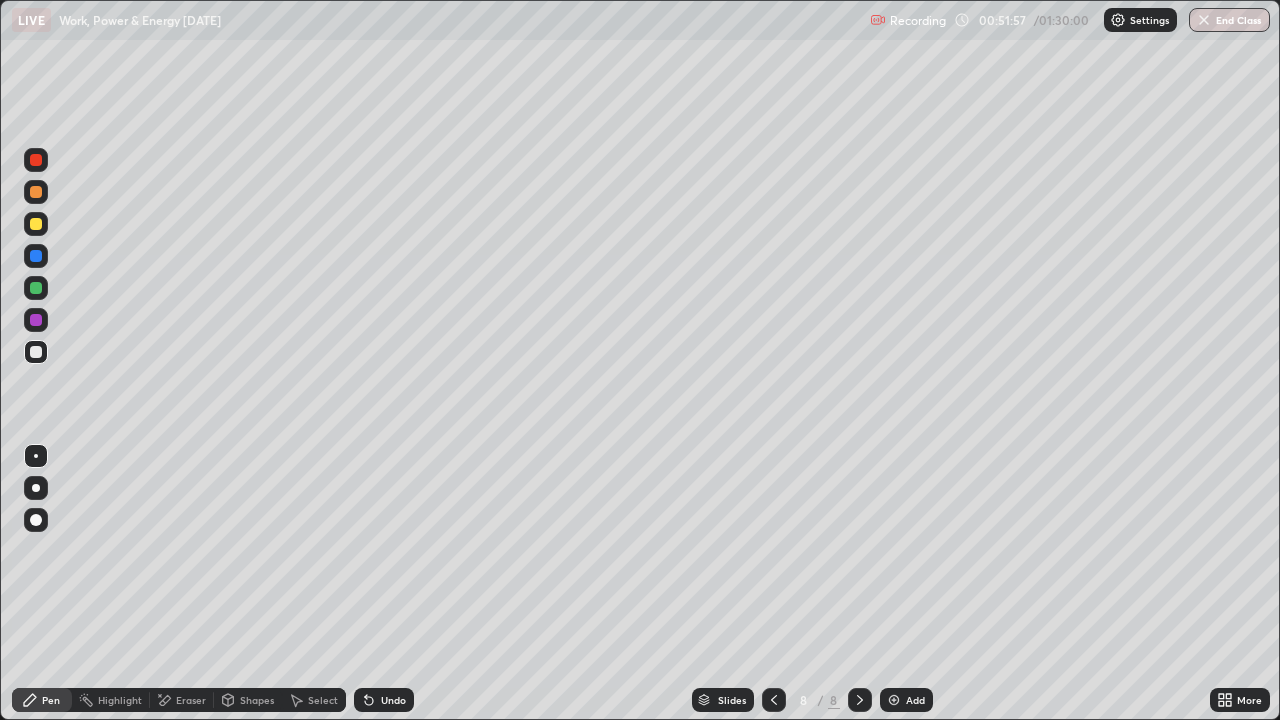 click at bounding box center (36, 224) 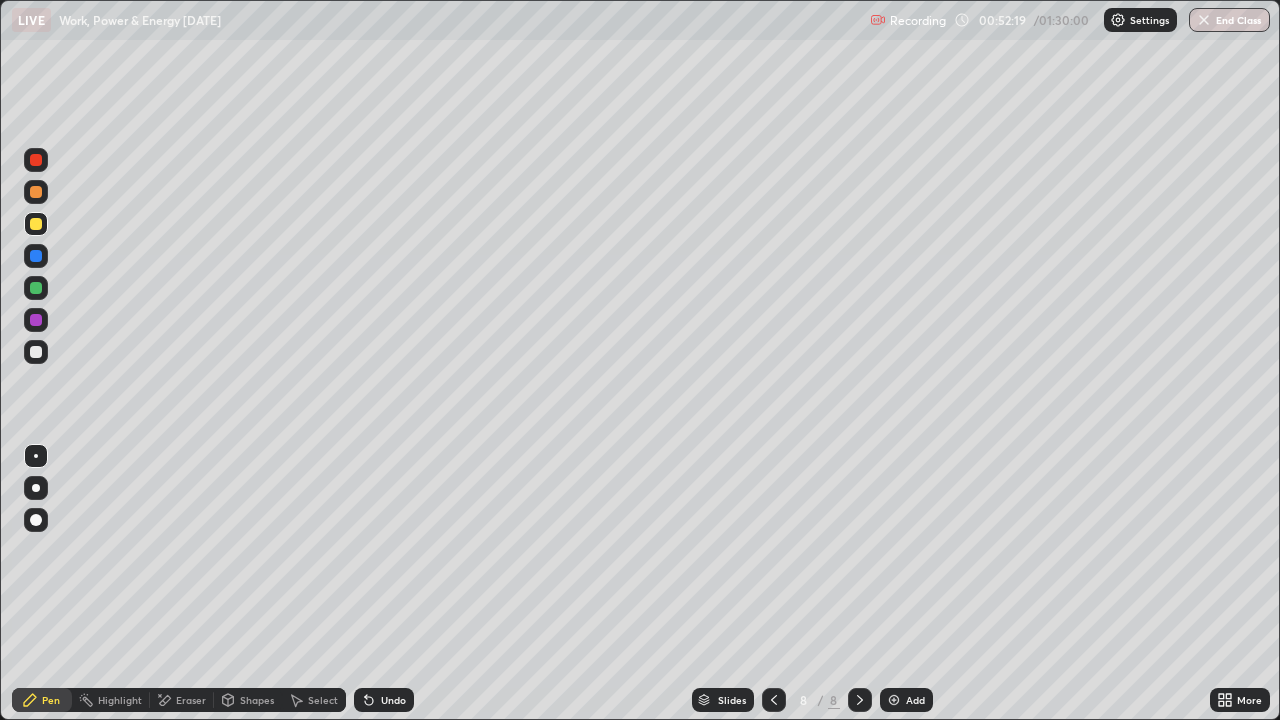 click on "Undo" at bounding box center [393, 700] 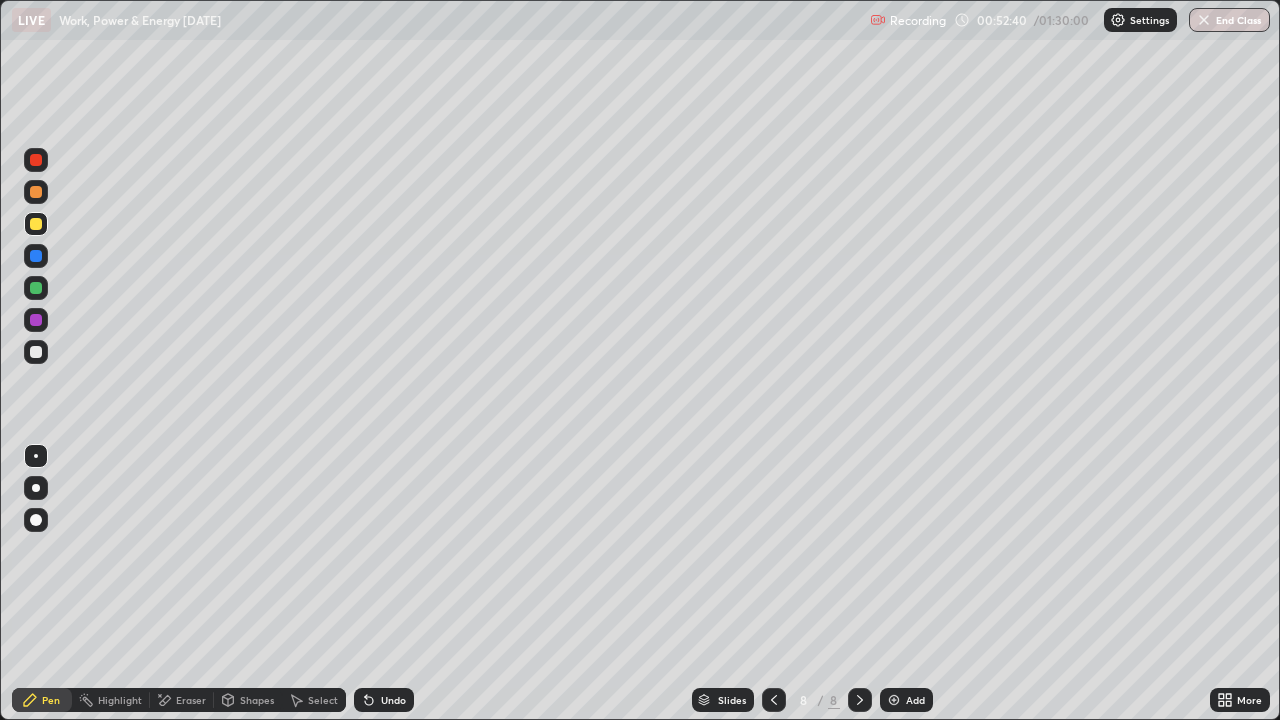 click on "Eraser" at bounding box center [191, 700] 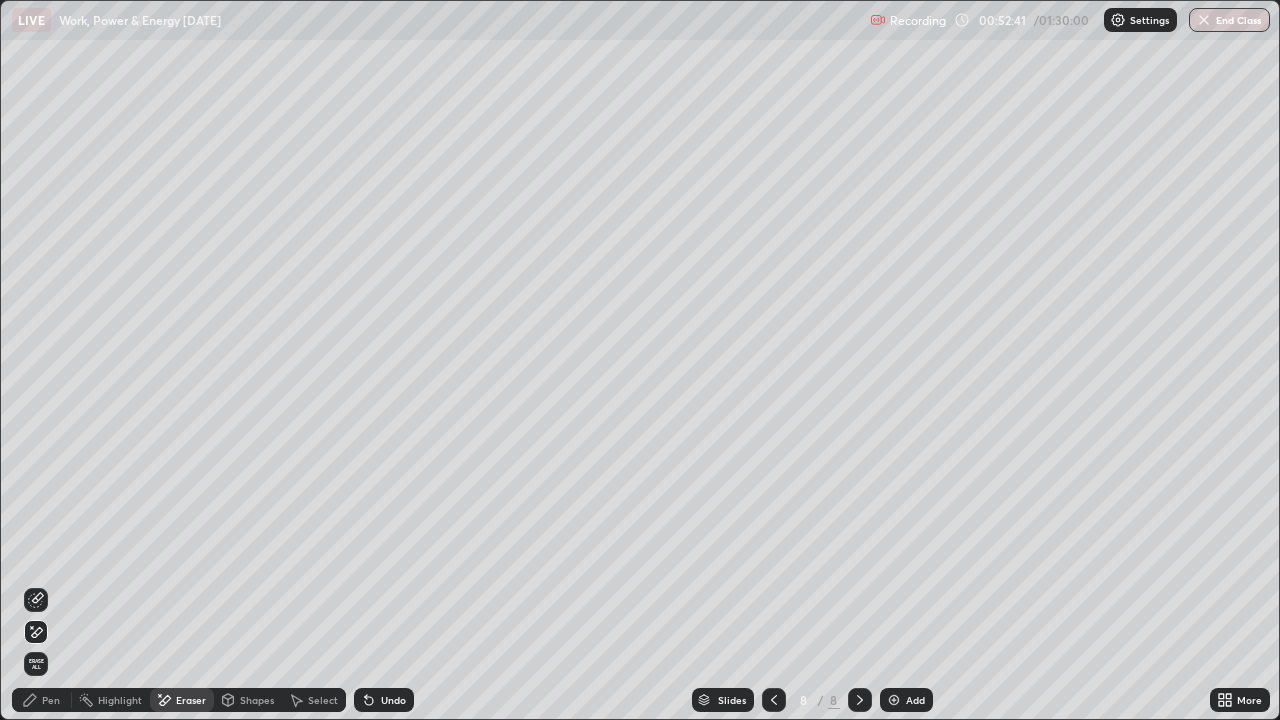 click on "Pen" at bounding box center (42, 700) 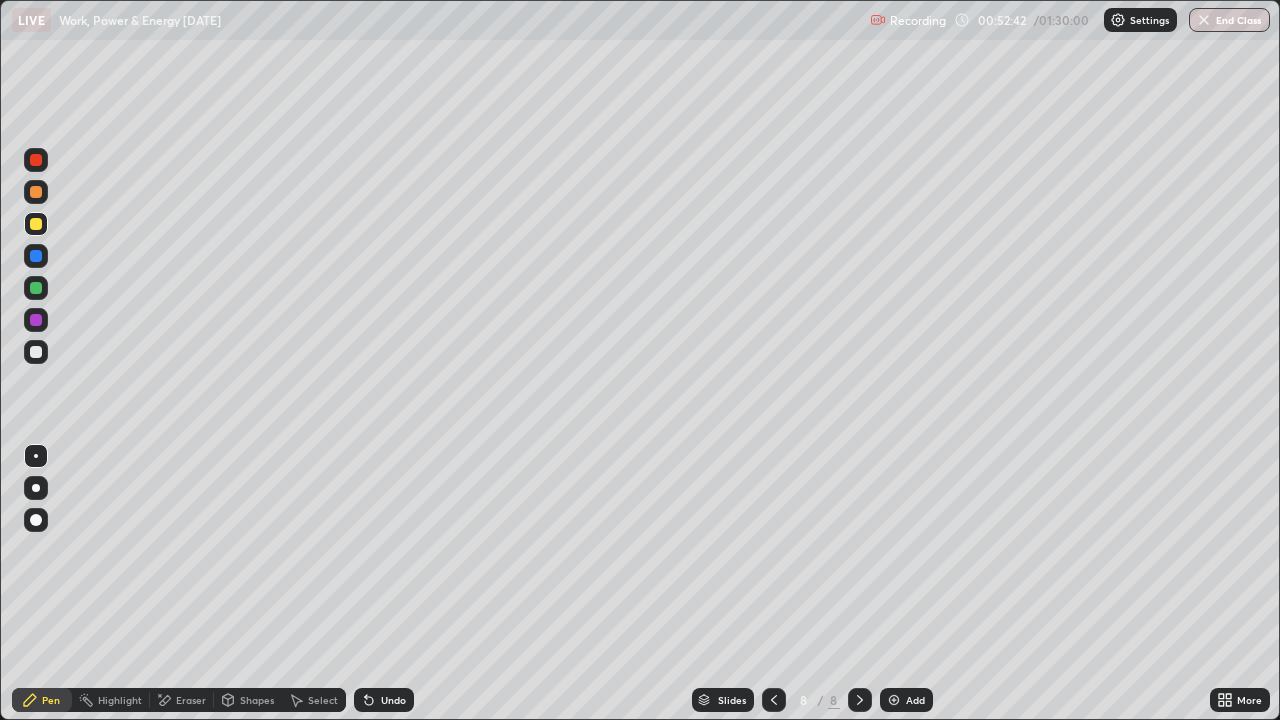 click on "Pen" at bounding box center [42, 700] 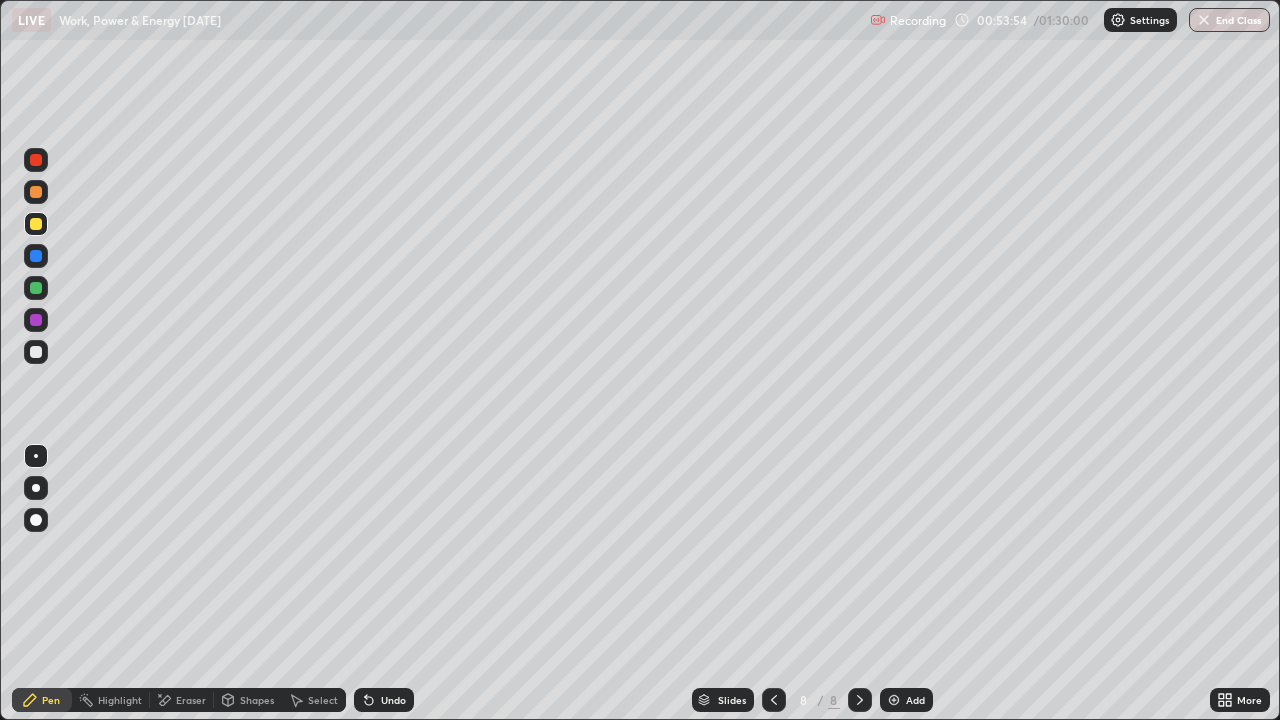 click at bounding box center [36, 352] 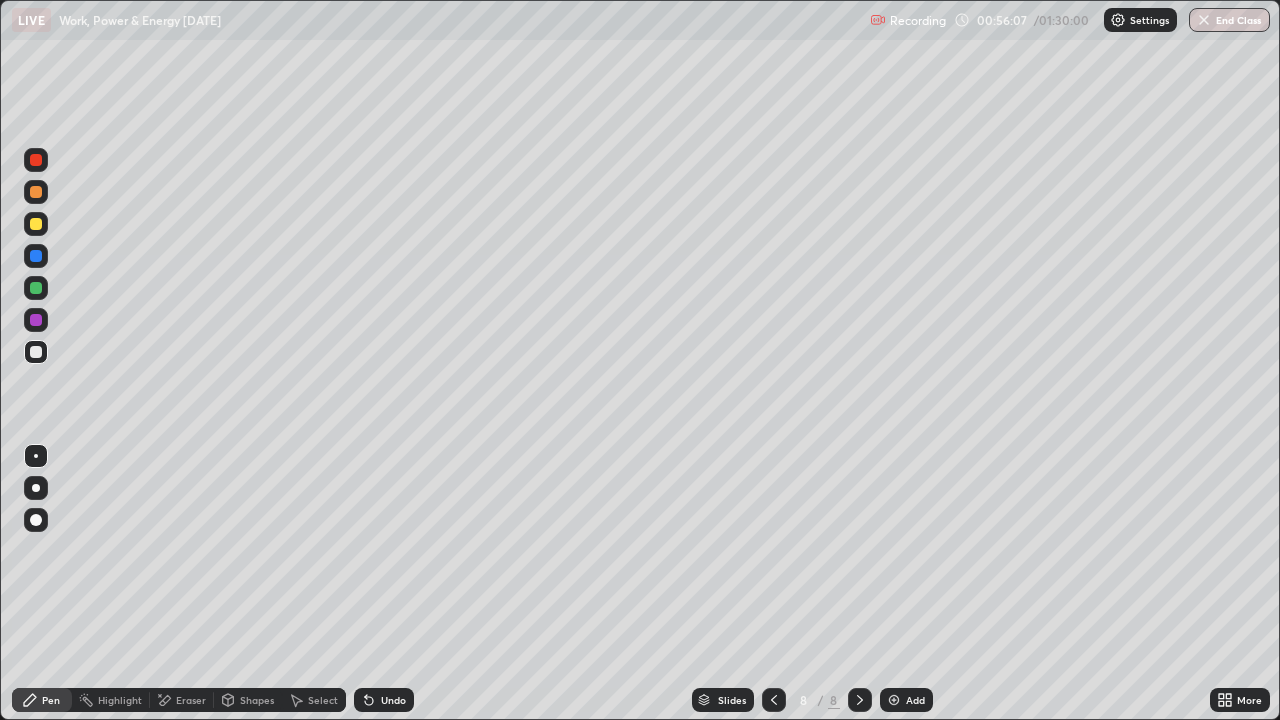 click 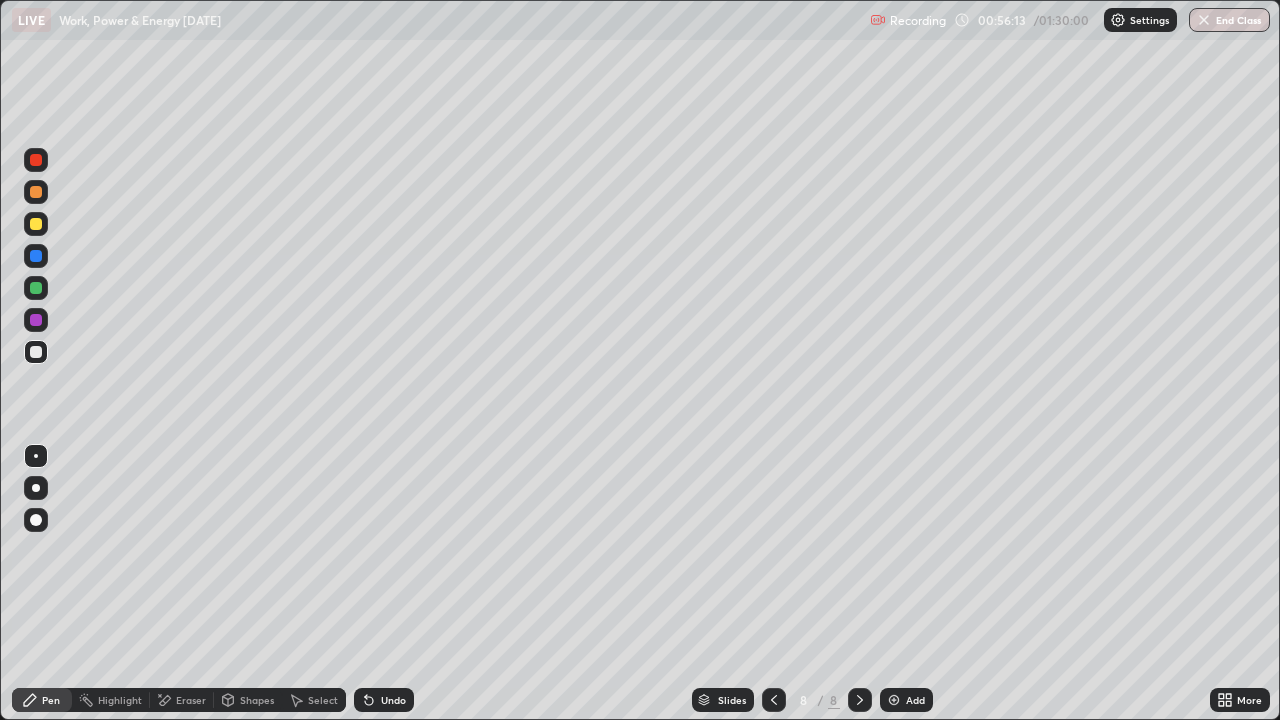 click at bounding box center [894, 700] 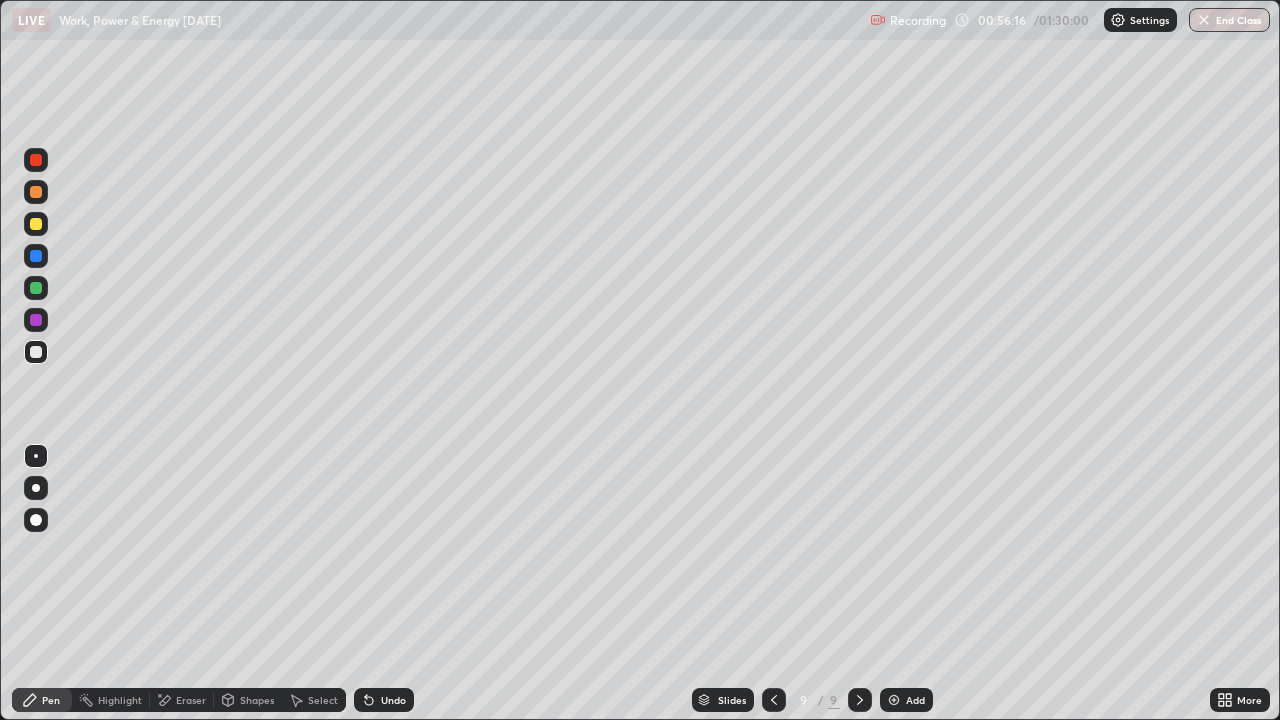 click 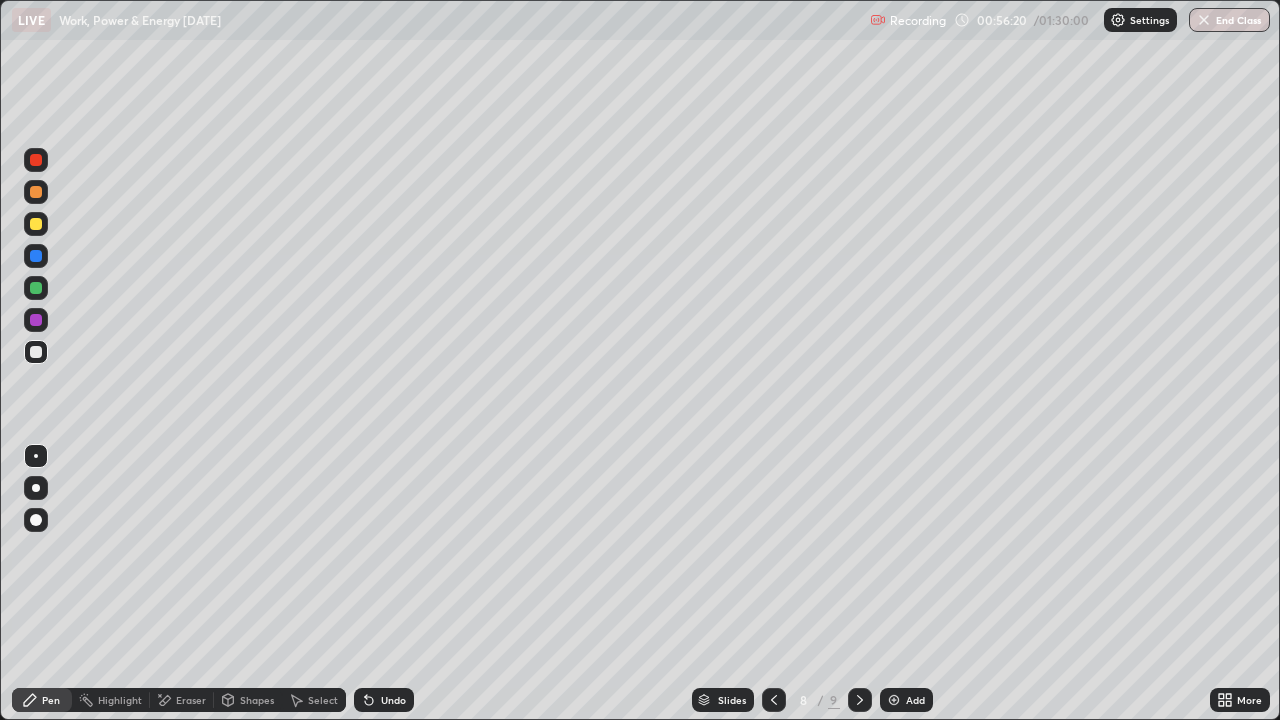 click 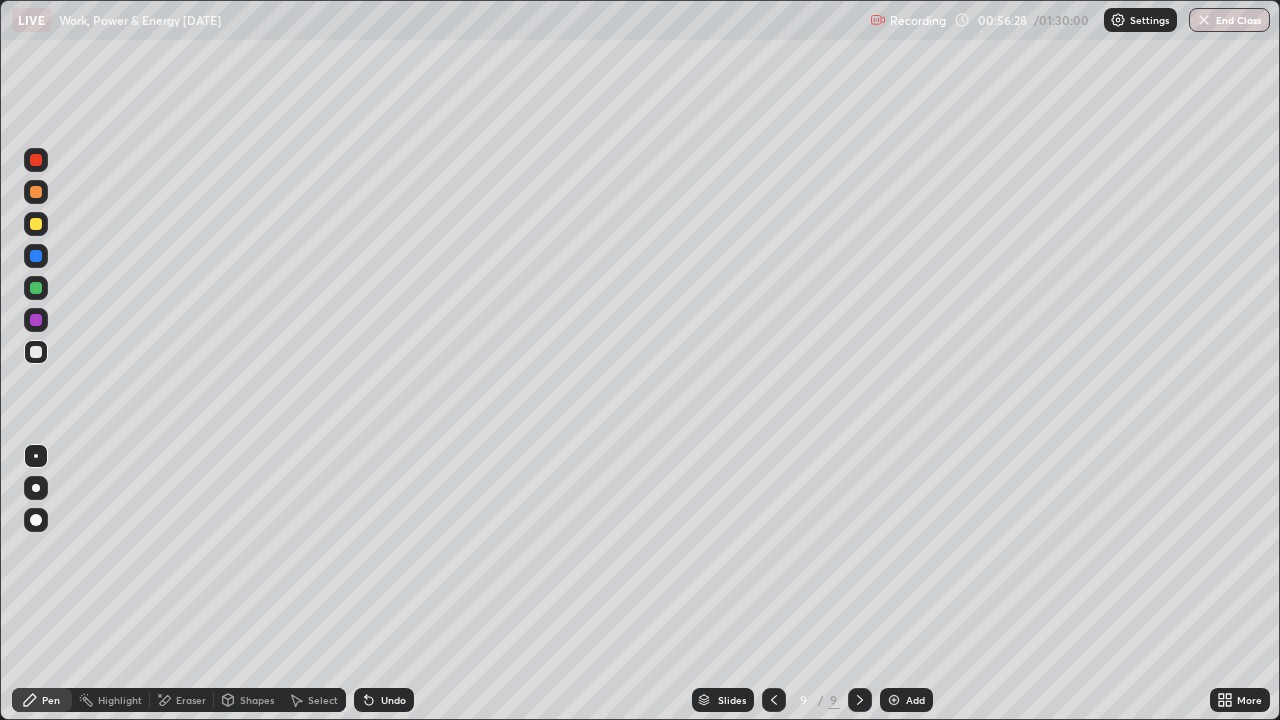 click on "Eraser" at bounding box center (191, 700) 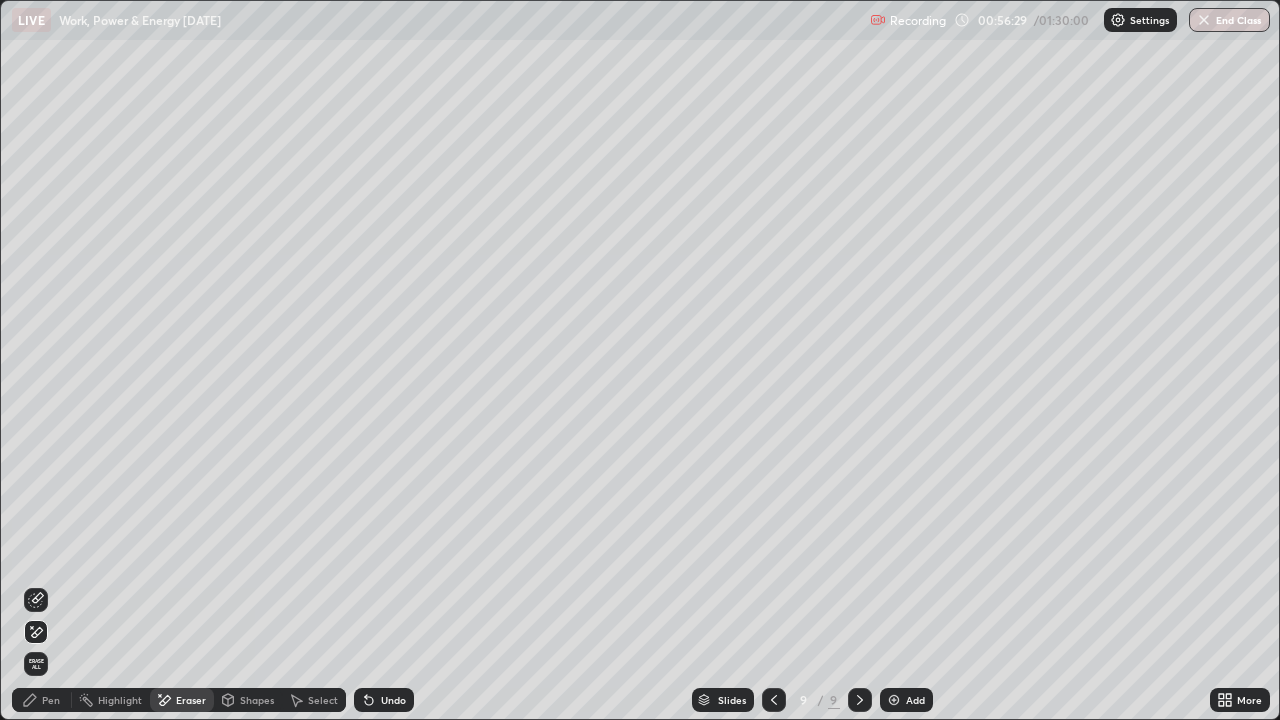 click on "Erase all" at bounding box center [36, 664] 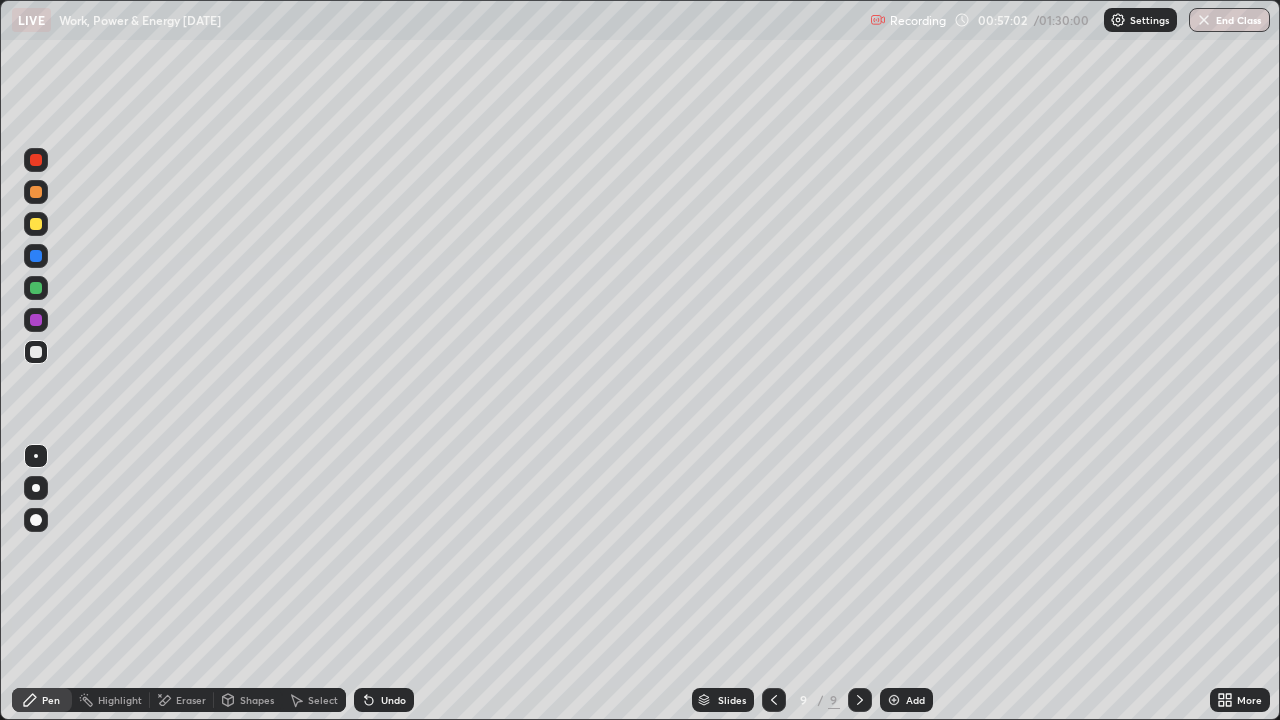 click on "Undo" at bounding box center (393, 700) 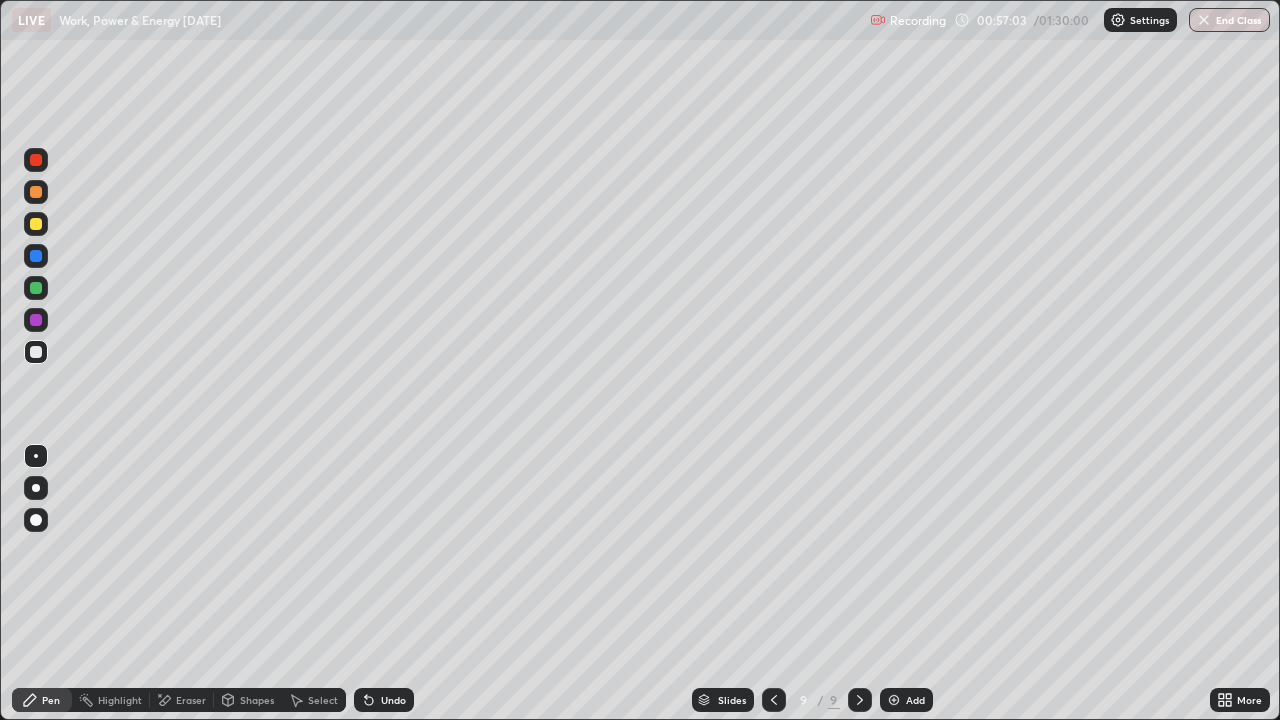 click on "Undo" at bounding box center [393, 700] 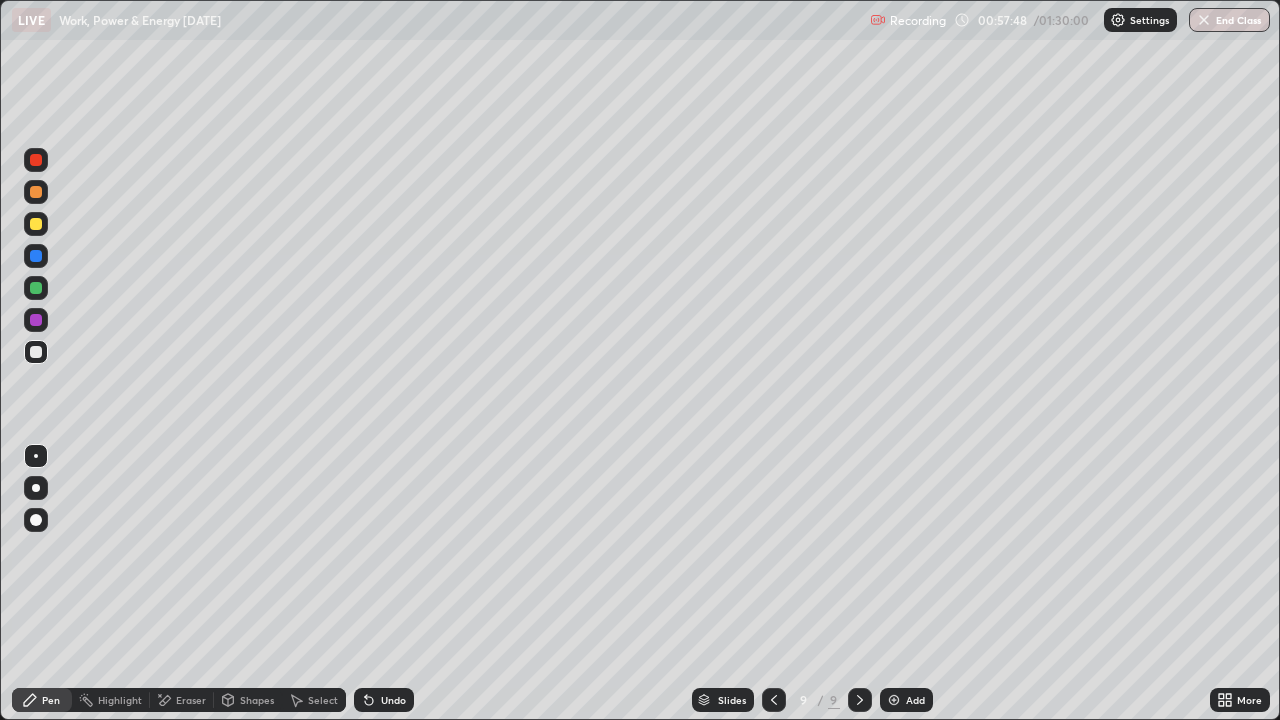 click at bounding box center (36, 288) 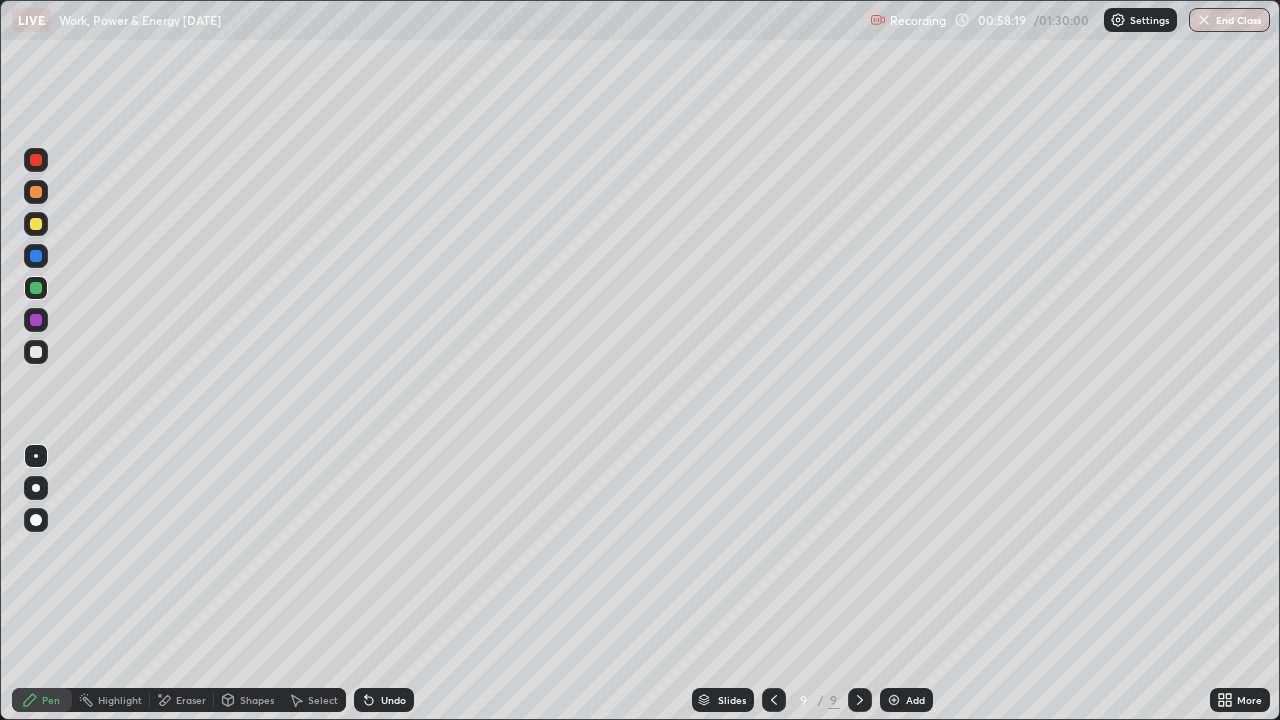 click at bounding box center (36, 352) 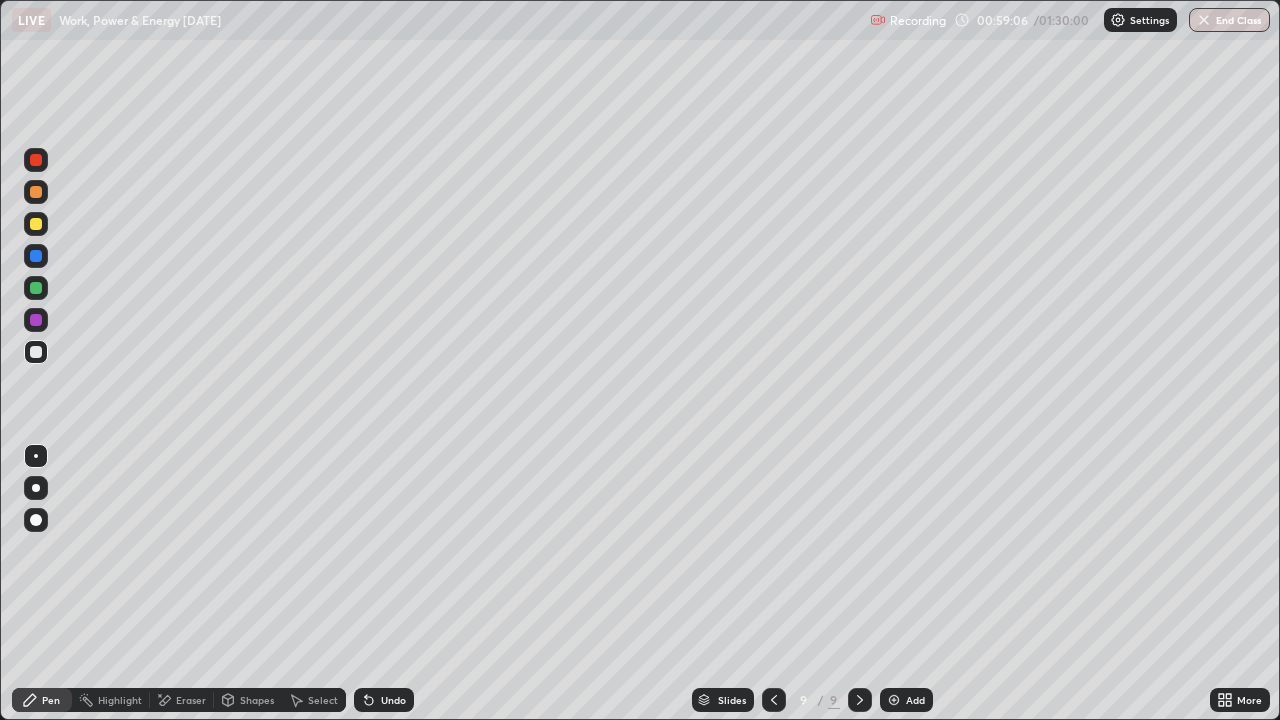 click on "Undo" at bounding box center [393, 700] 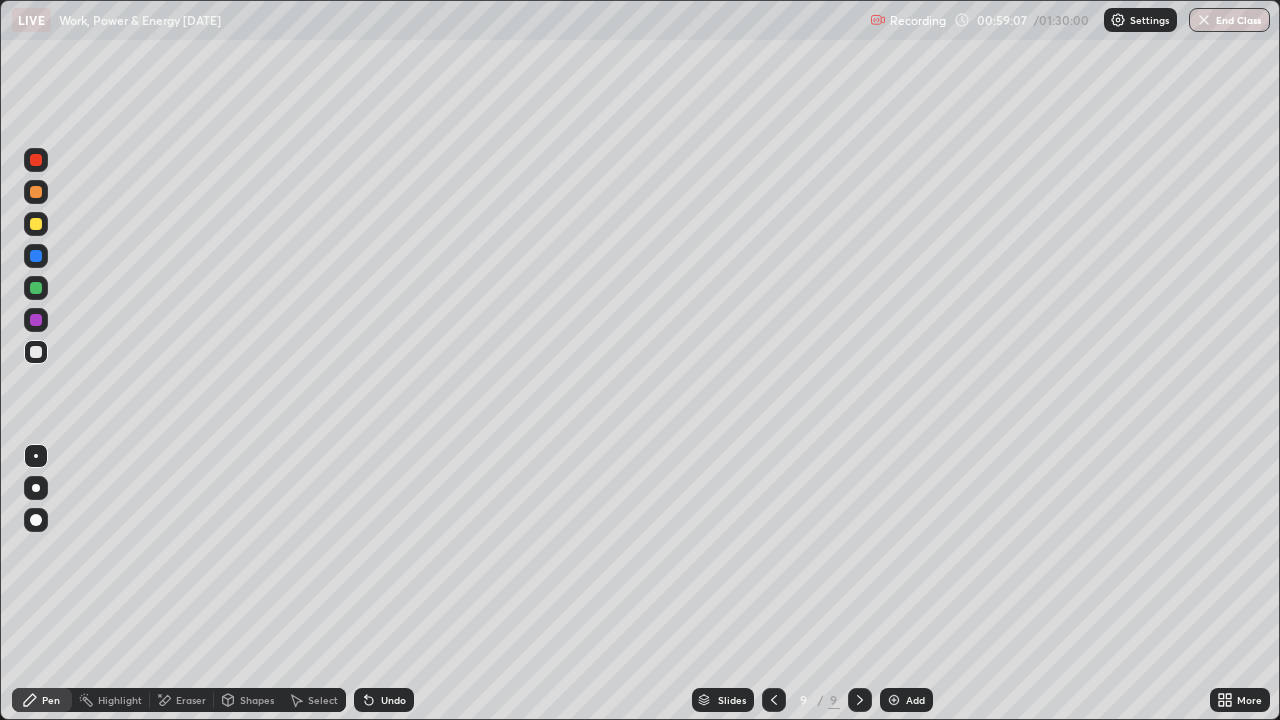 click on "Undo" at bounding box center (384, 700) 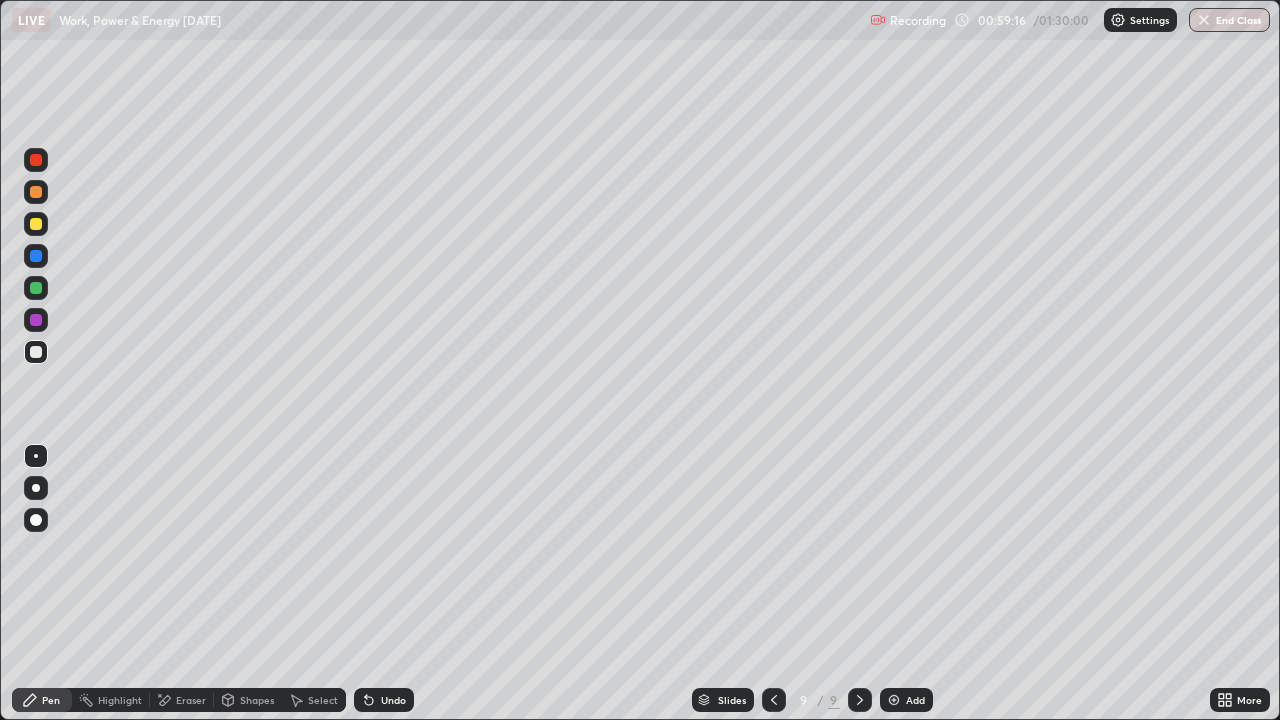 click at bounding box center [36, 224] 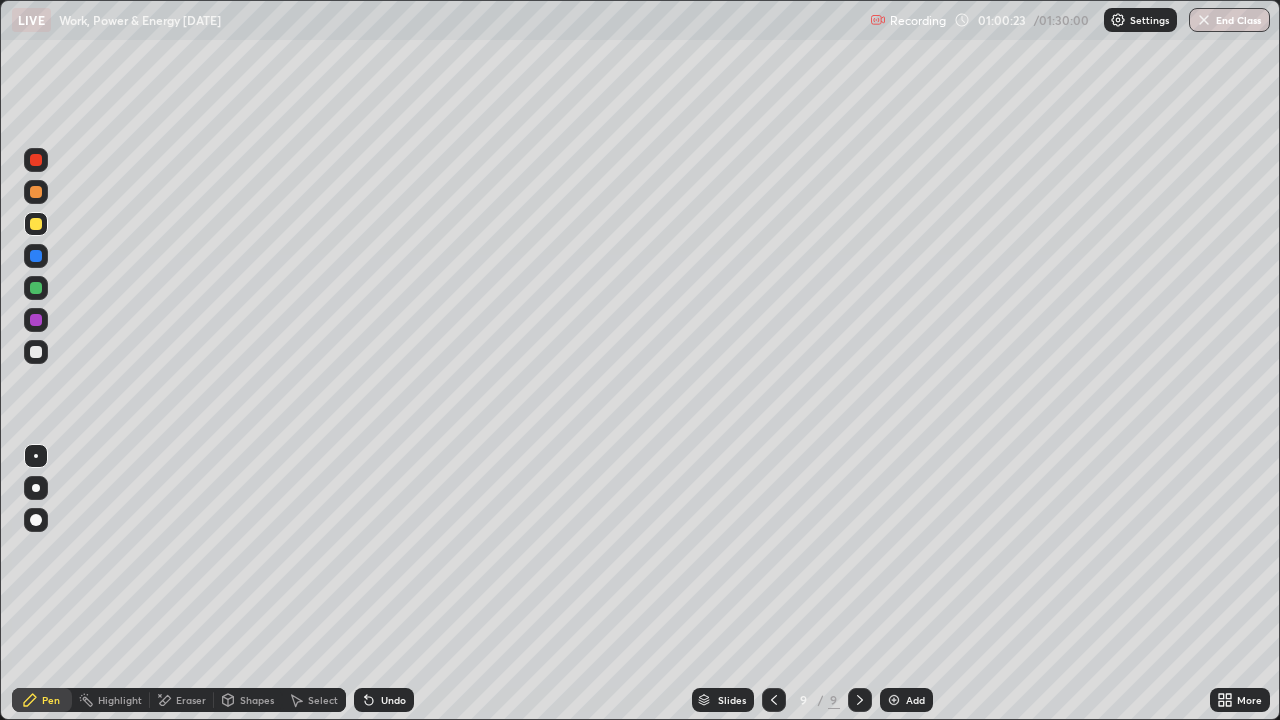 click on "Undo" at bounding box center [393, 700] 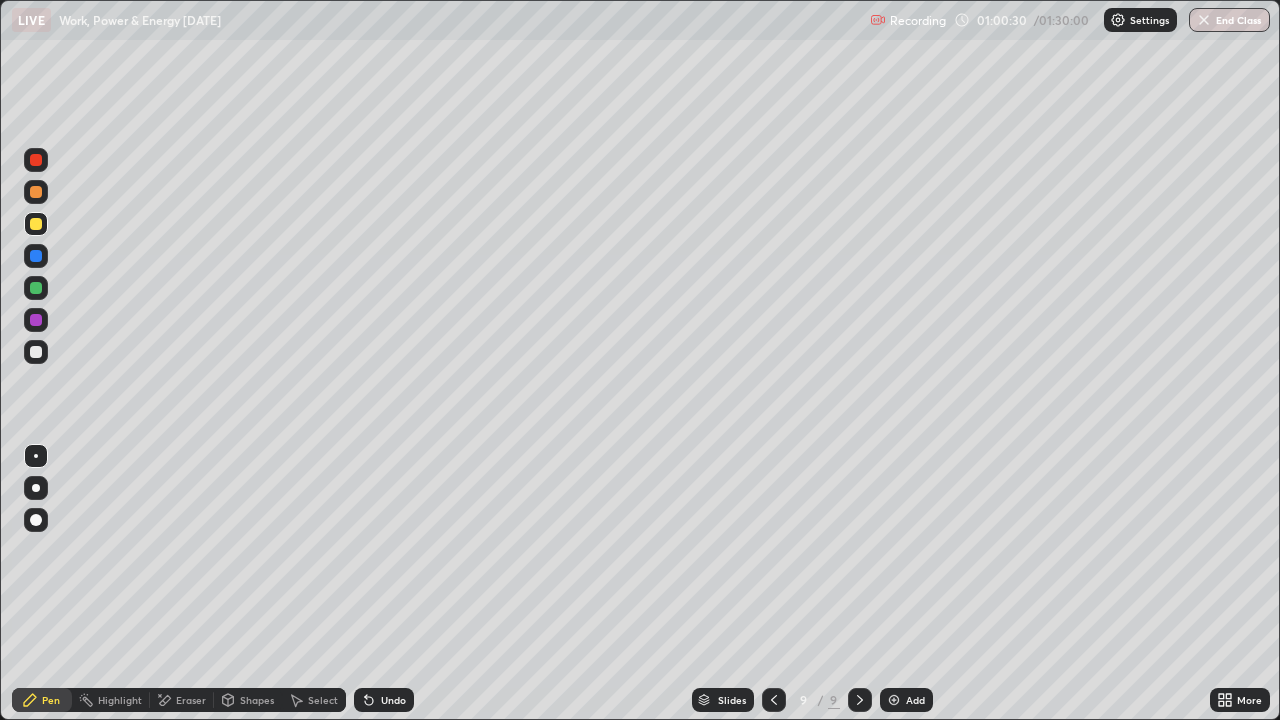 click at bounding box center [36, 352] 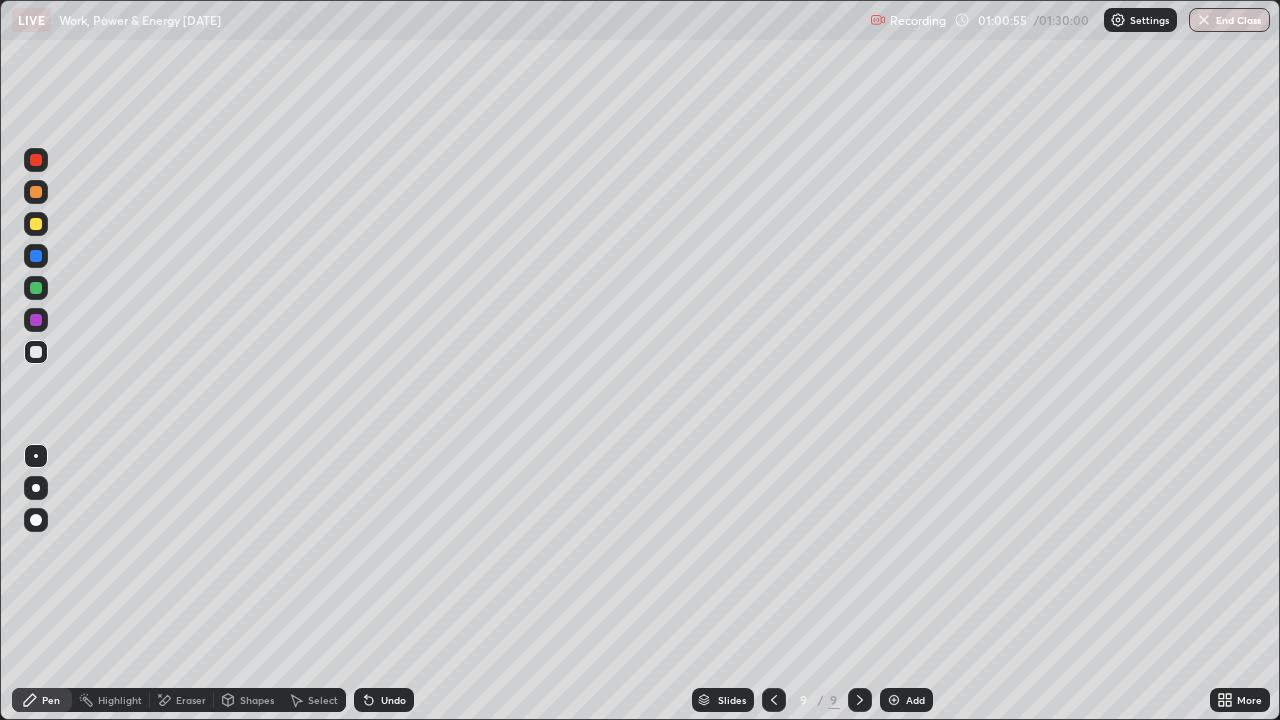 click on "Undo" at bounding box center [393, 700] 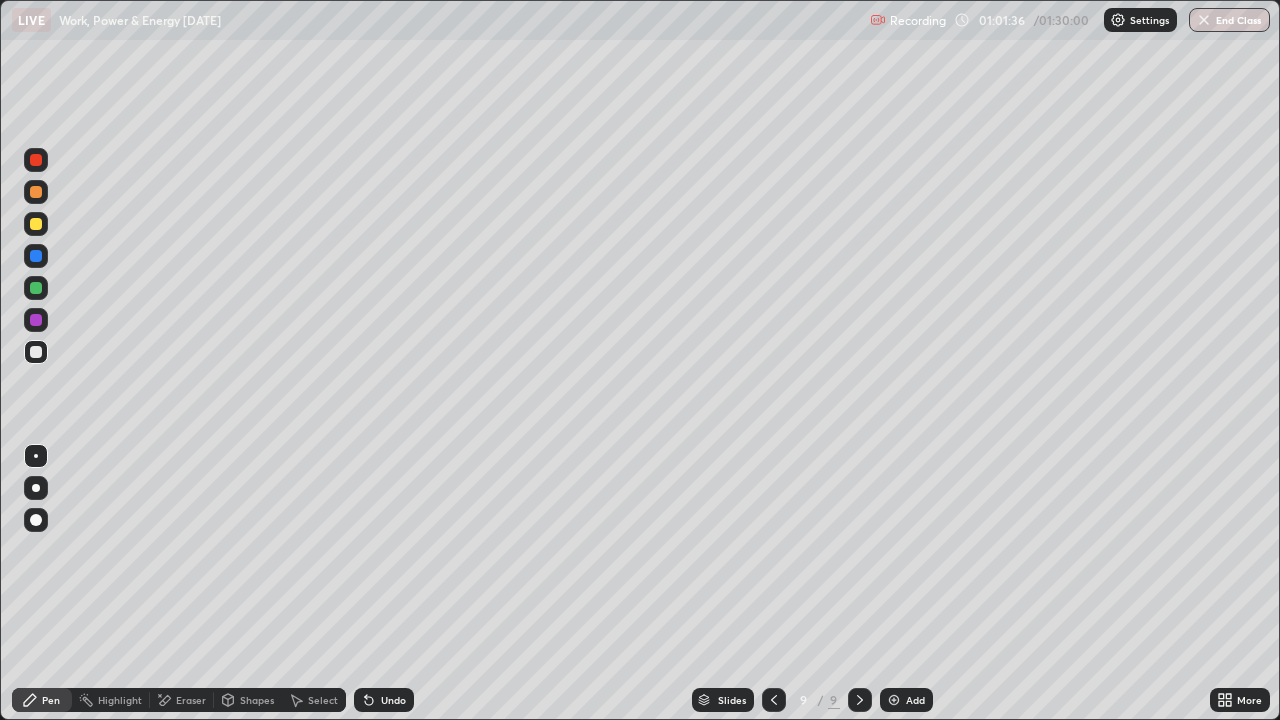 click on "Undo" at bounding box center [393, 700] 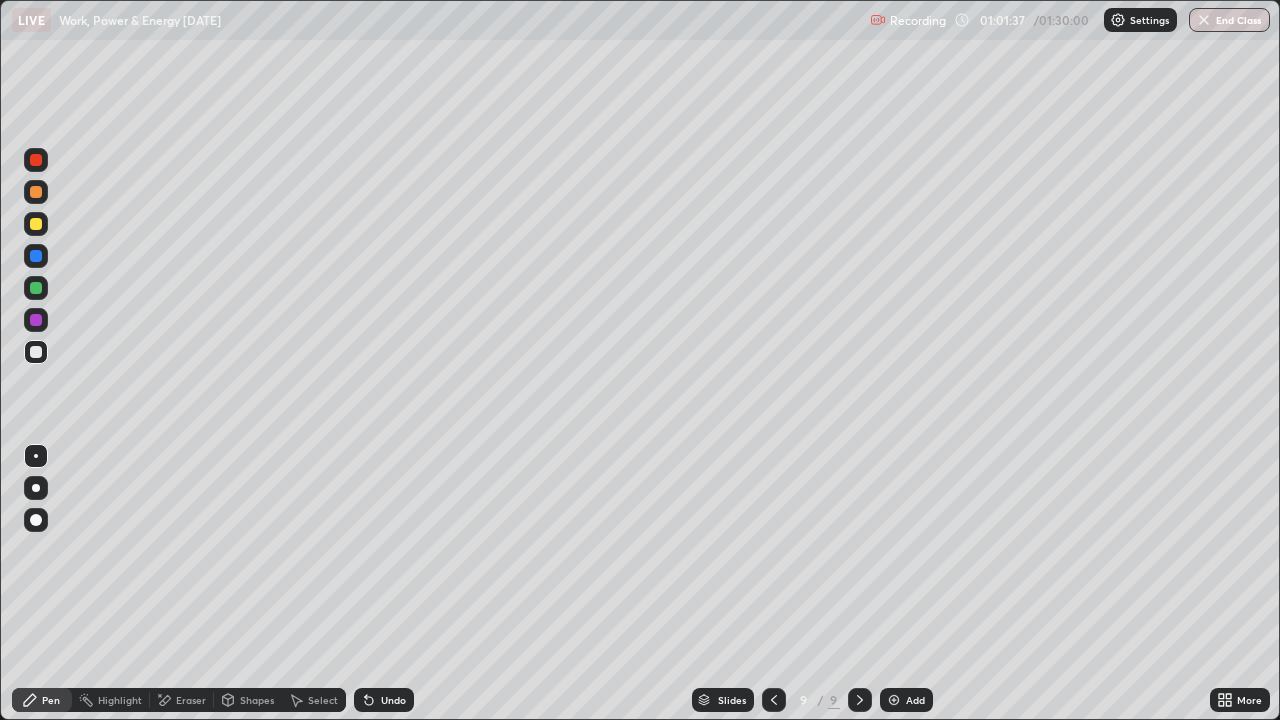 click on "Undo" at bounding box center (393, 700) 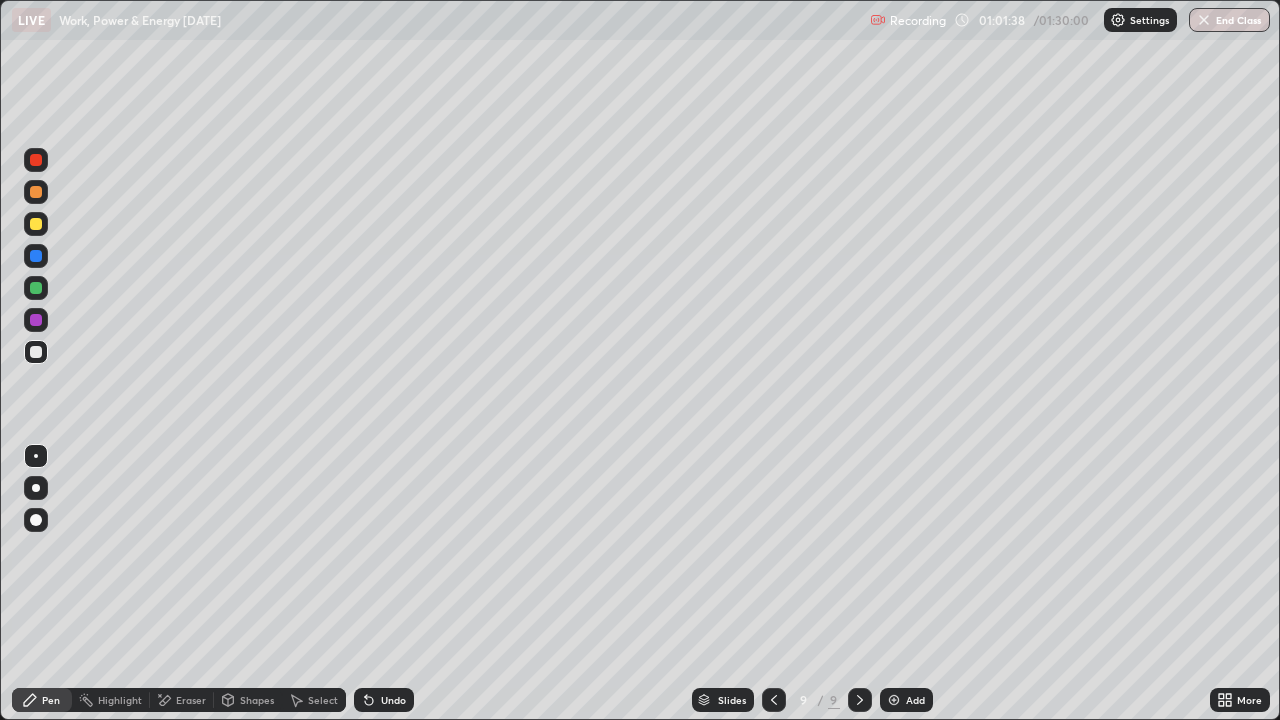 click on "Undo" at bounding box center [393, 700] 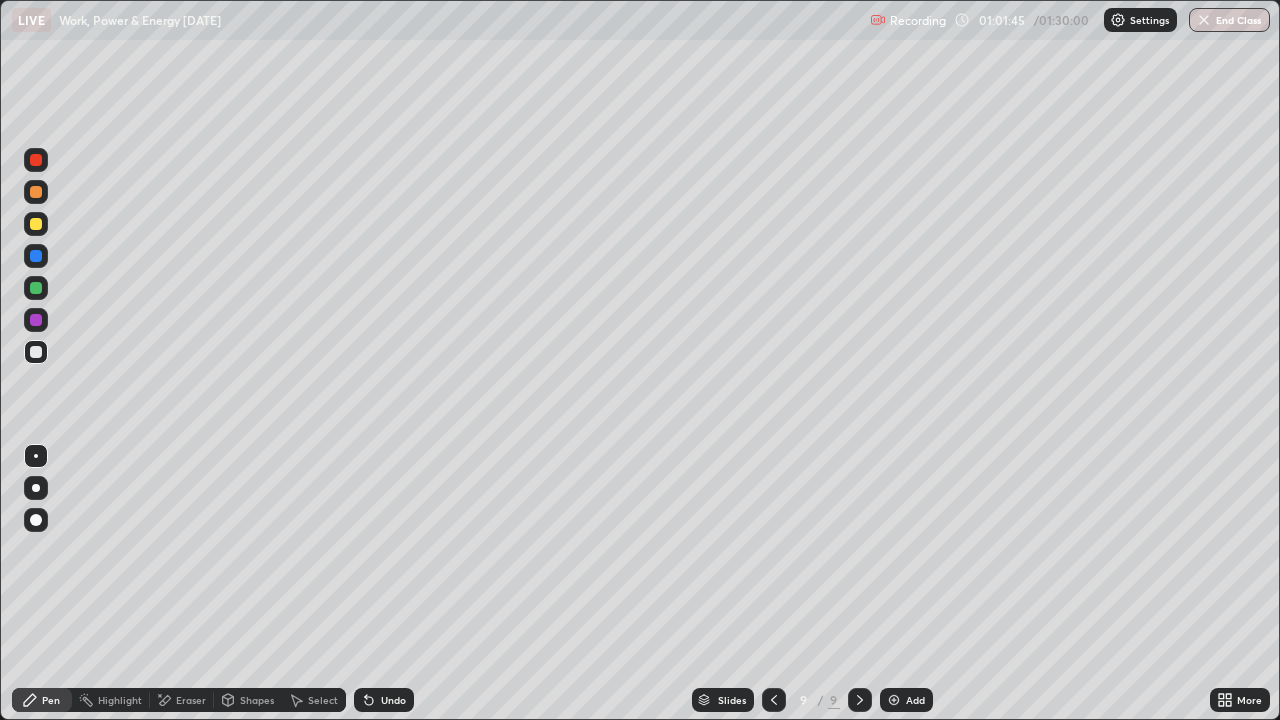 click on "Undo" at bounding box center (393, 700) 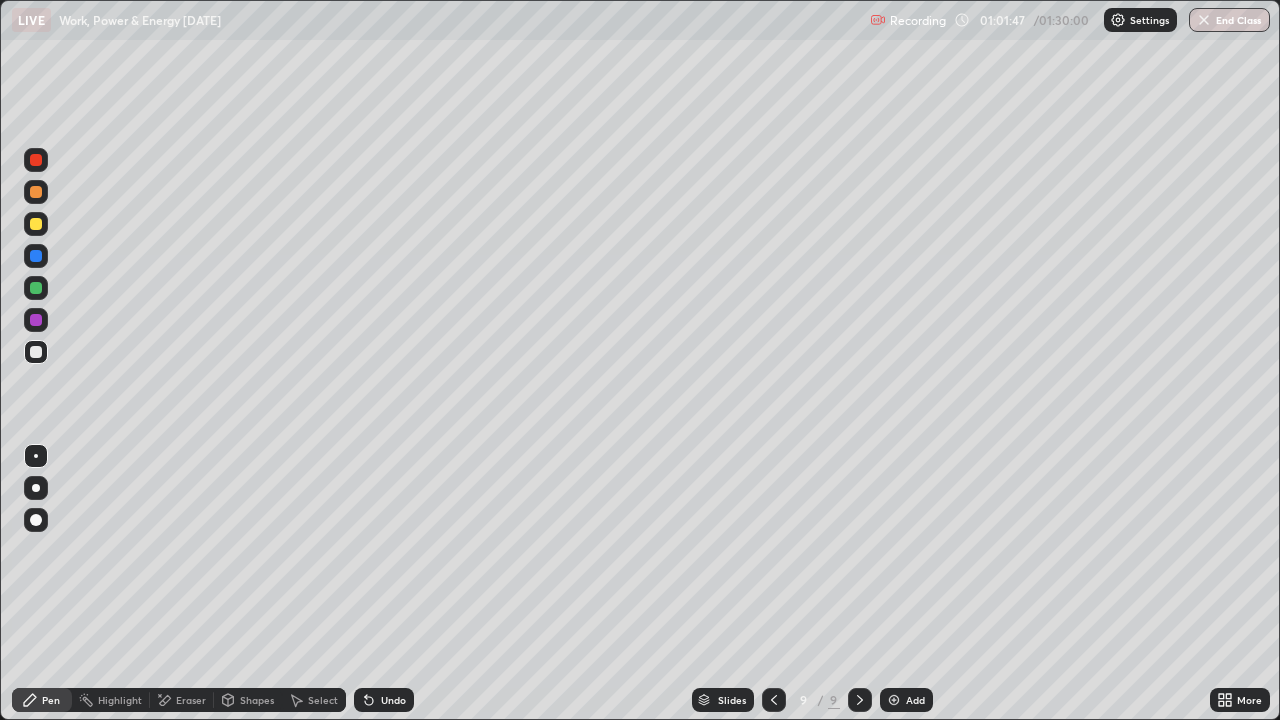 click on "Undo" at bounding box center (384, 700) 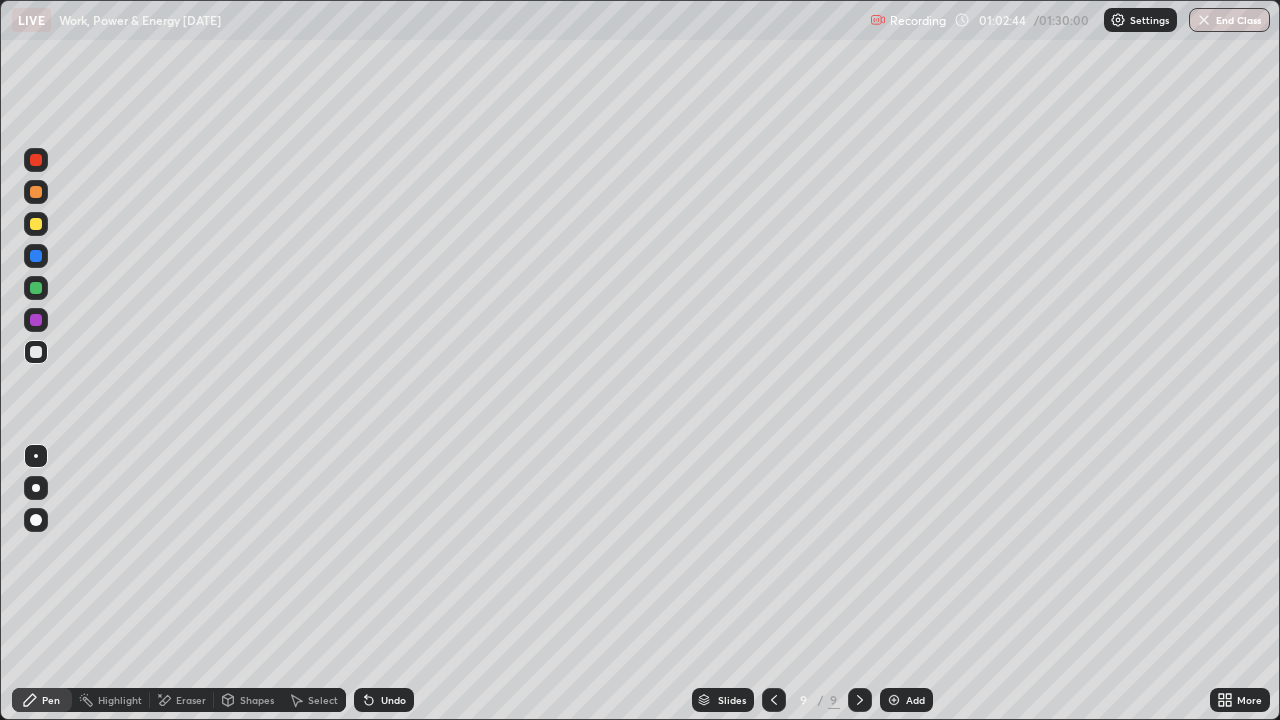 click at bounding box center (36, 224) 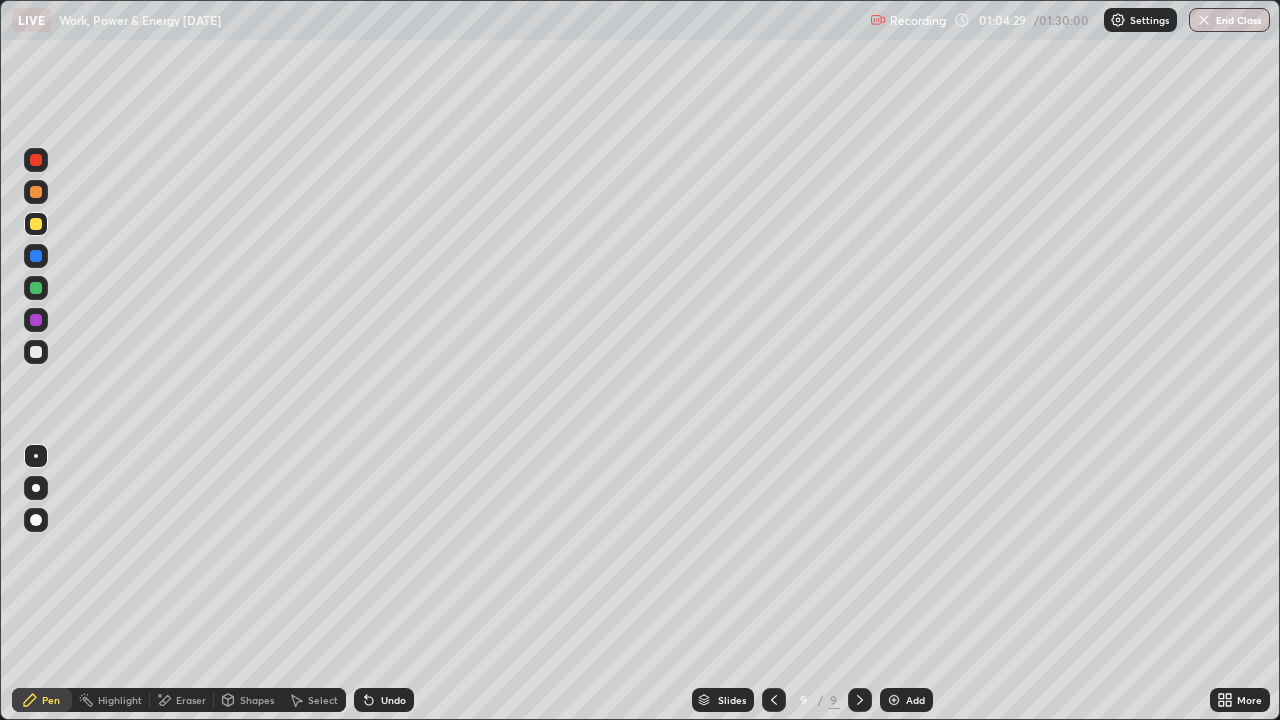 click on "Undo" at bounding box center [393, 700] 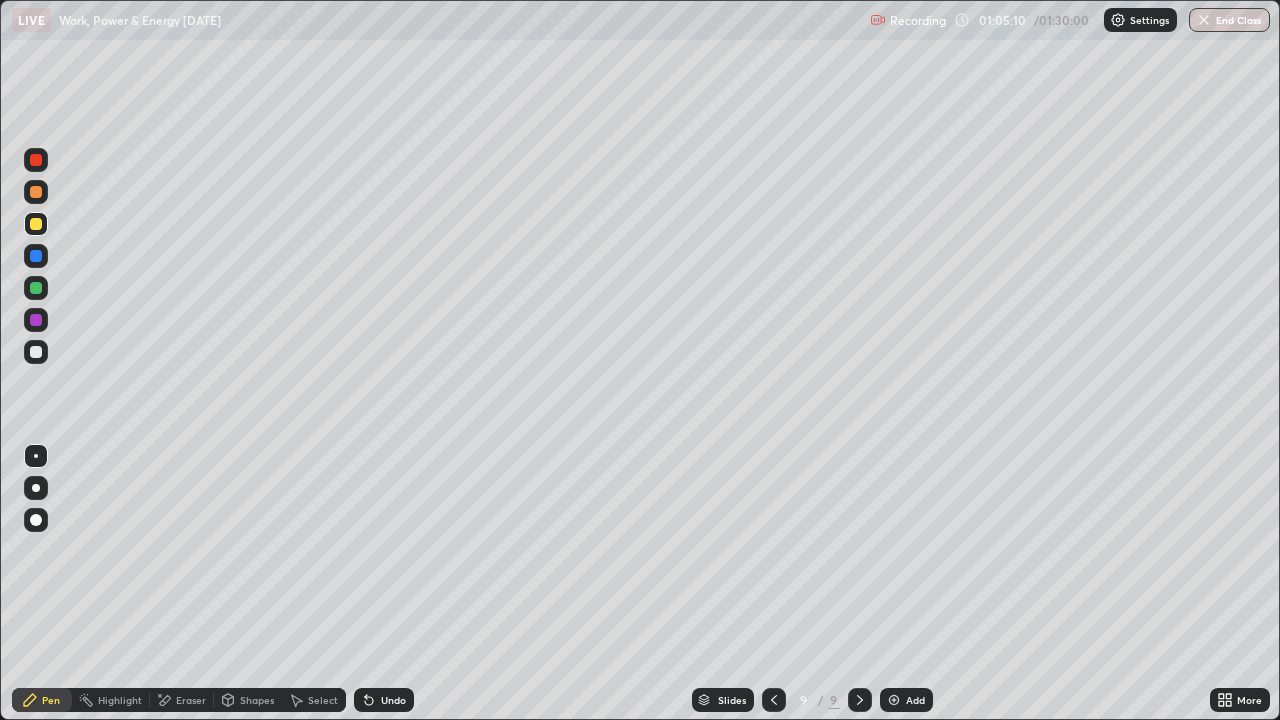 click on "Undo" at bounding box center (393, 700) 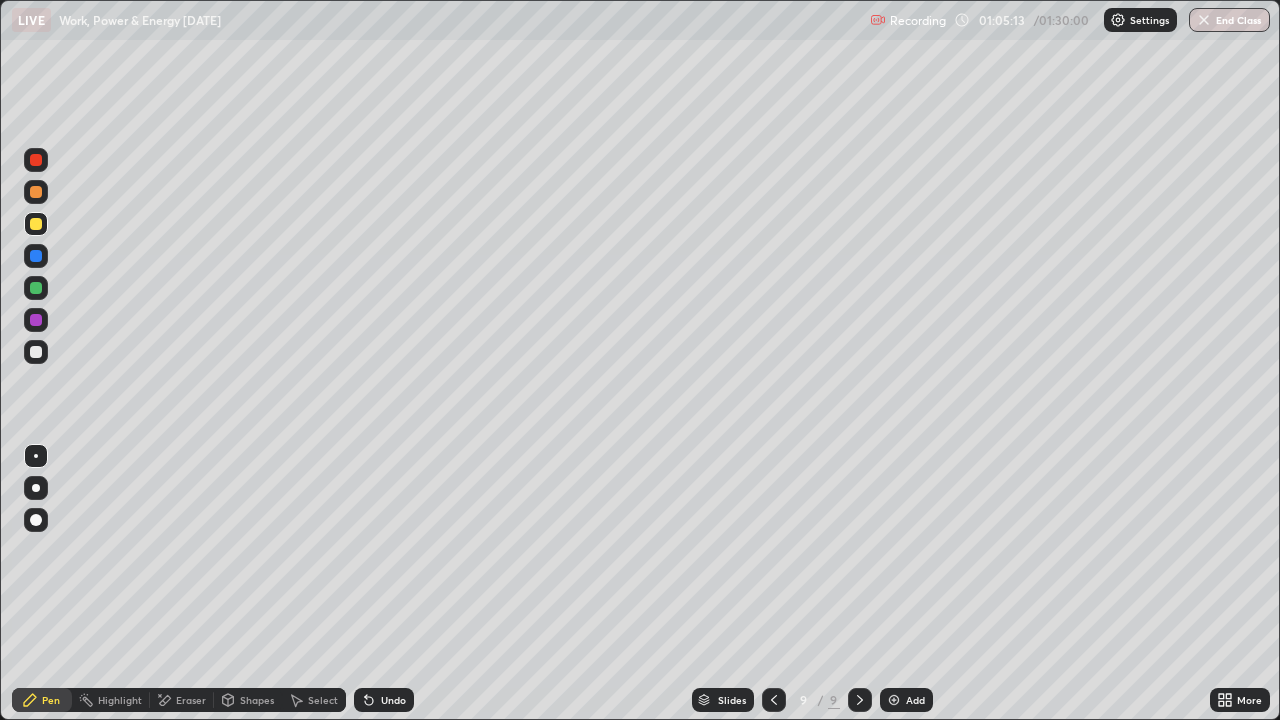 click on "Undo" at bounding box center [384, 700] 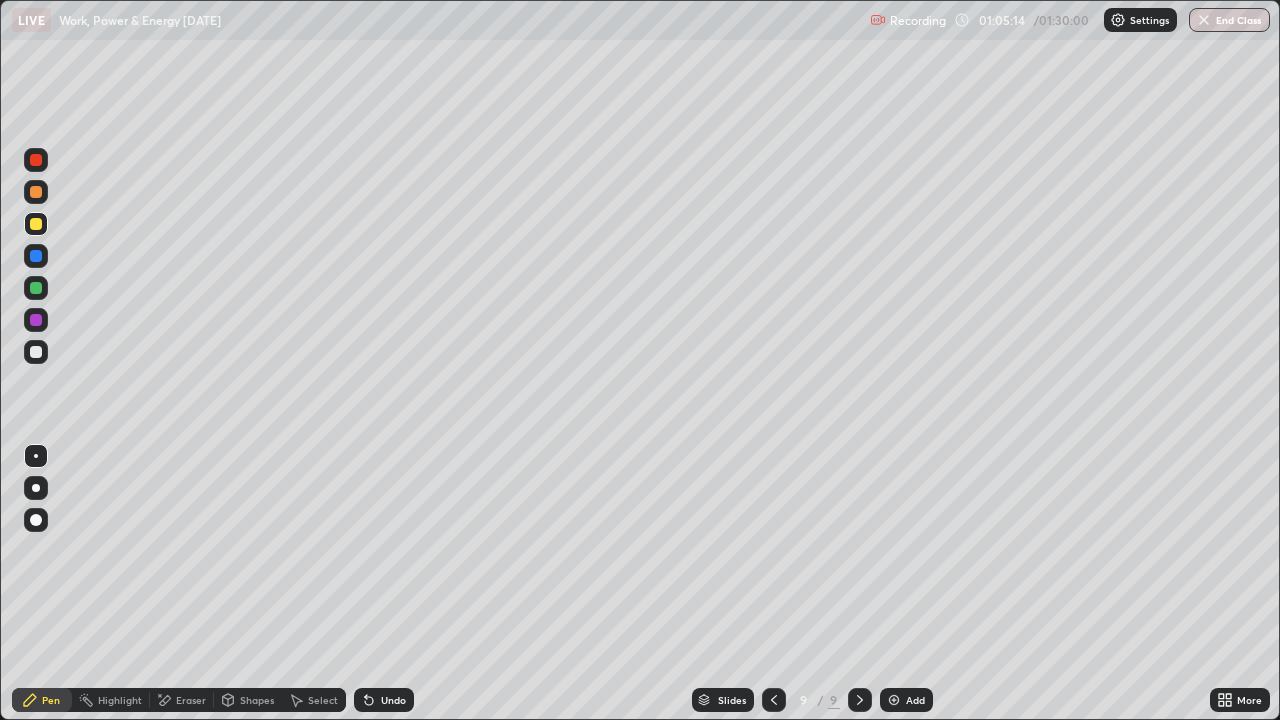click 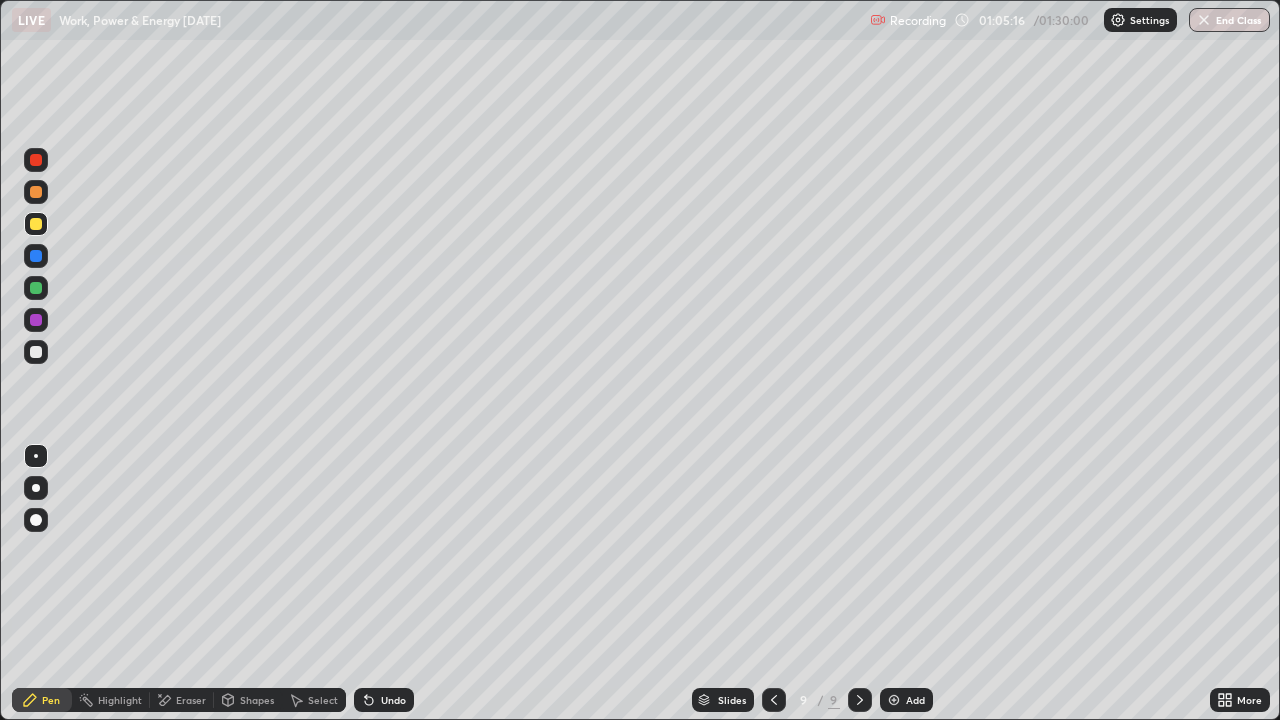 click on "Undo" at bounding box center [393, 700] 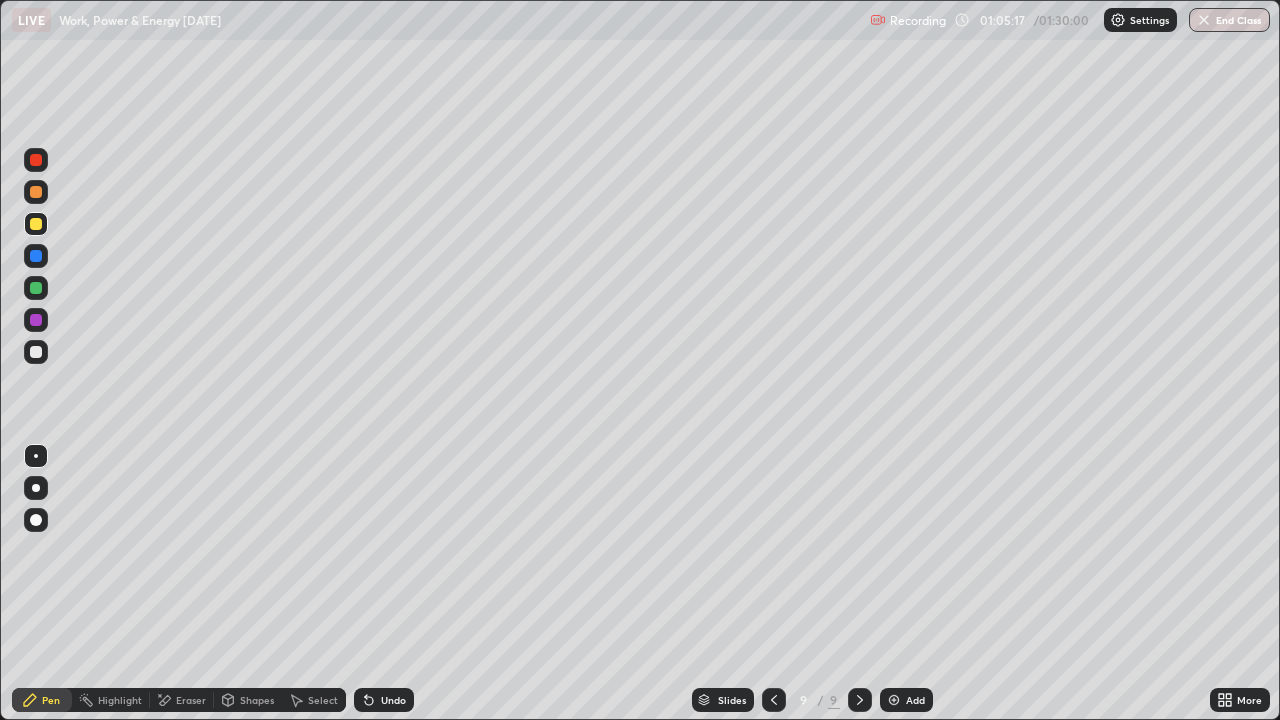 click on "Undo" at bounding box center [384, 700] 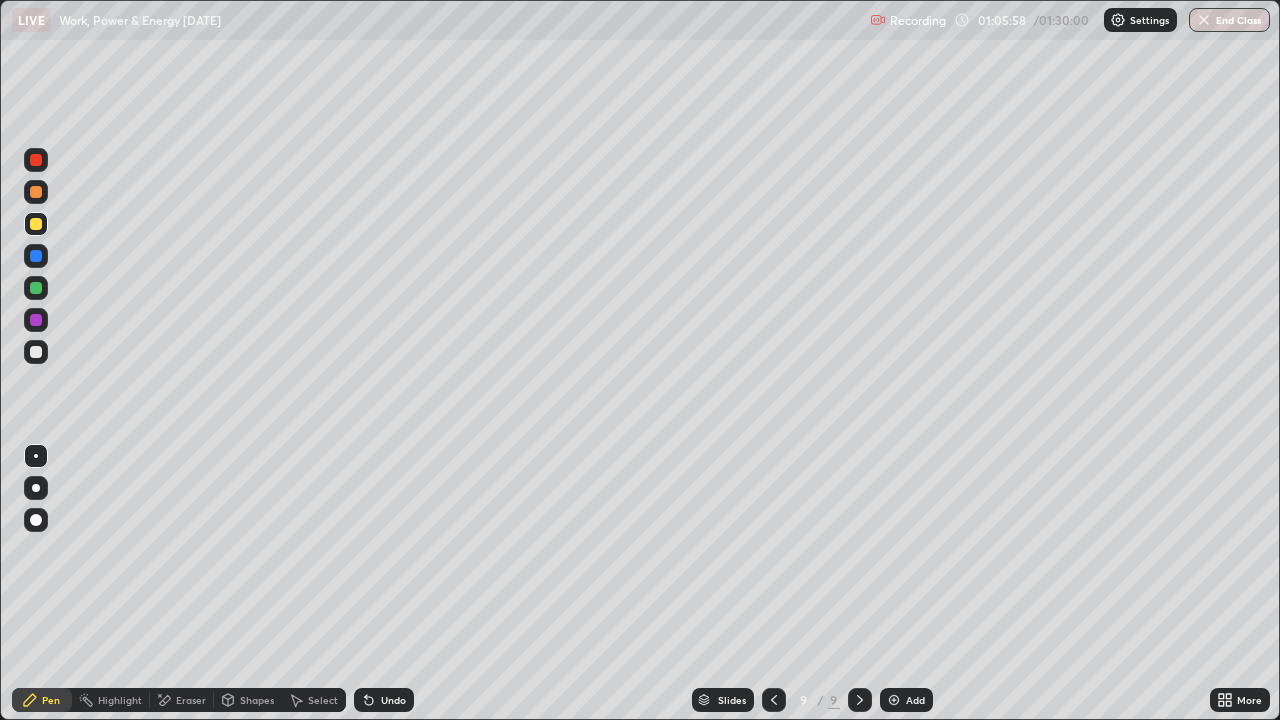 click at bounding box center [36, 352] 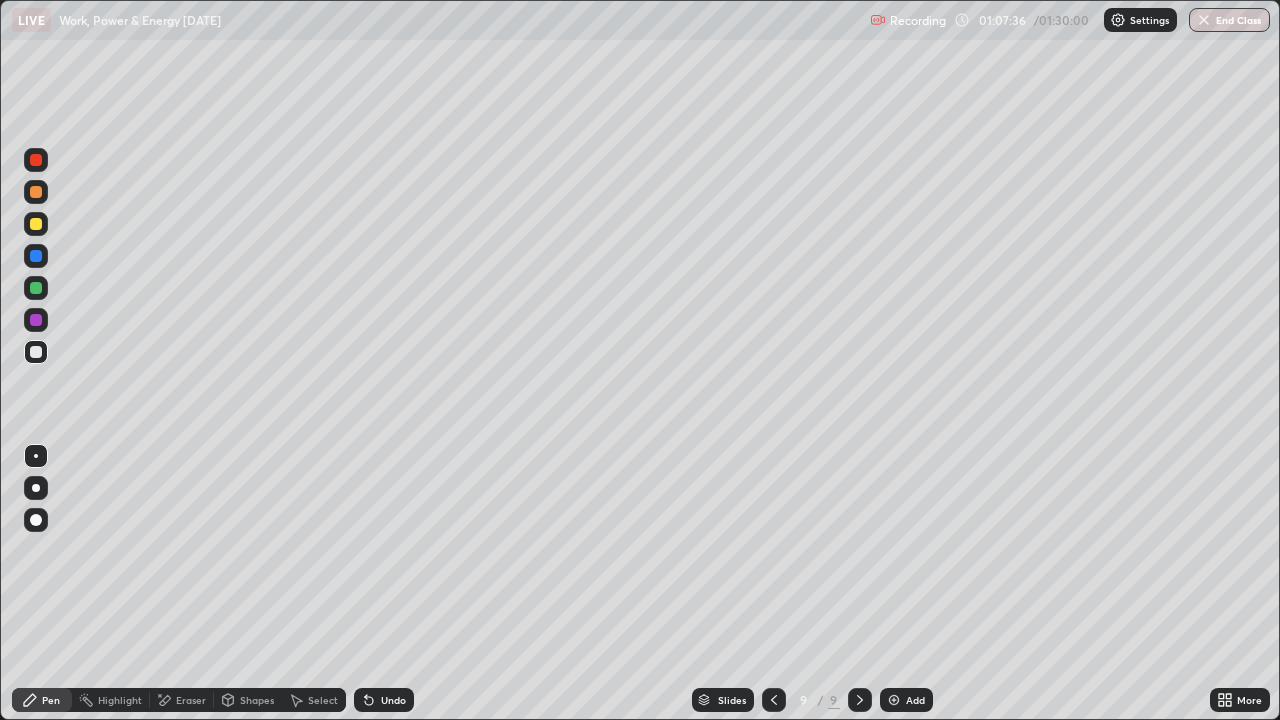 click at bounding box center [36, 224] 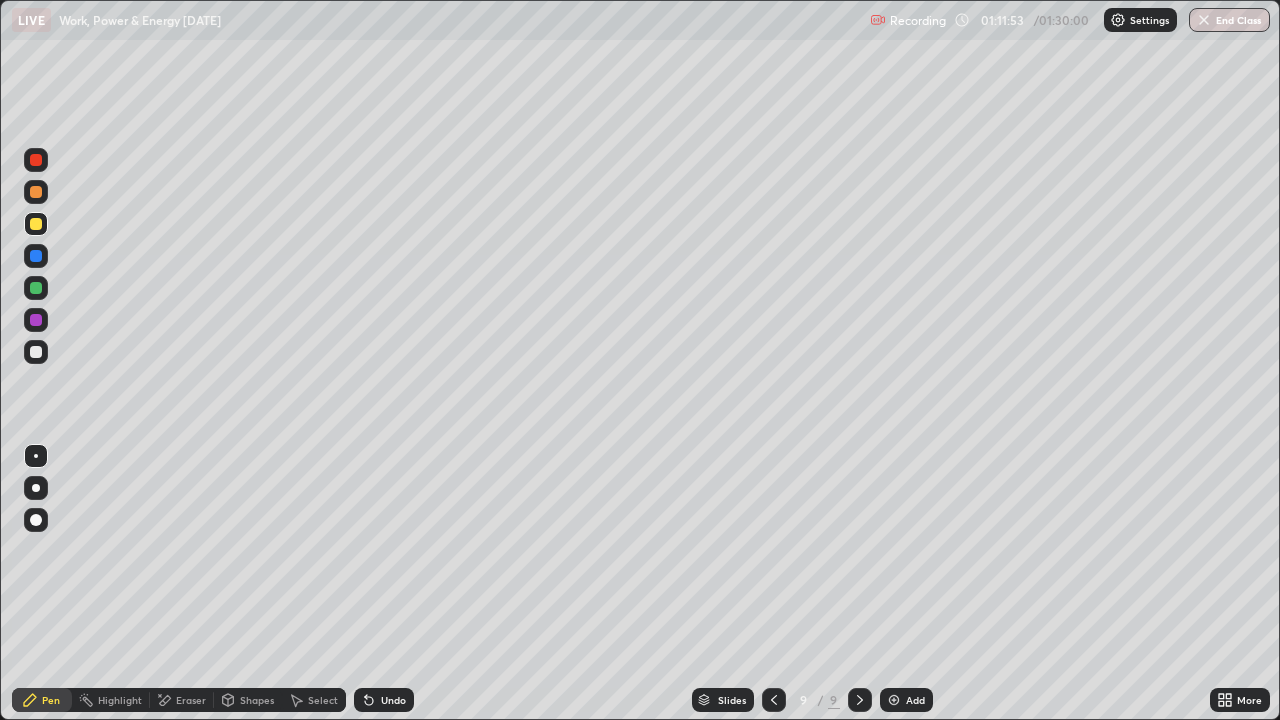 click at bounding box center [36, 352] 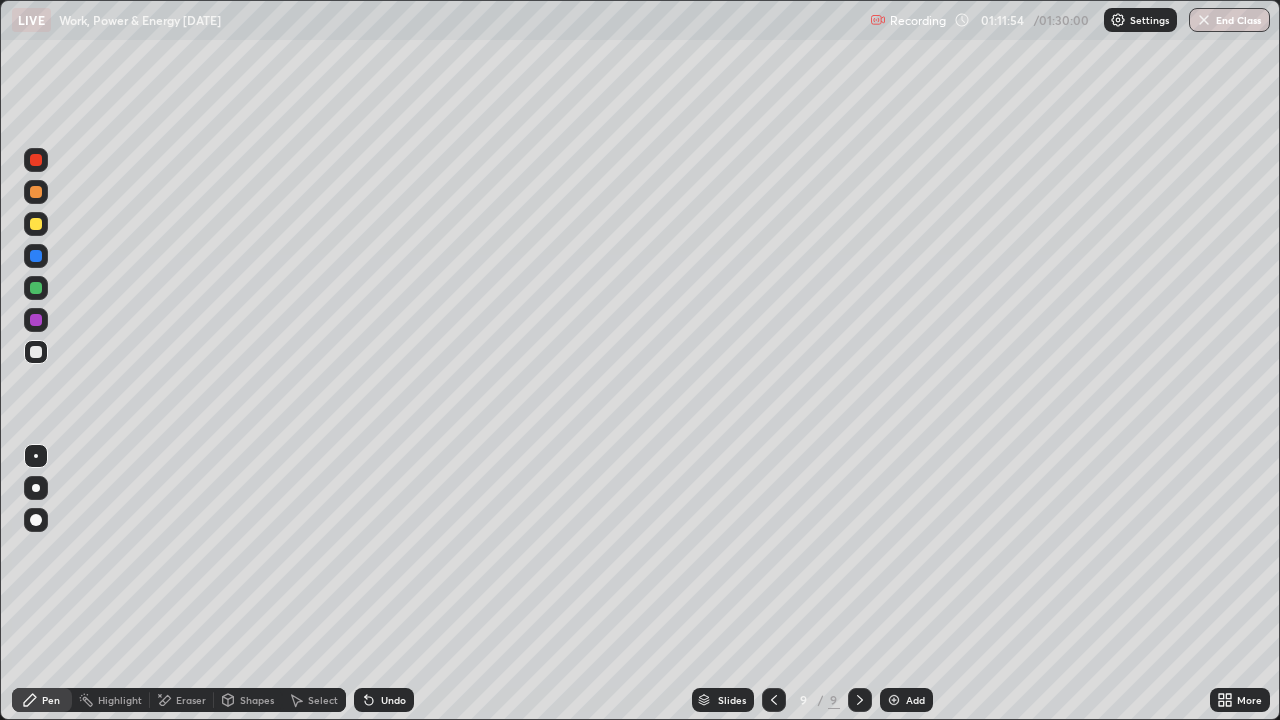 click on "Undo" at bounding box center (393, 700) 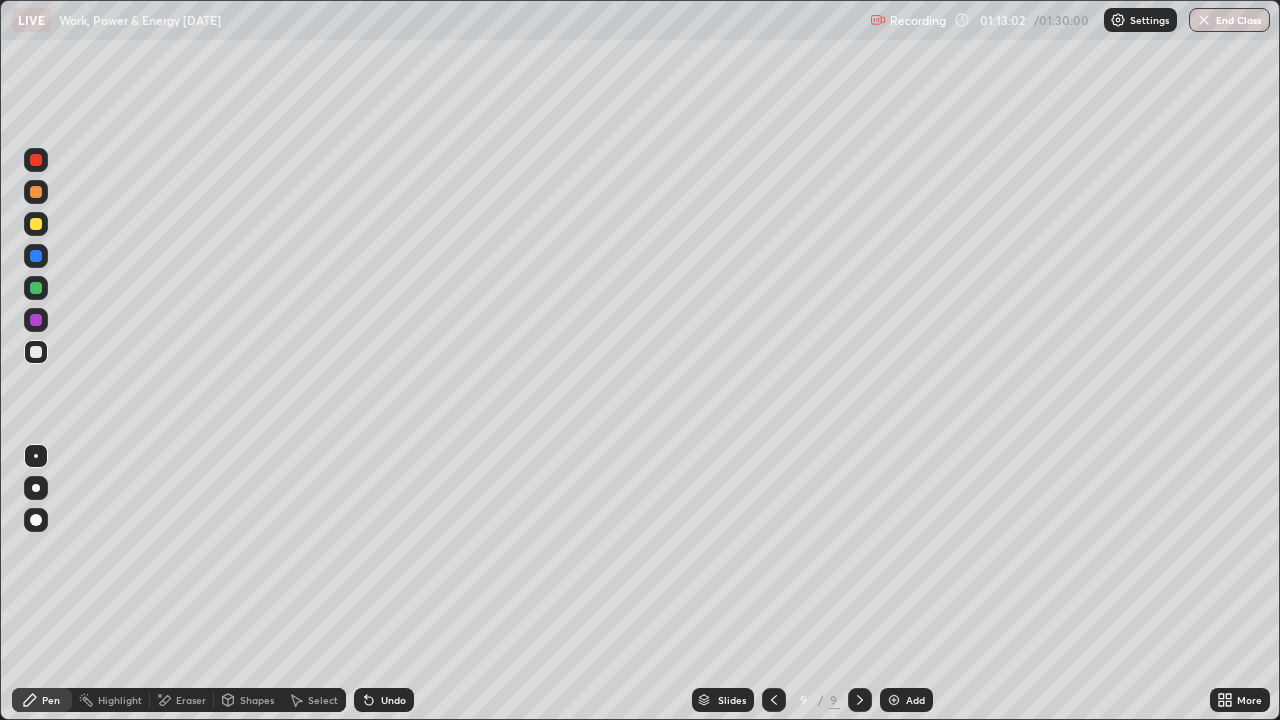 click 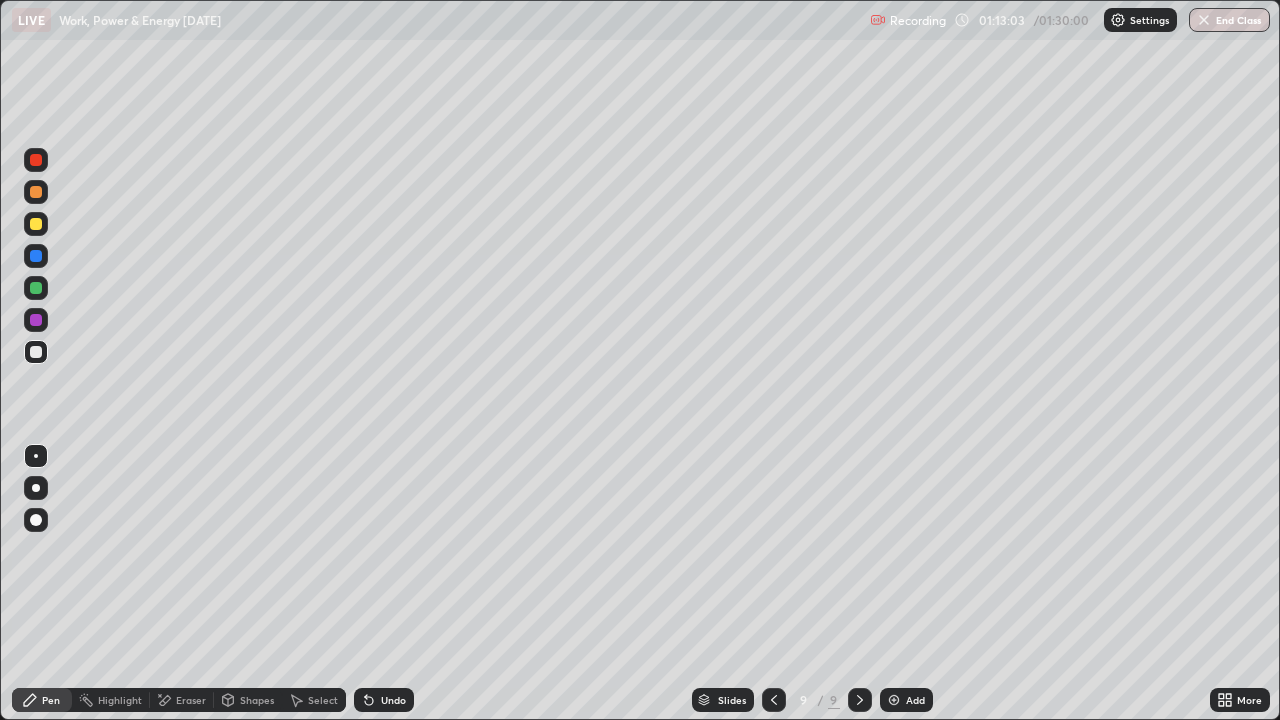 click on "Add" at bounding box center [906, 700] 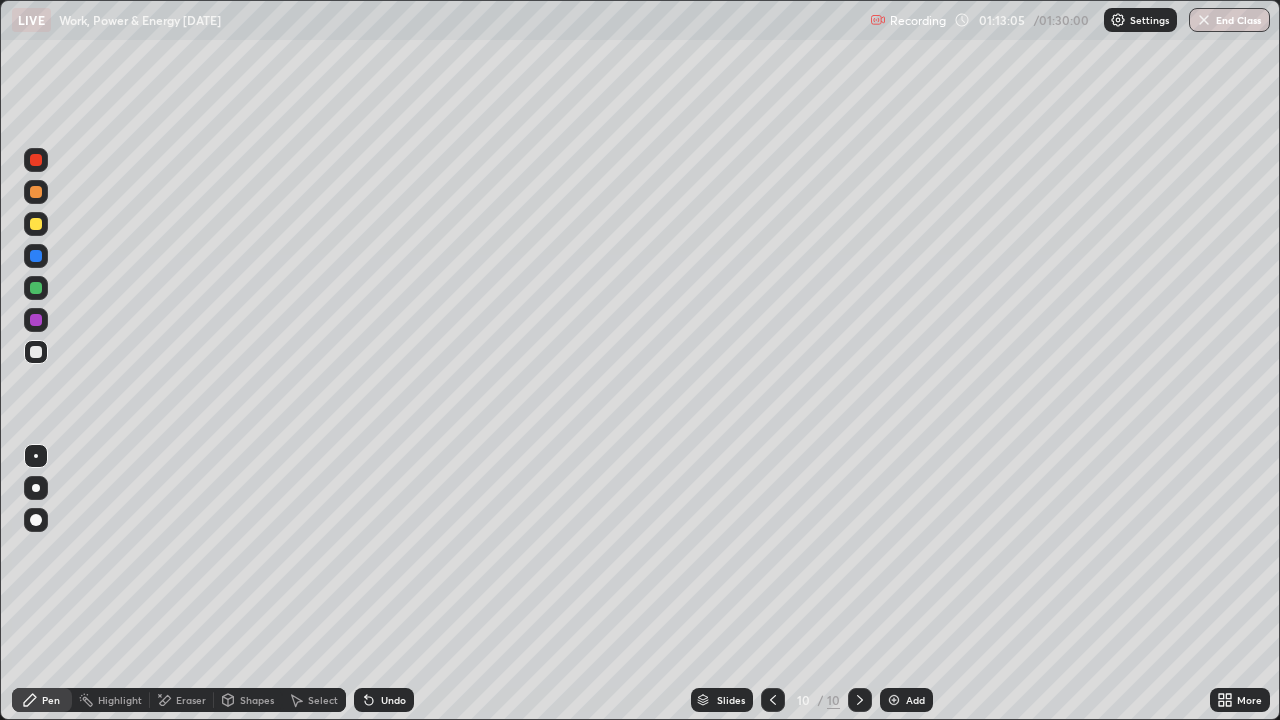 click at bounding box center [36, 224] 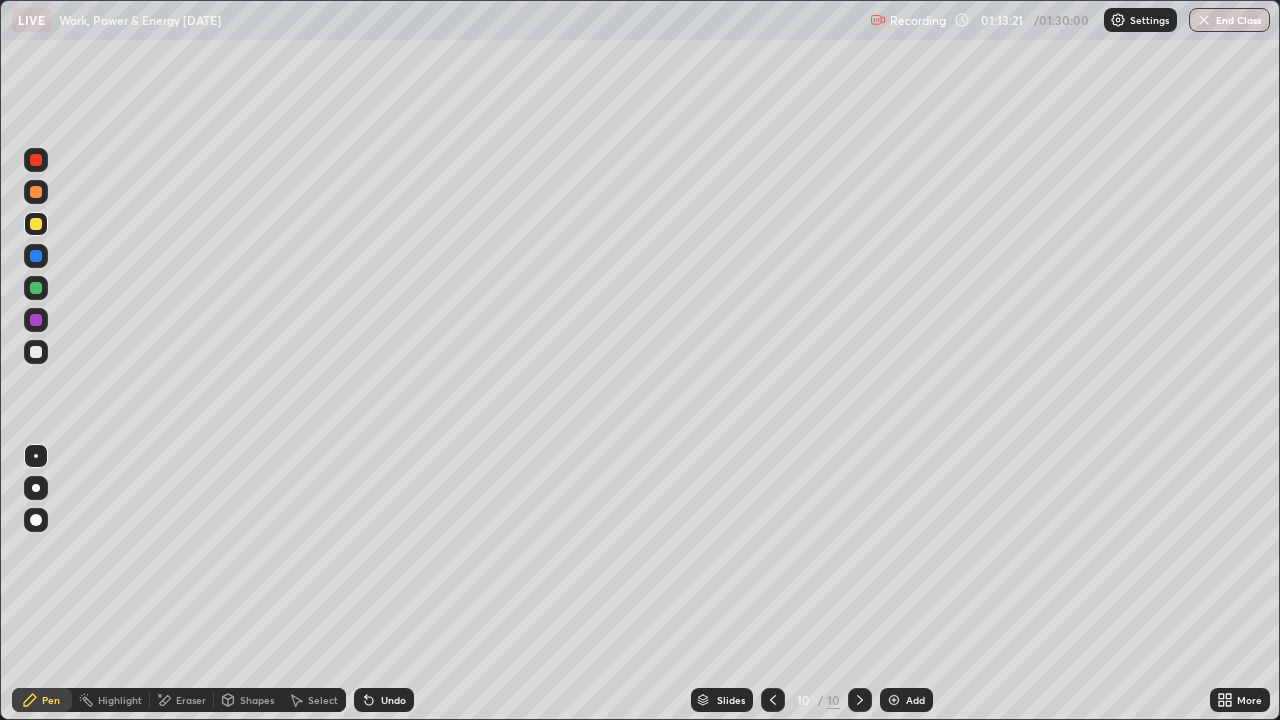 click on "Undo" at bounding box center (384, 700) 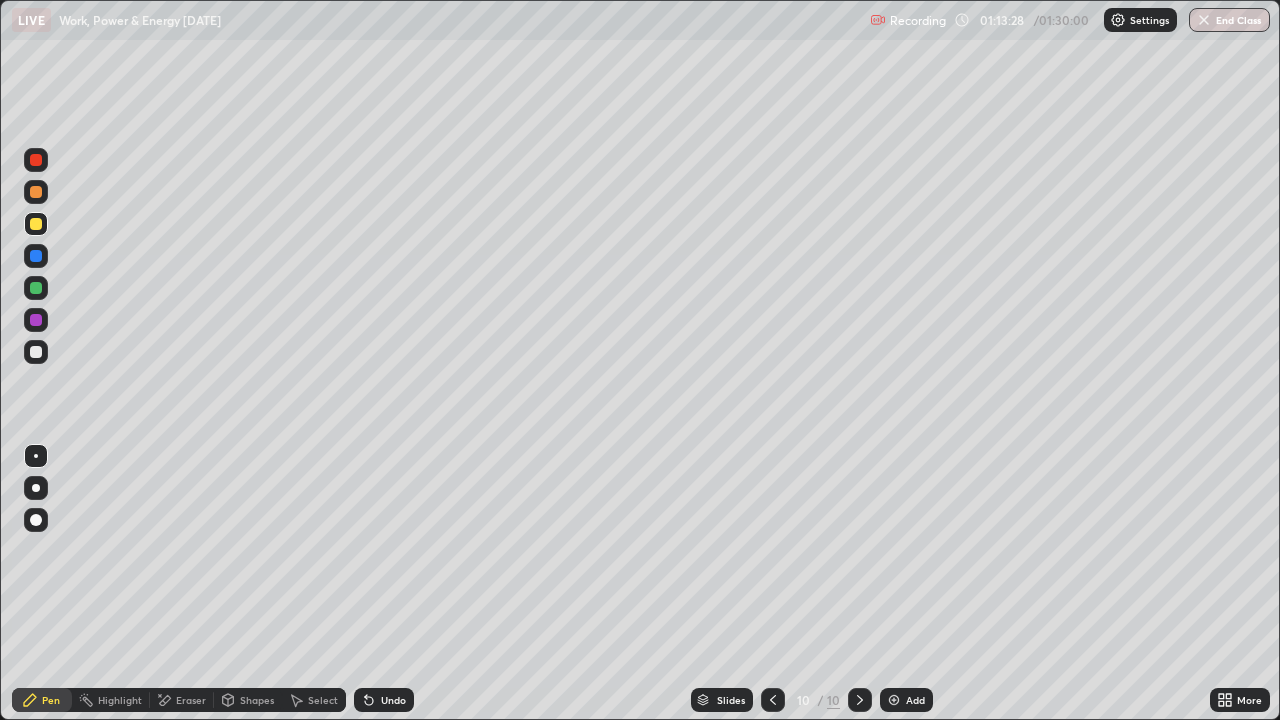 click 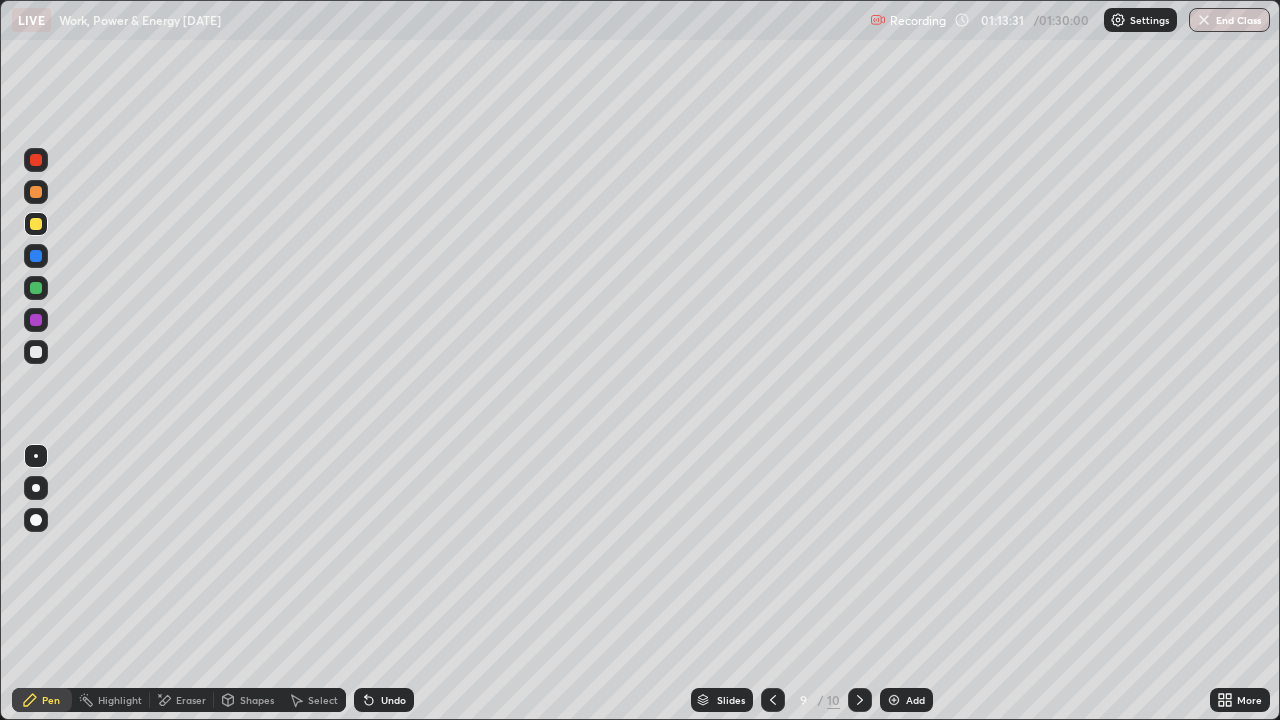 click 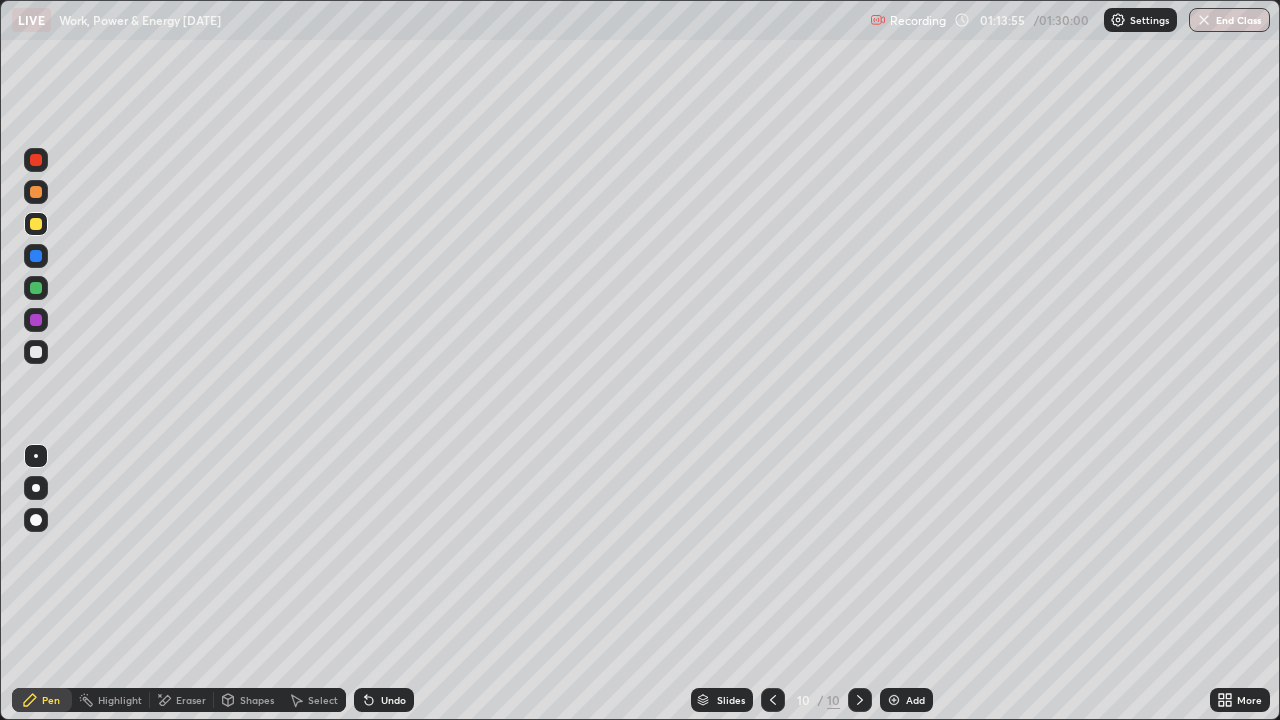 click at bounding box center [36, 352] 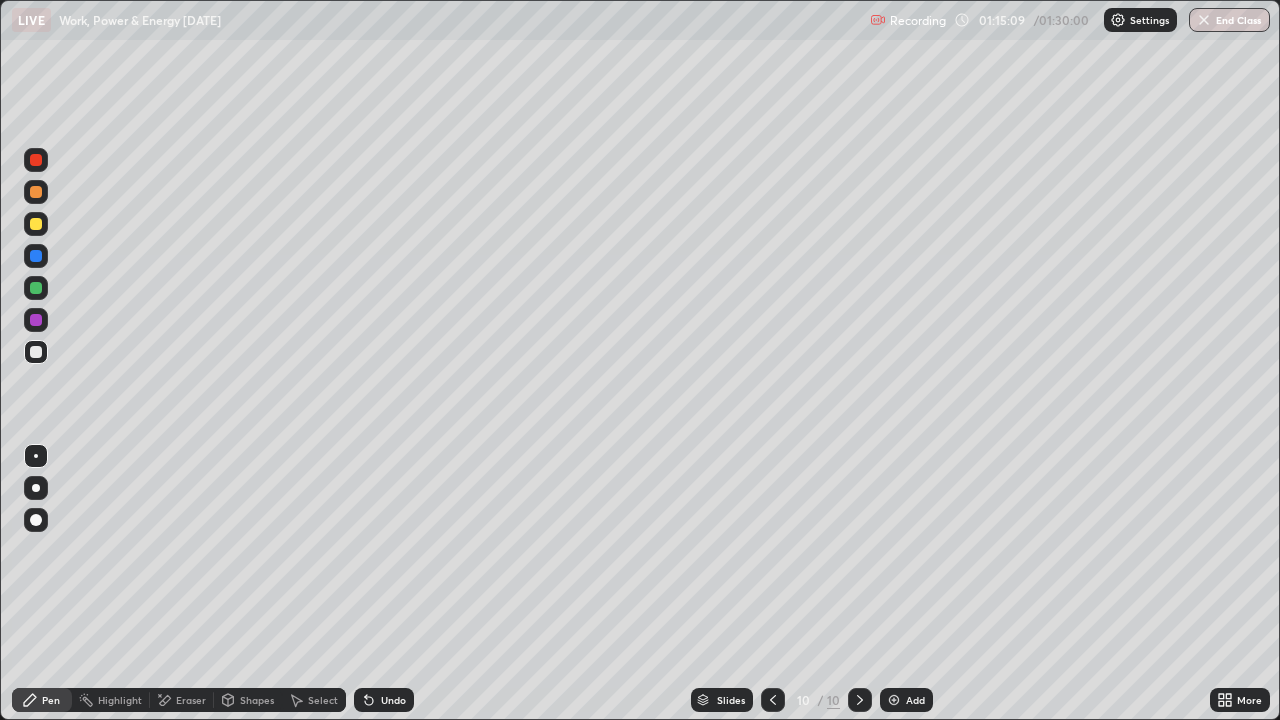 click at bounding box center (36, 352) 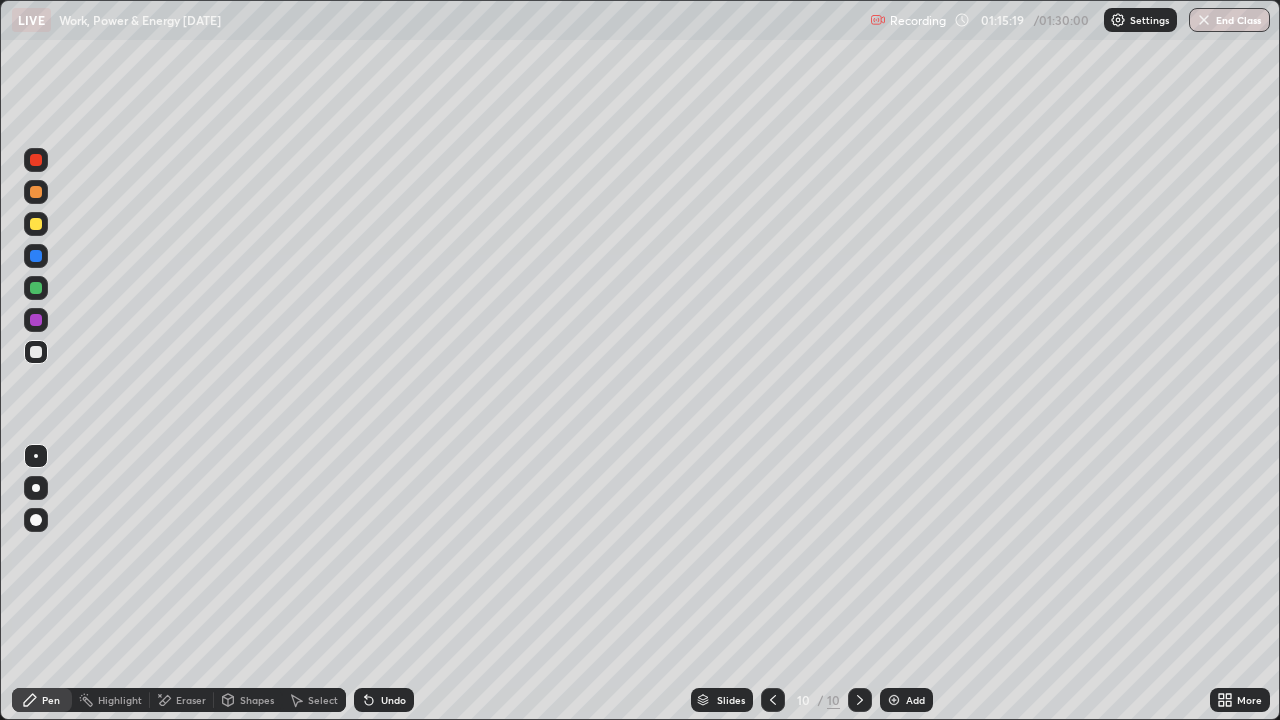 click at bounding box center (36, 160) 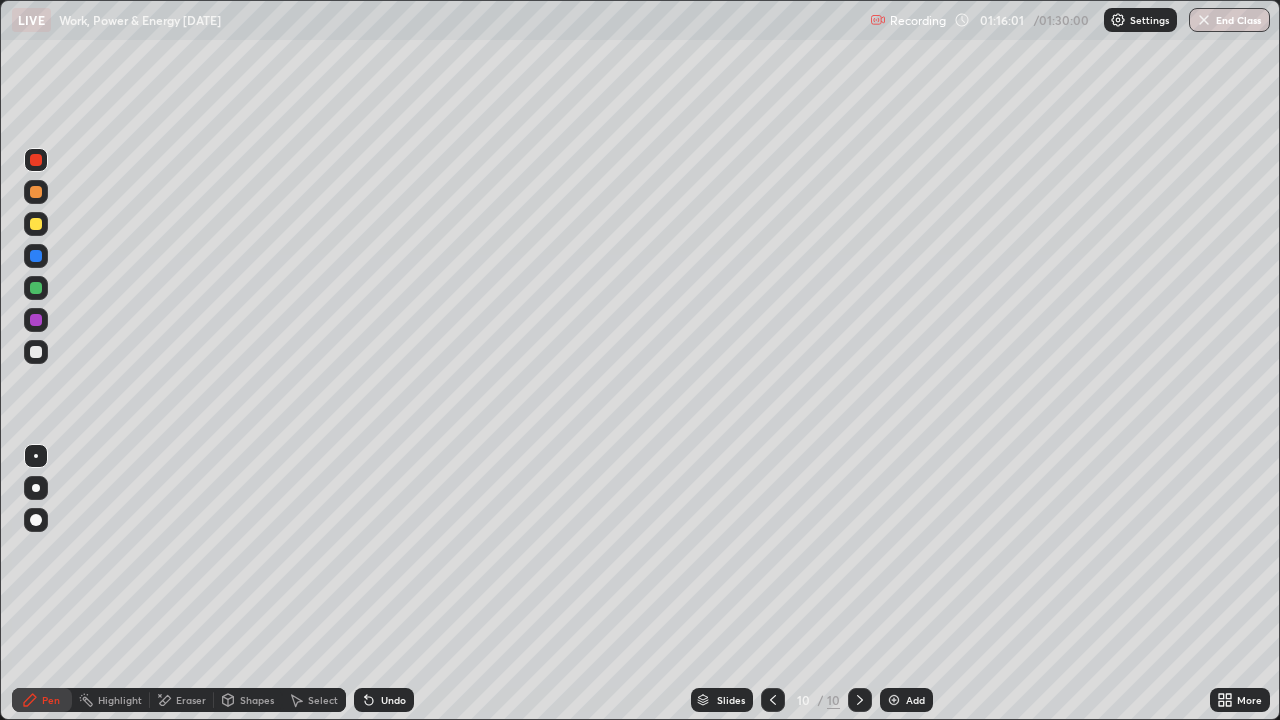 click at bounding box center [36, 352] 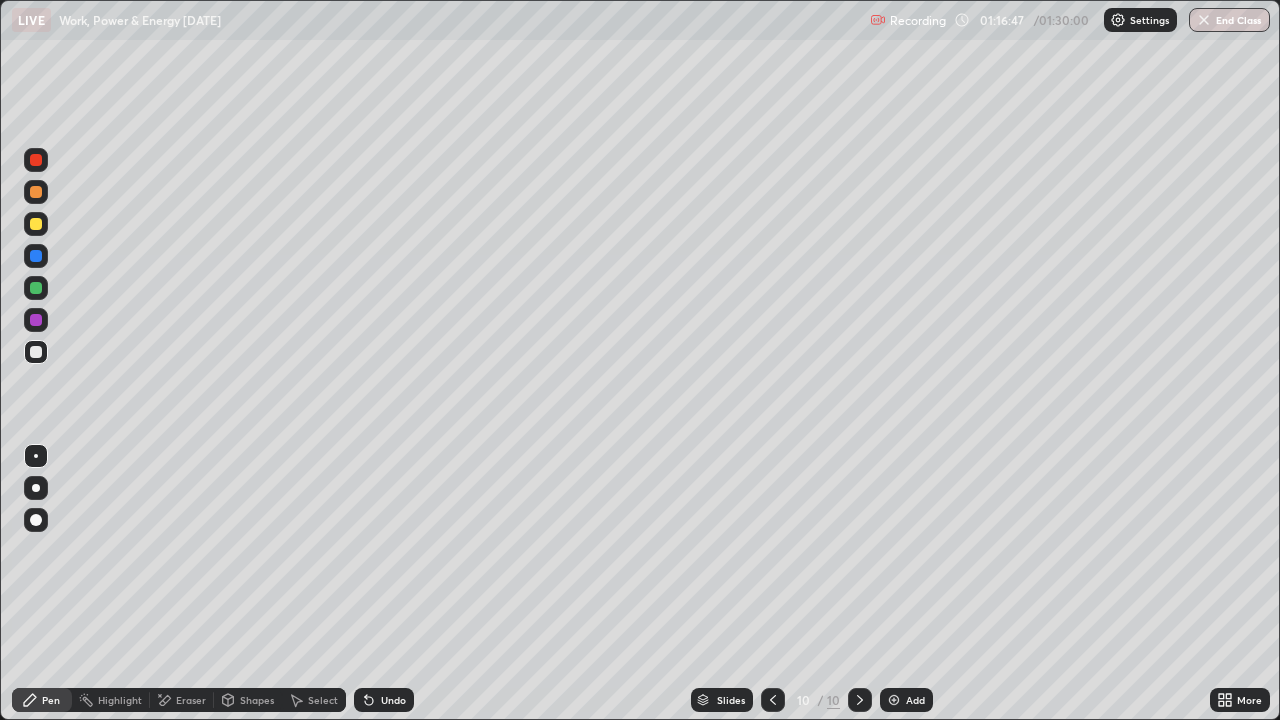 click at bounding box center [36, 224] 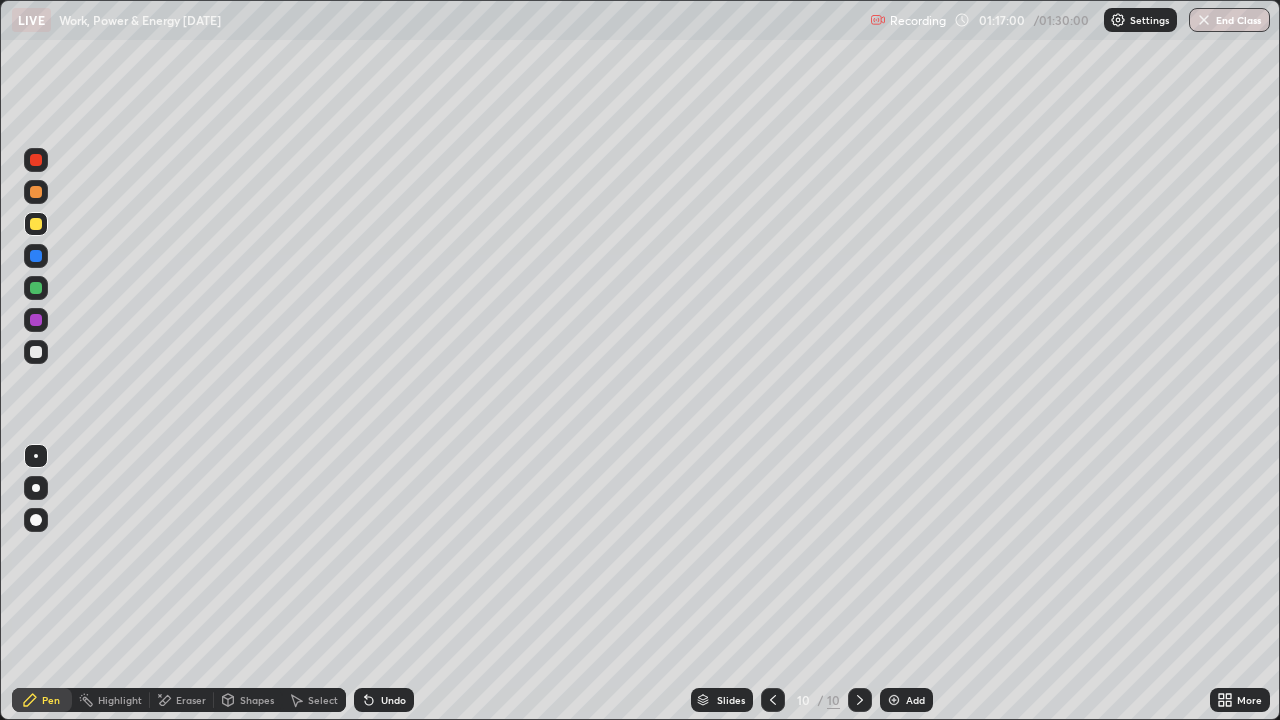 click on "Undo" at bounding box center (393, 700) 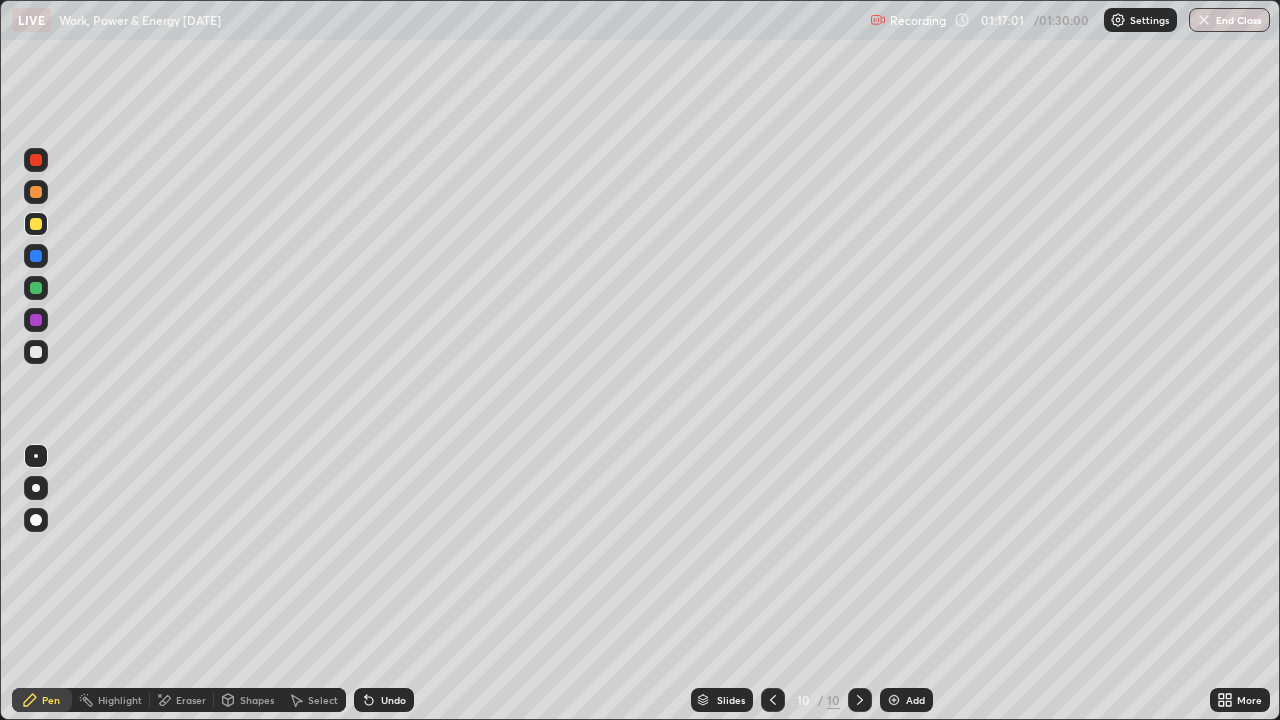 click on "Undo" at bounding box center [384, 700] 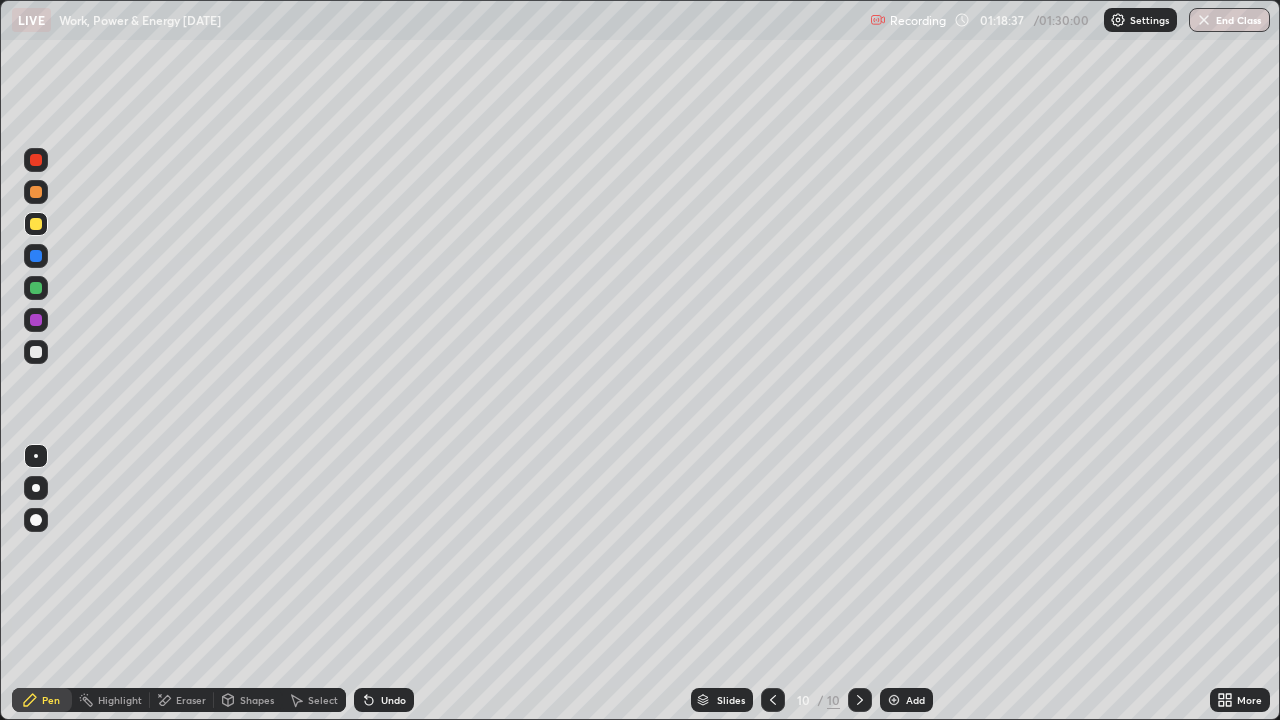 click on "Eraser" at bounding box center (191, 700) 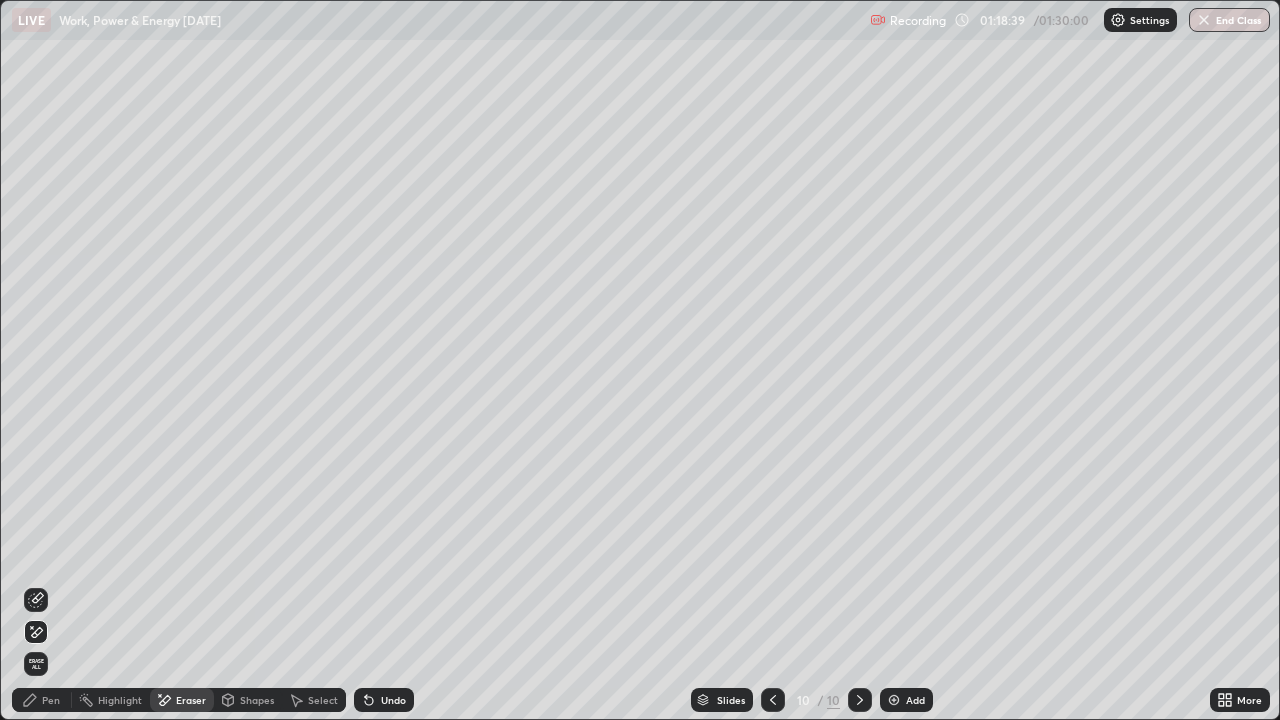 click on "Pen" at bounding box center [51, 700] 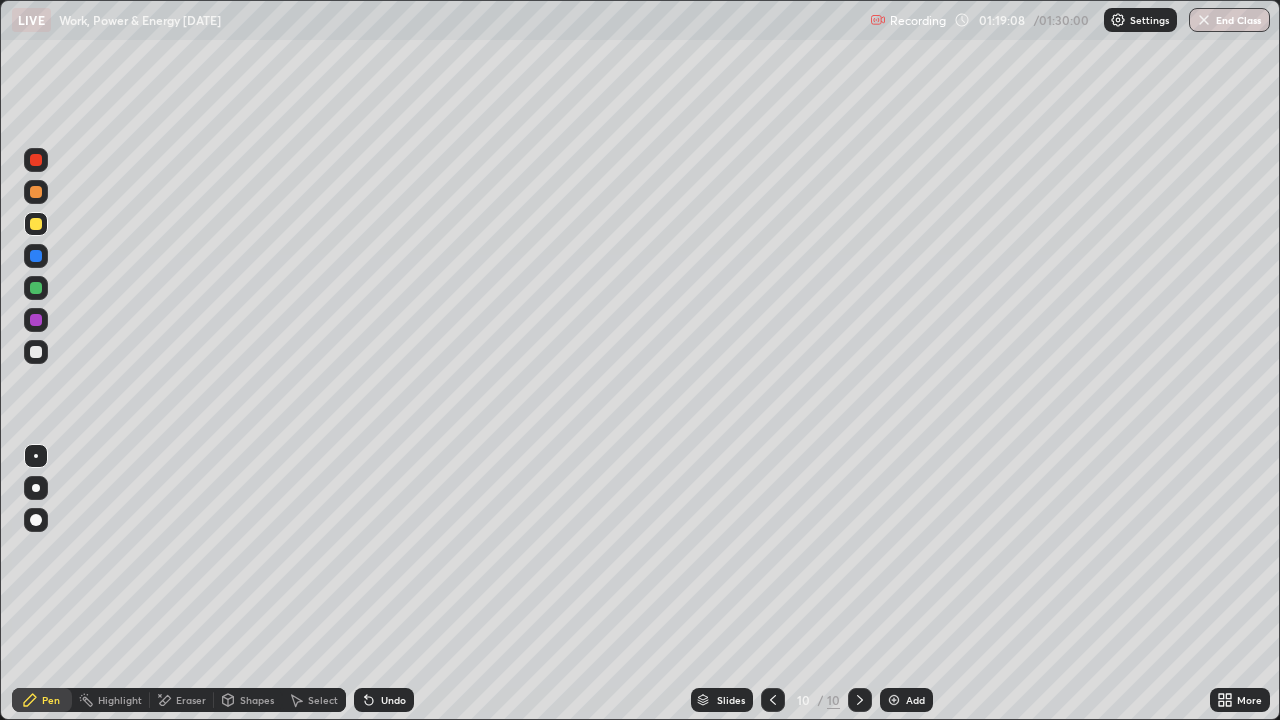 click 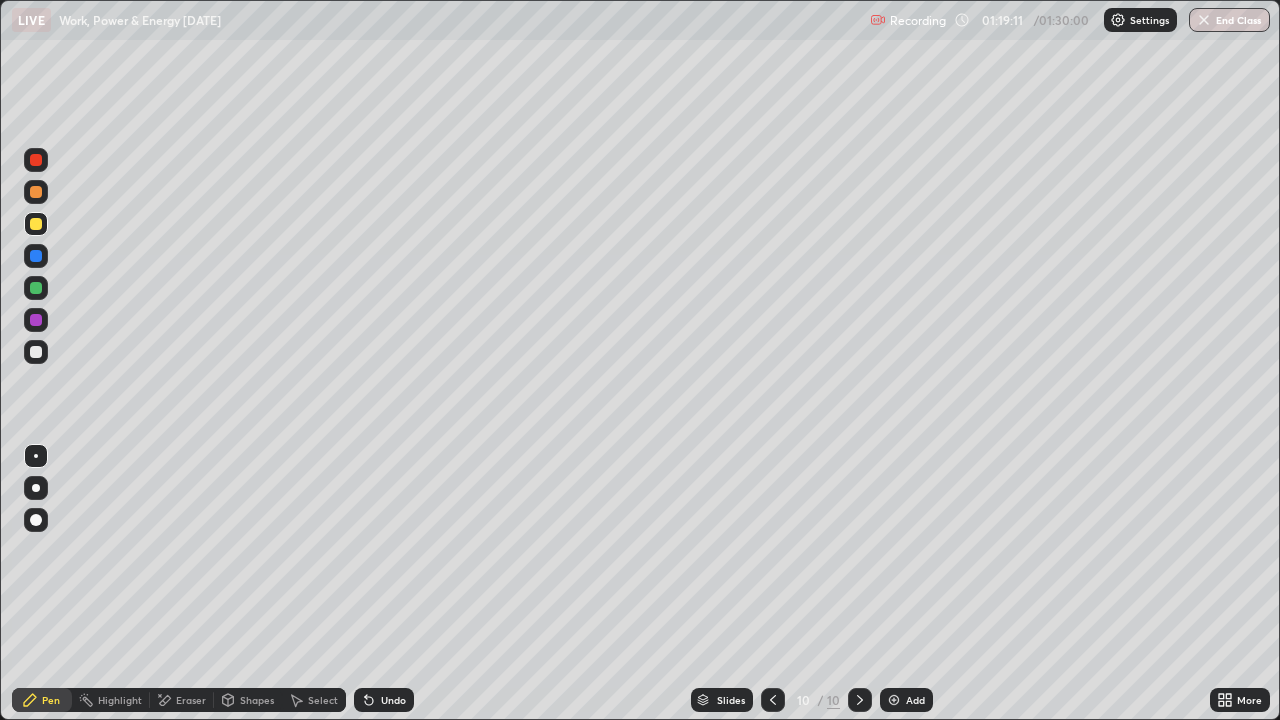 click on "Add" at bounding box center (915, 700) 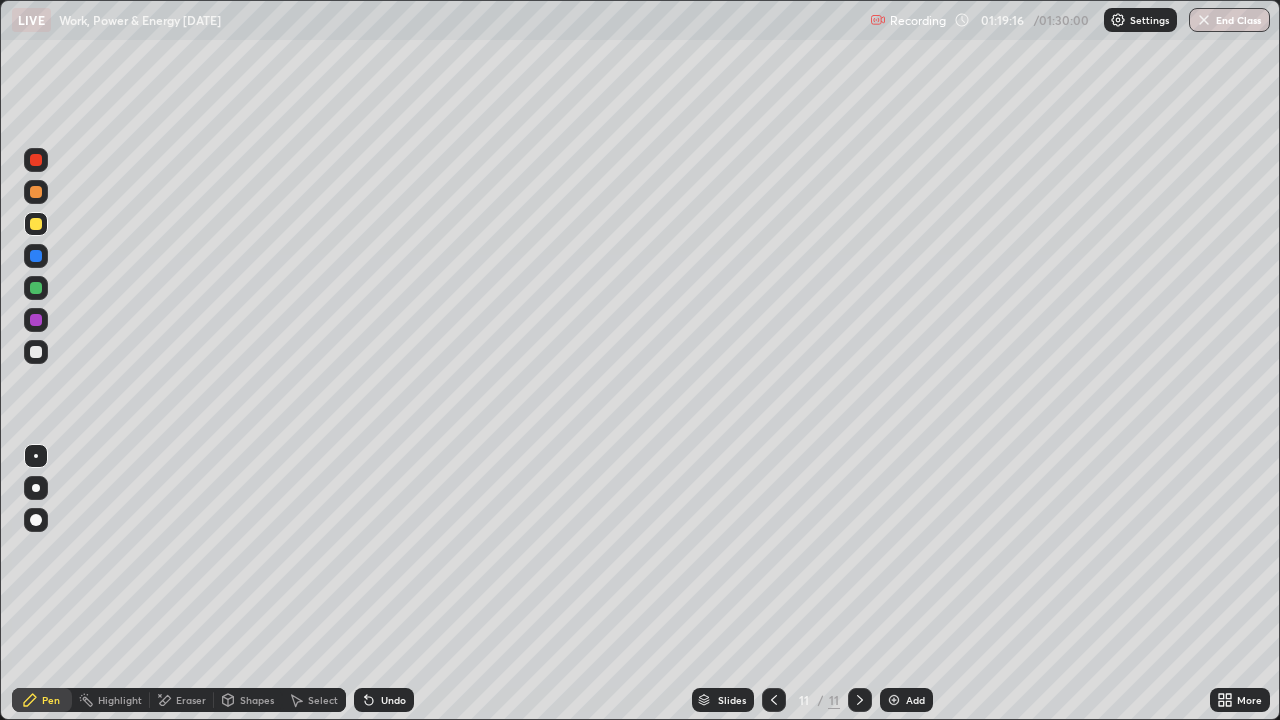 click at bounding box center [774, 700] 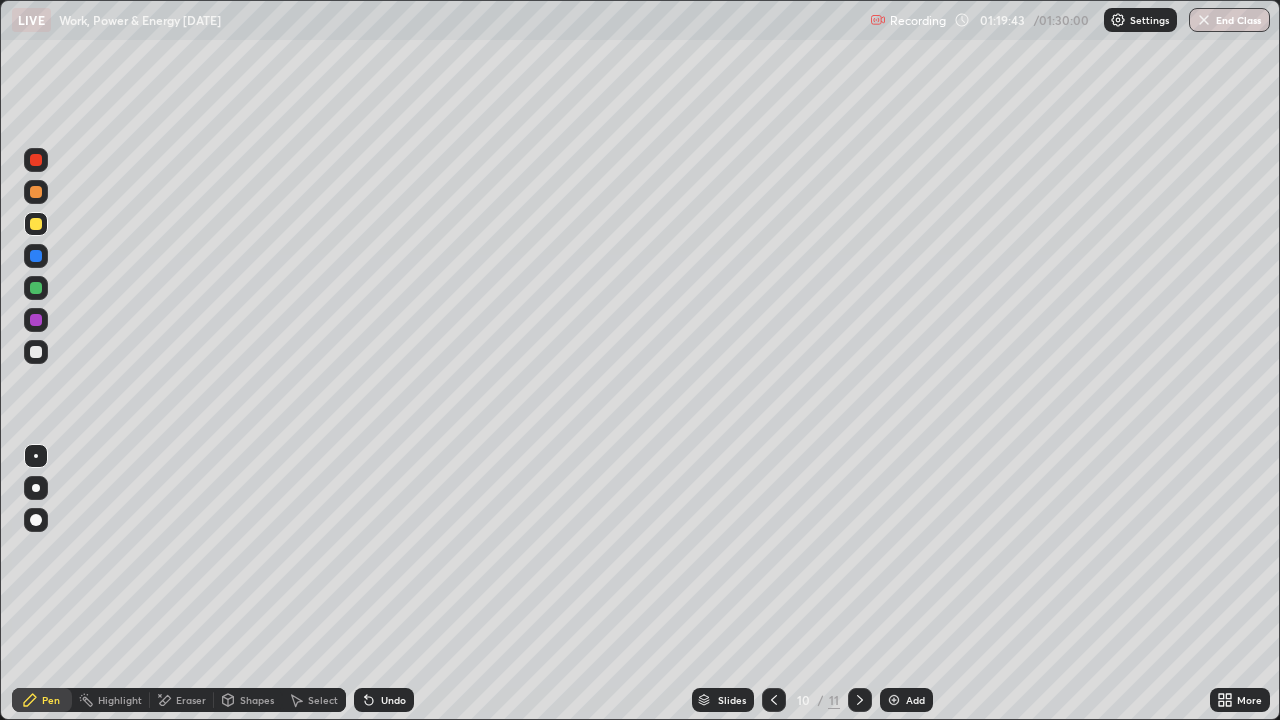 click 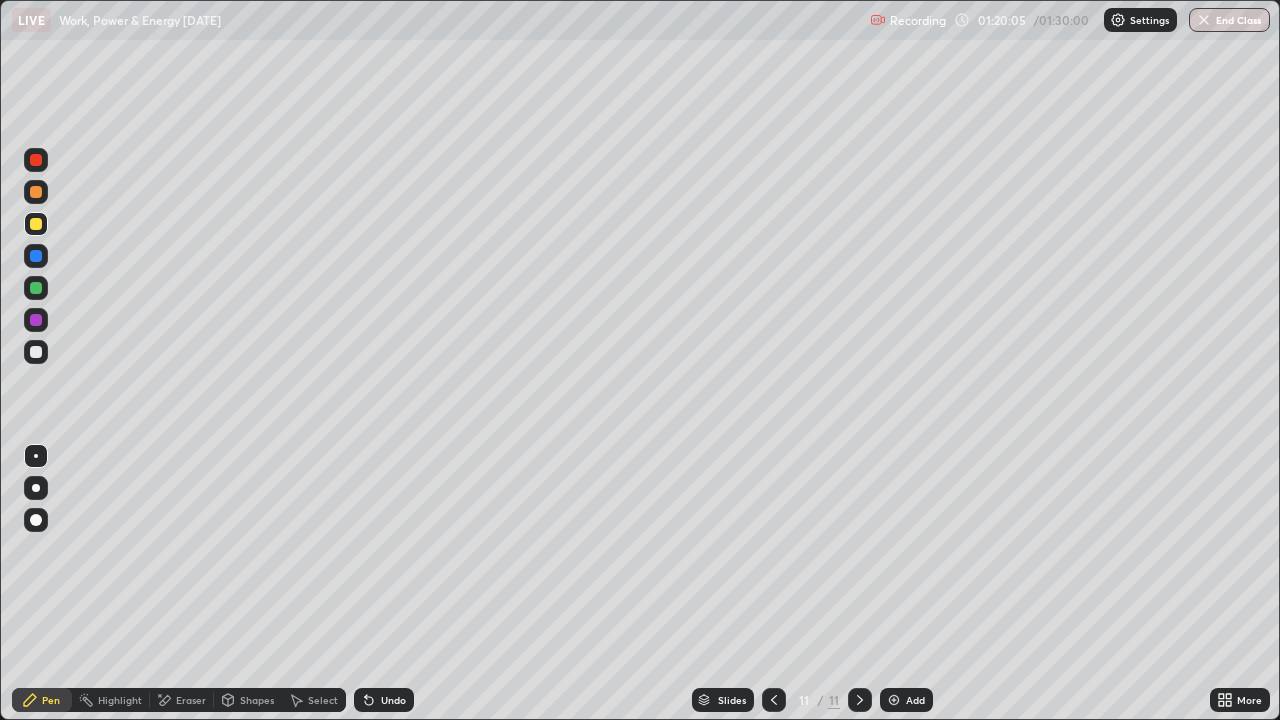 click 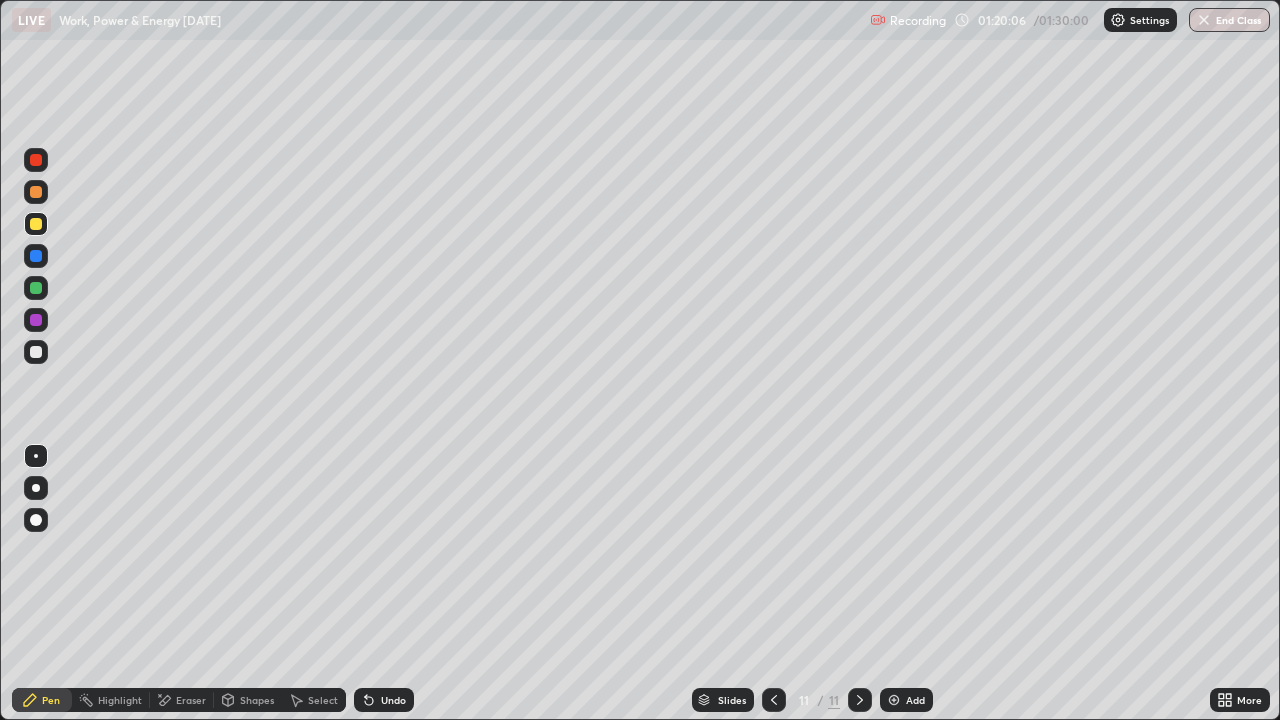 click on "Undo" at bounding box center [384, 700] 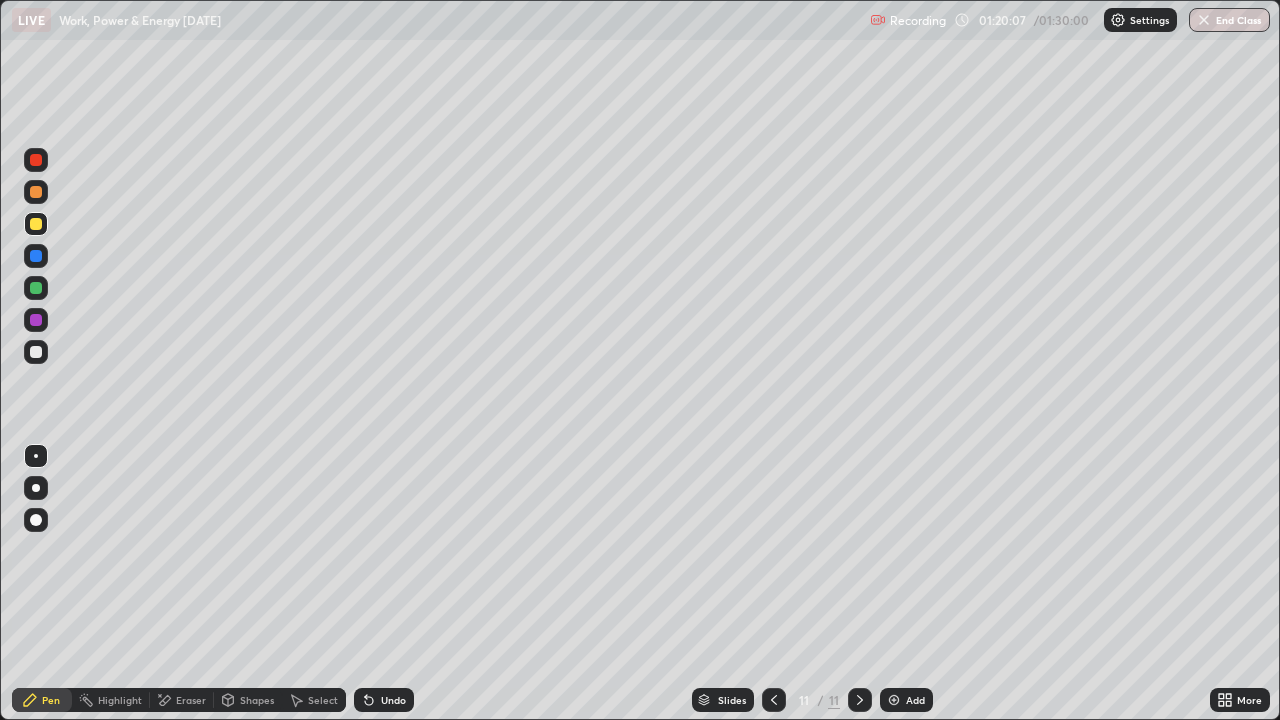 click 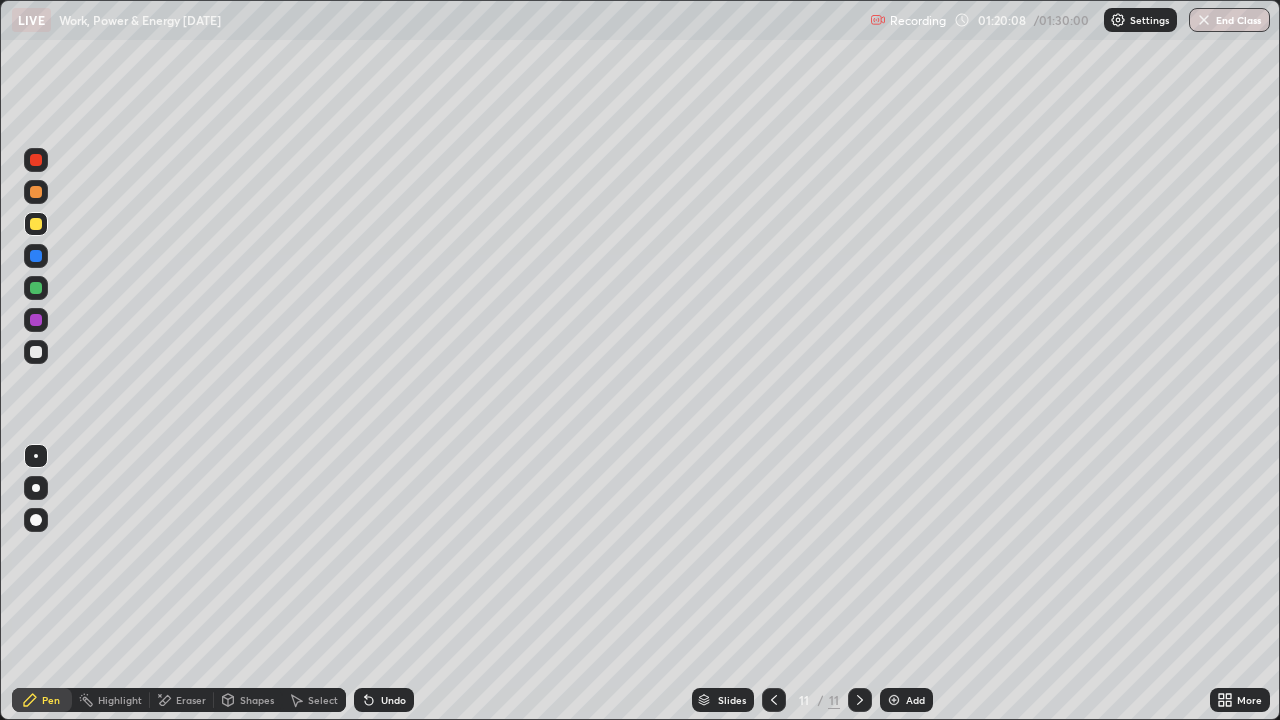 click on "Undo" at bounding box center [380, 700] 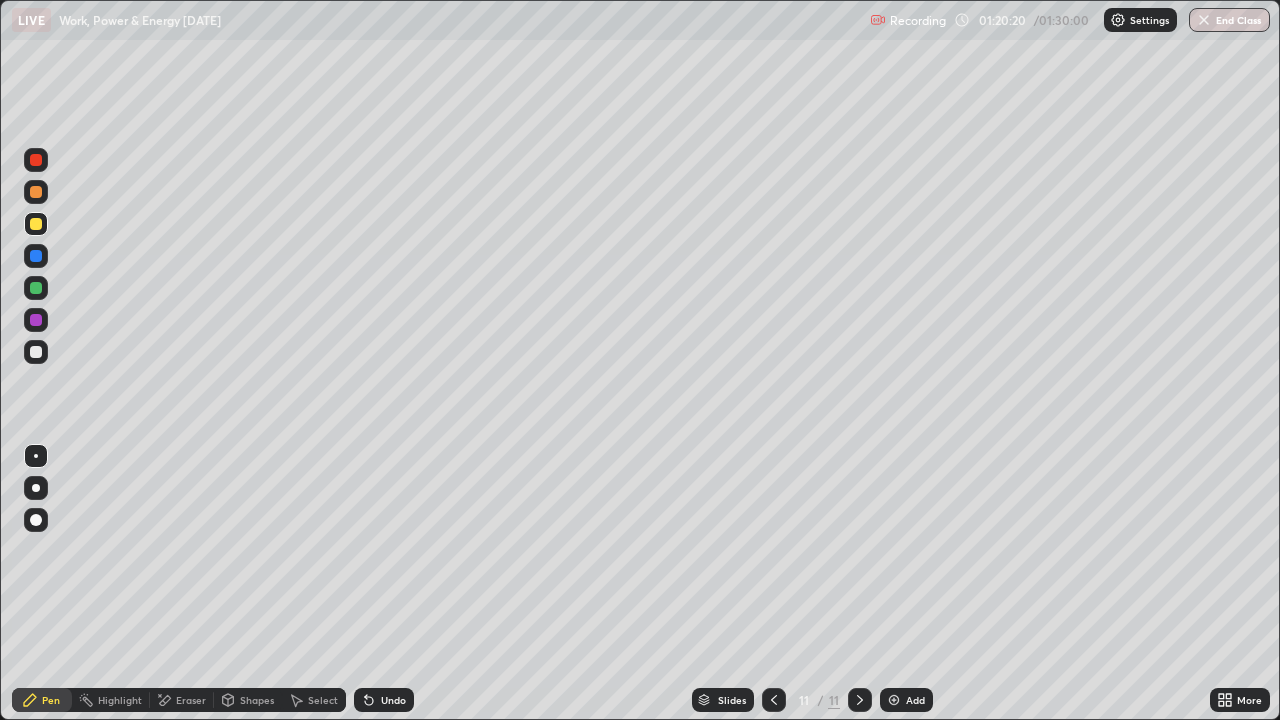 click on "Undo" at bounding box center (384, 700) 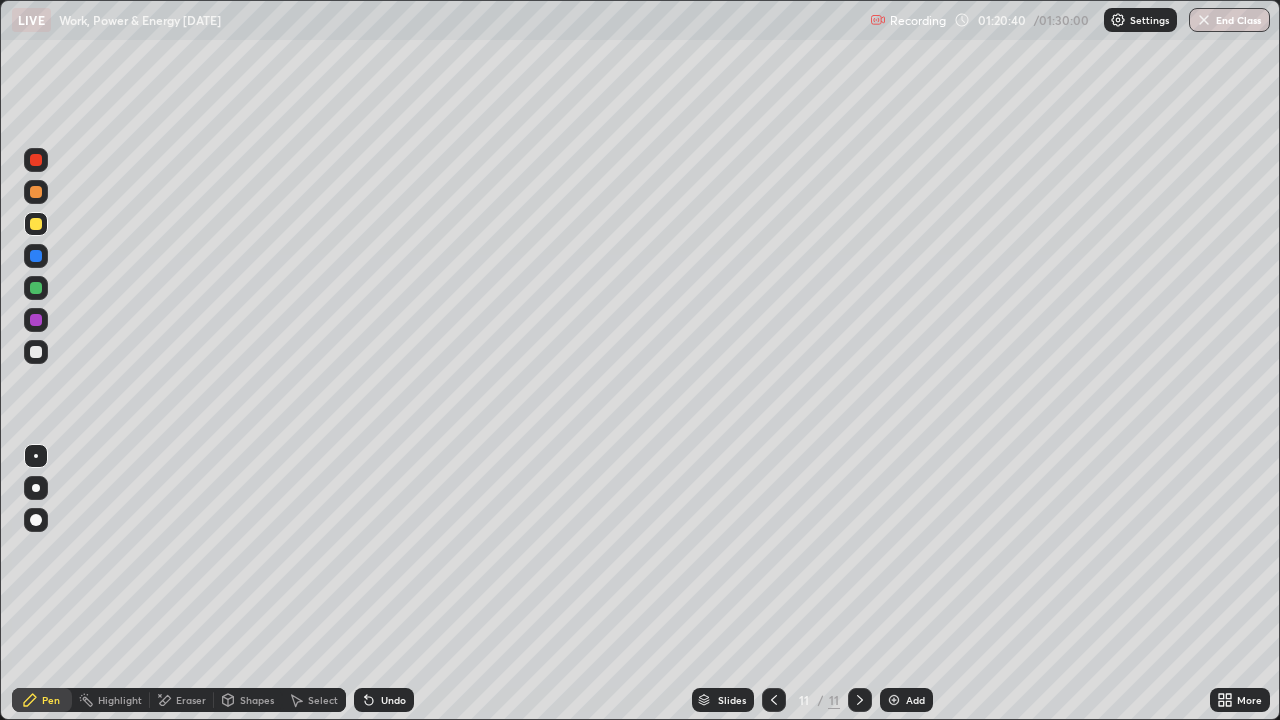click on "Undo" at bounding box center (393, 700) 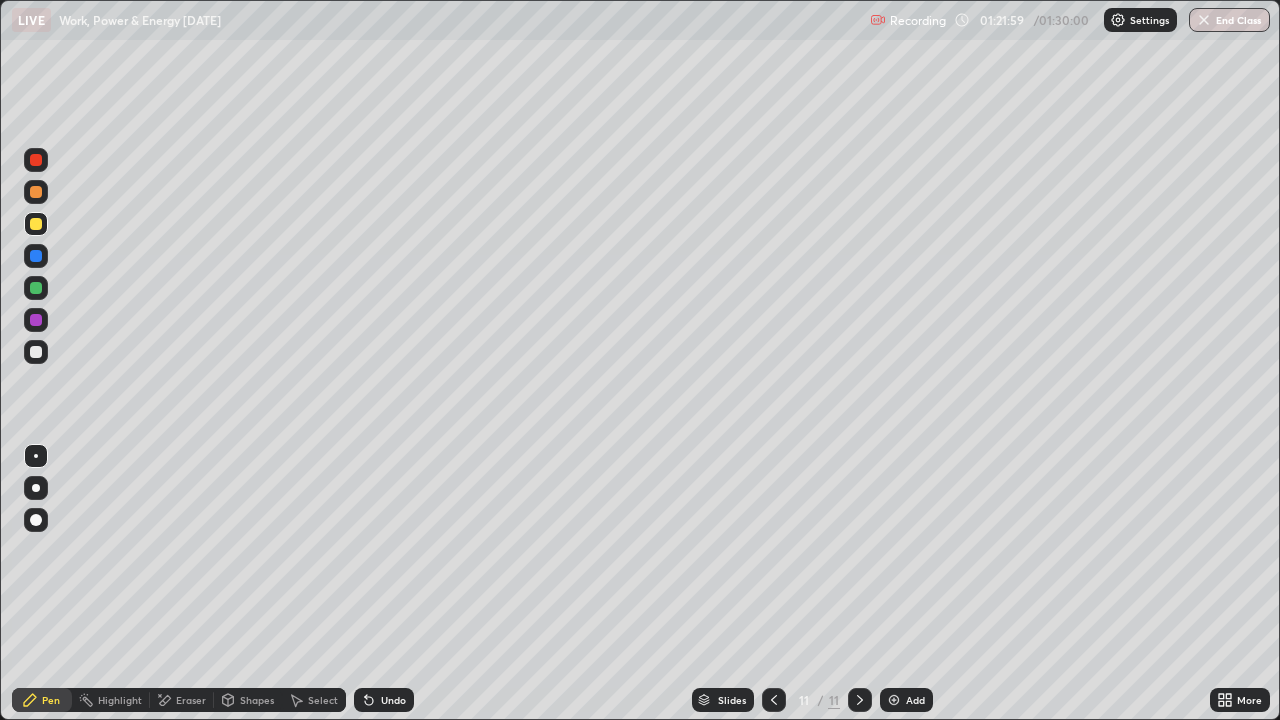 click on "Eraser" at bounding box center [191, 700] 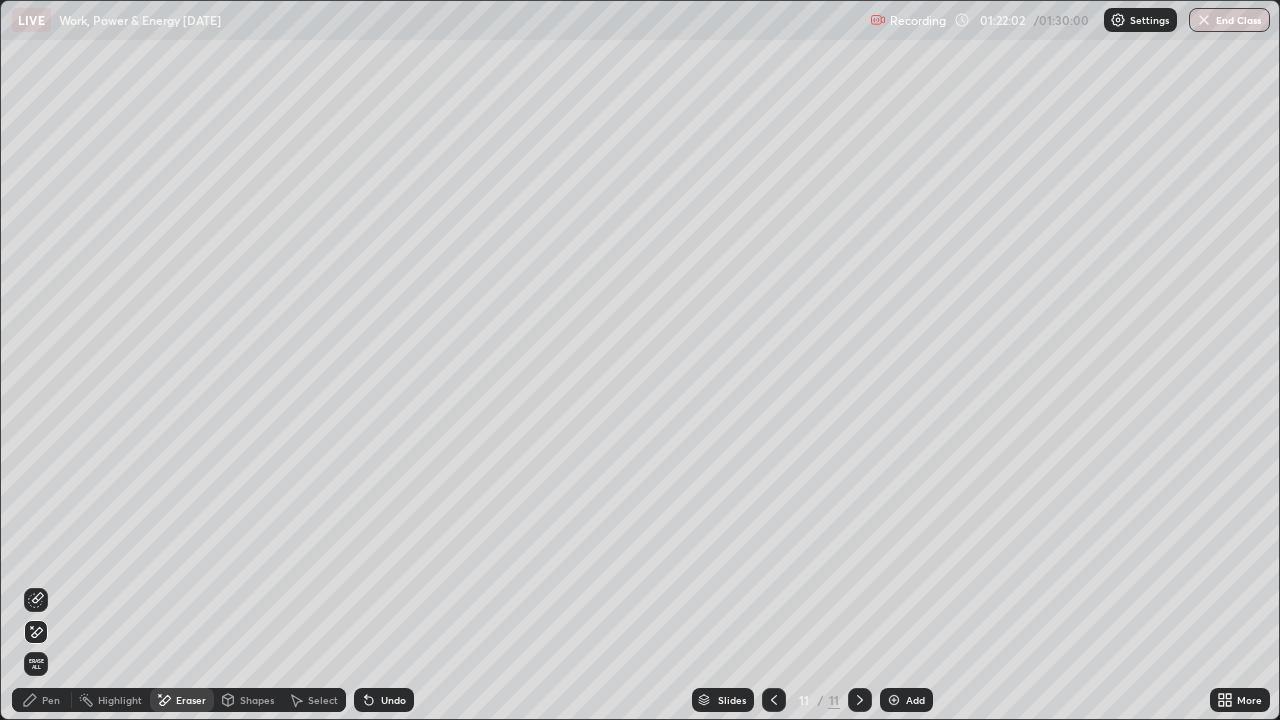 click 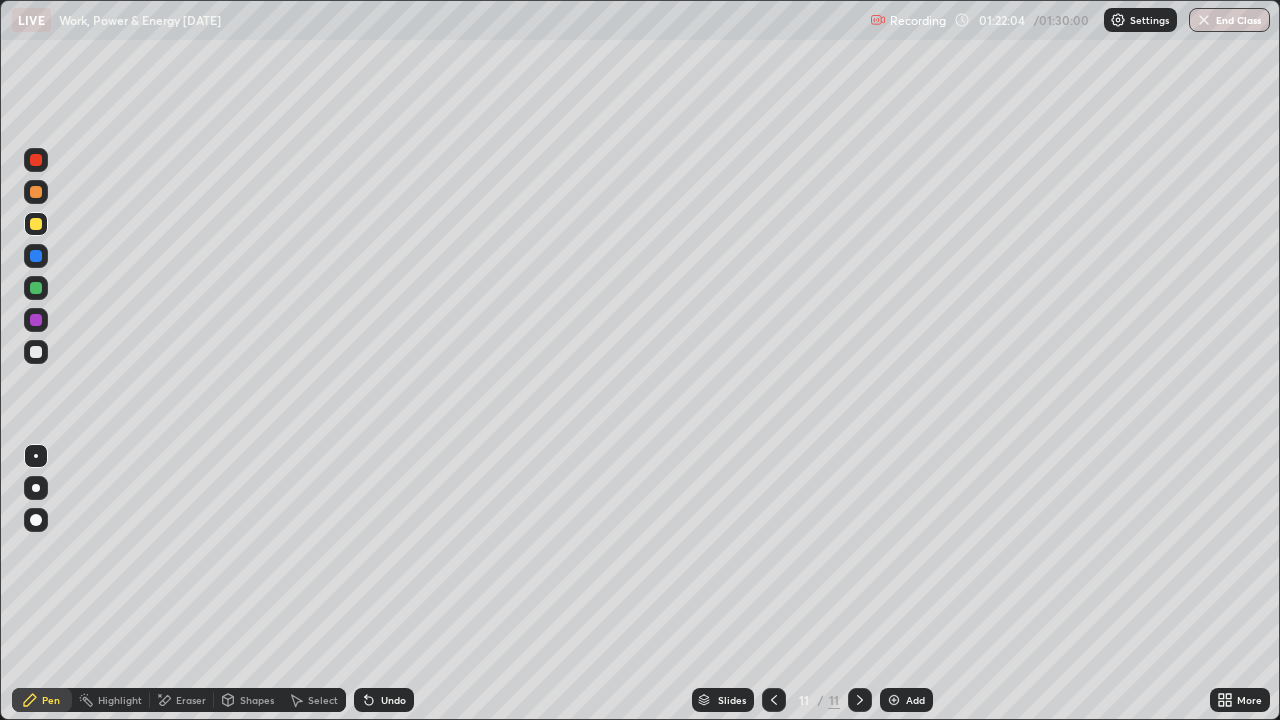 click at bounding box center (36, 352) 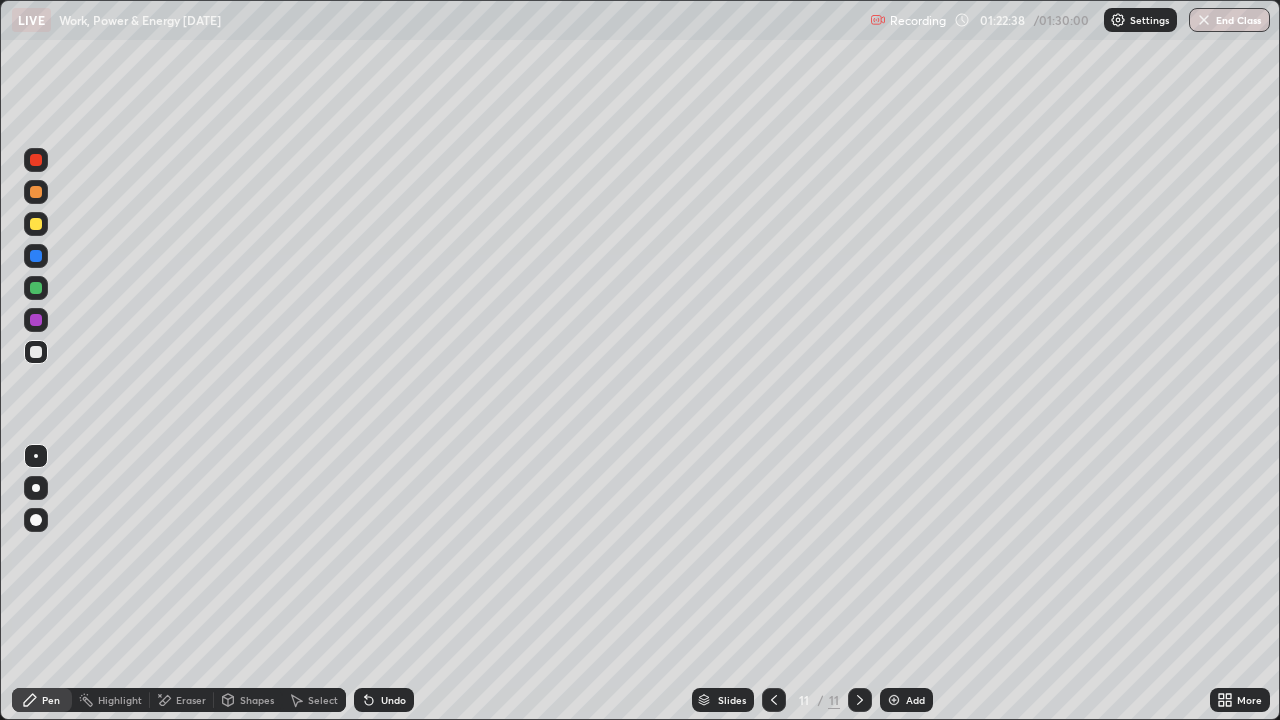 click at bounding box center (36, 160) 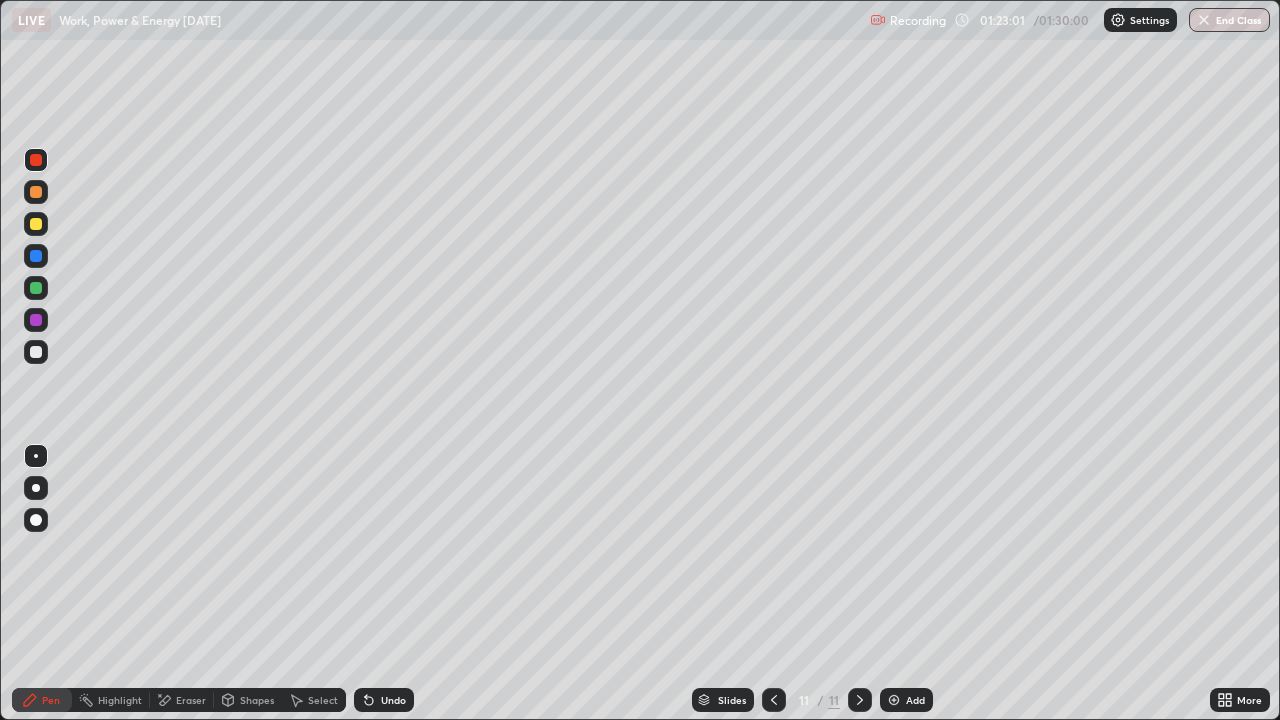 click at bounding box center (36, 352) 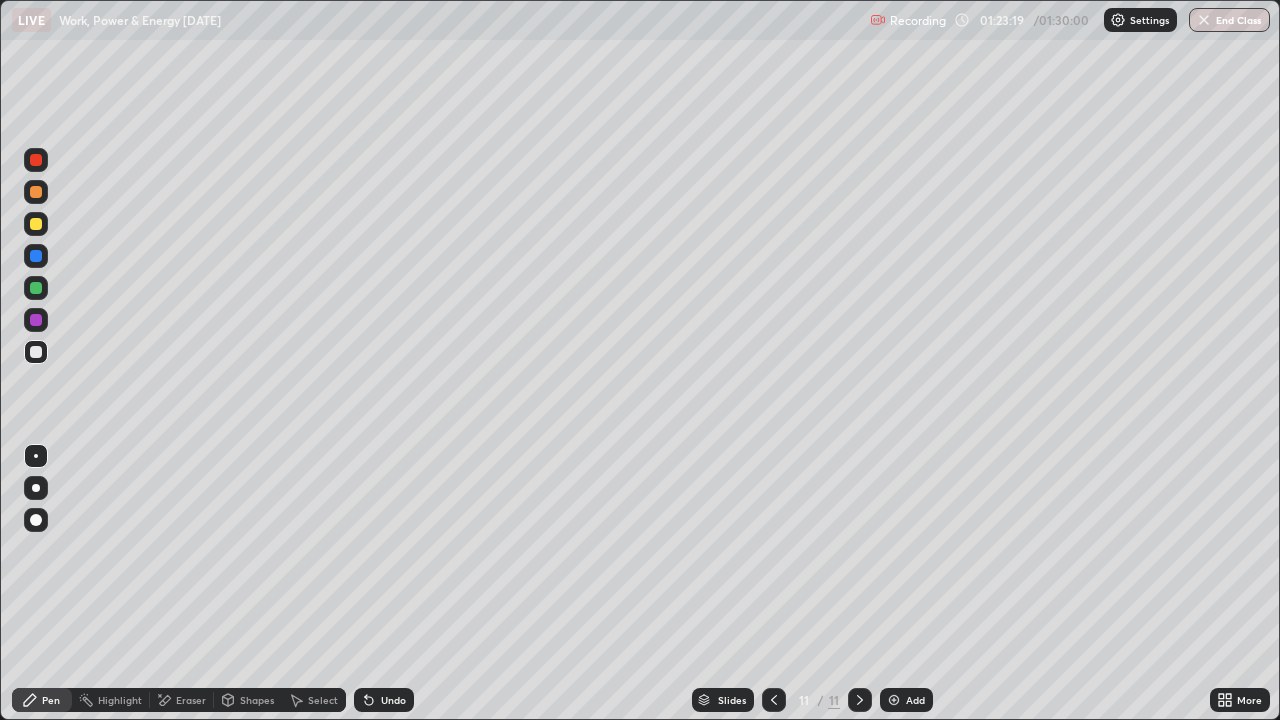 click at bounding box center (36, 224) 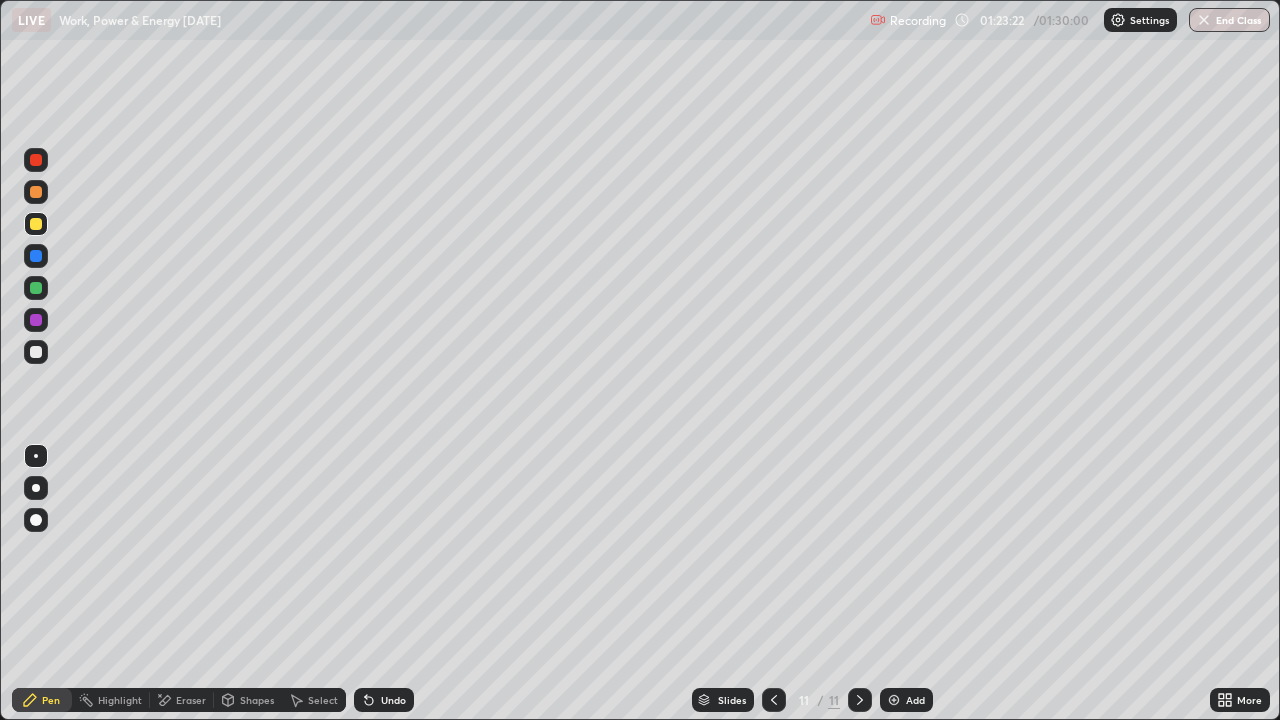 click at bounding box center [36, 352] 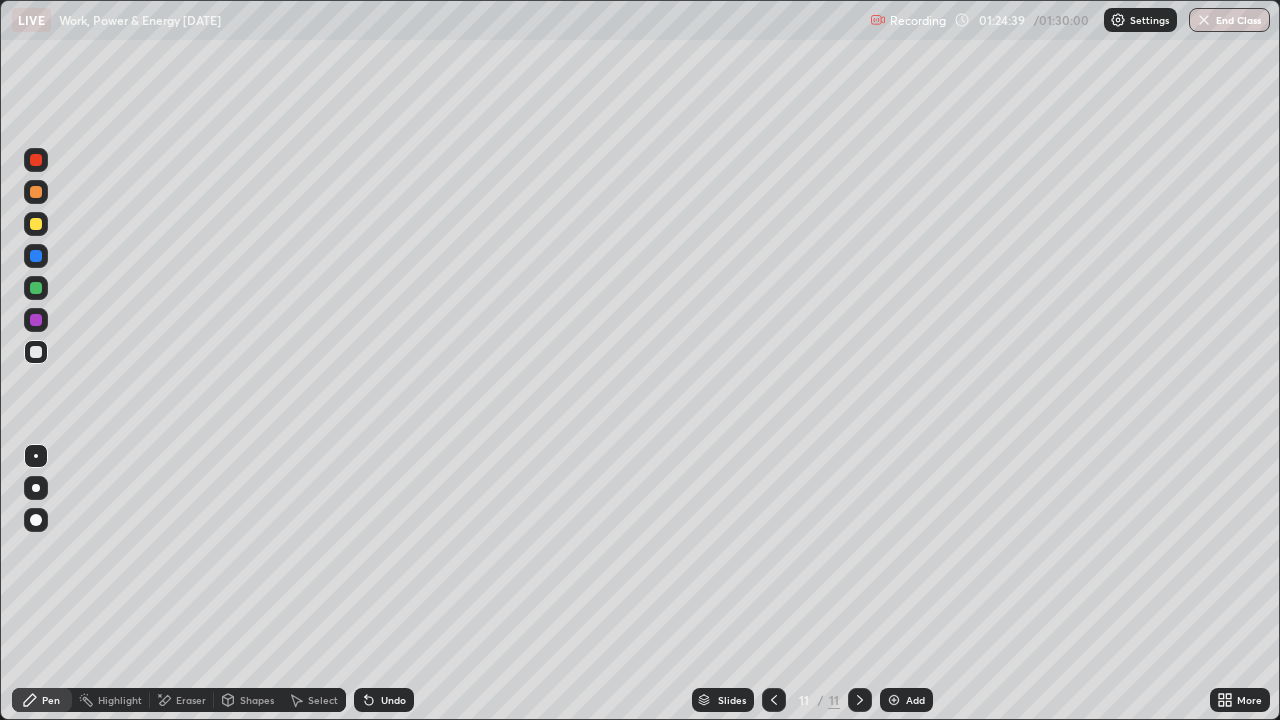 click on "Undo" at bounding box center [384, 700] 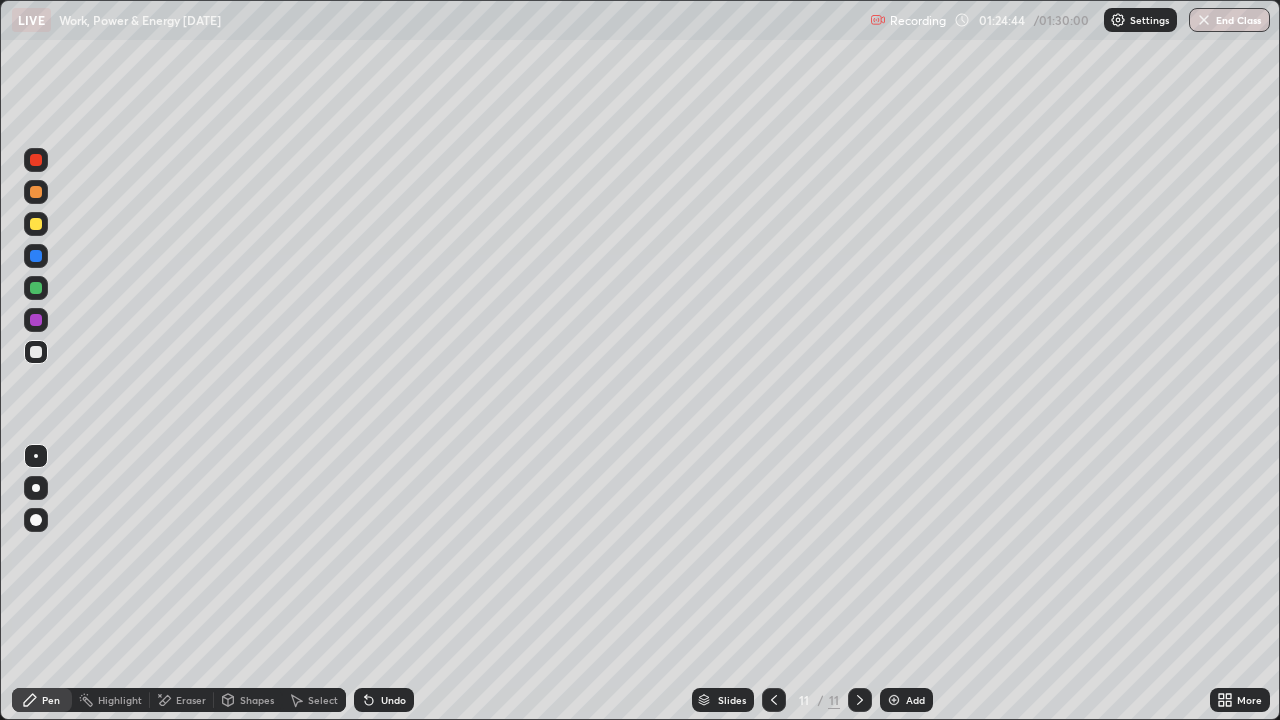 click on "Undo" at bounding box center (393, 700) 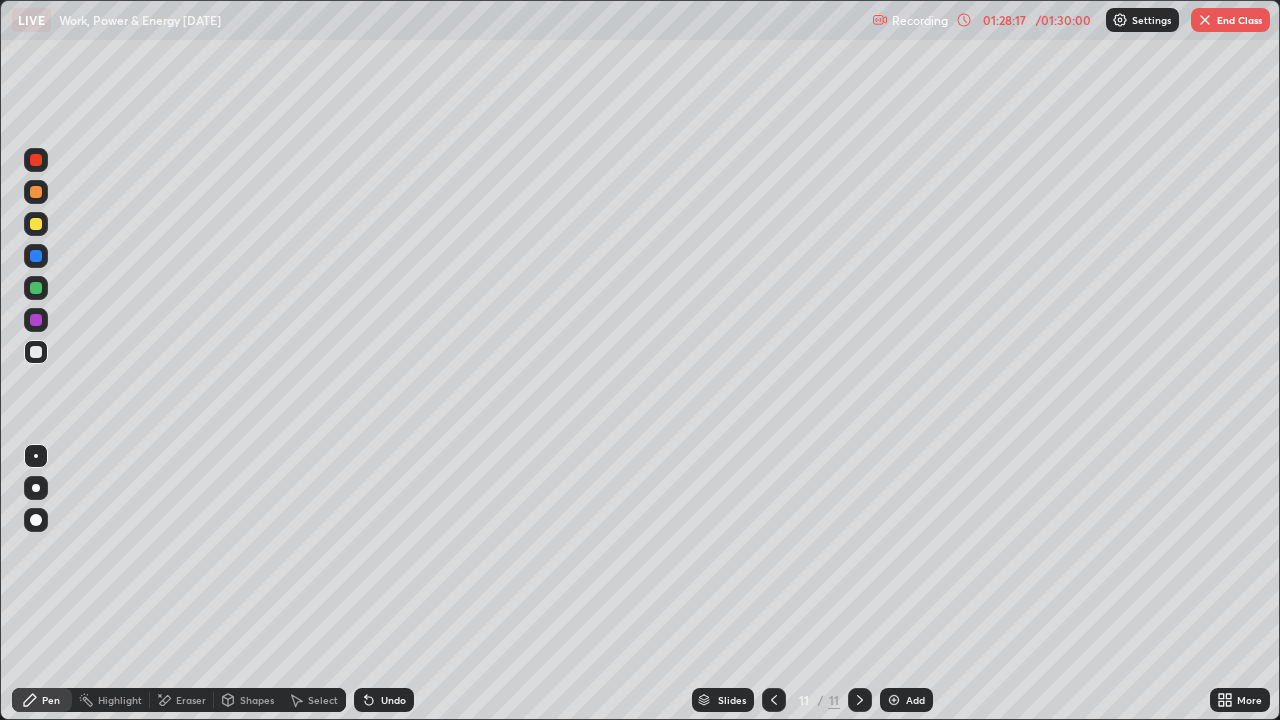 click on "End Class" at bounding box center (1230, 20) 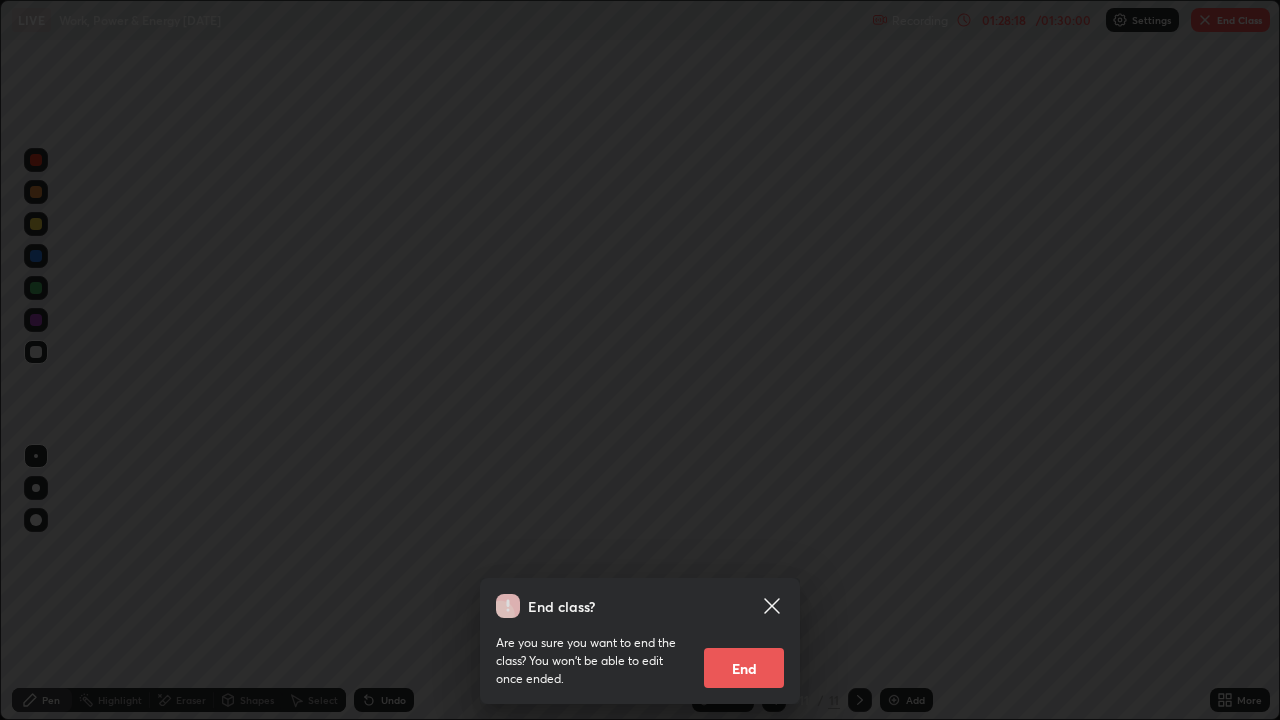 click on "End" at bounding box center (744, 668) 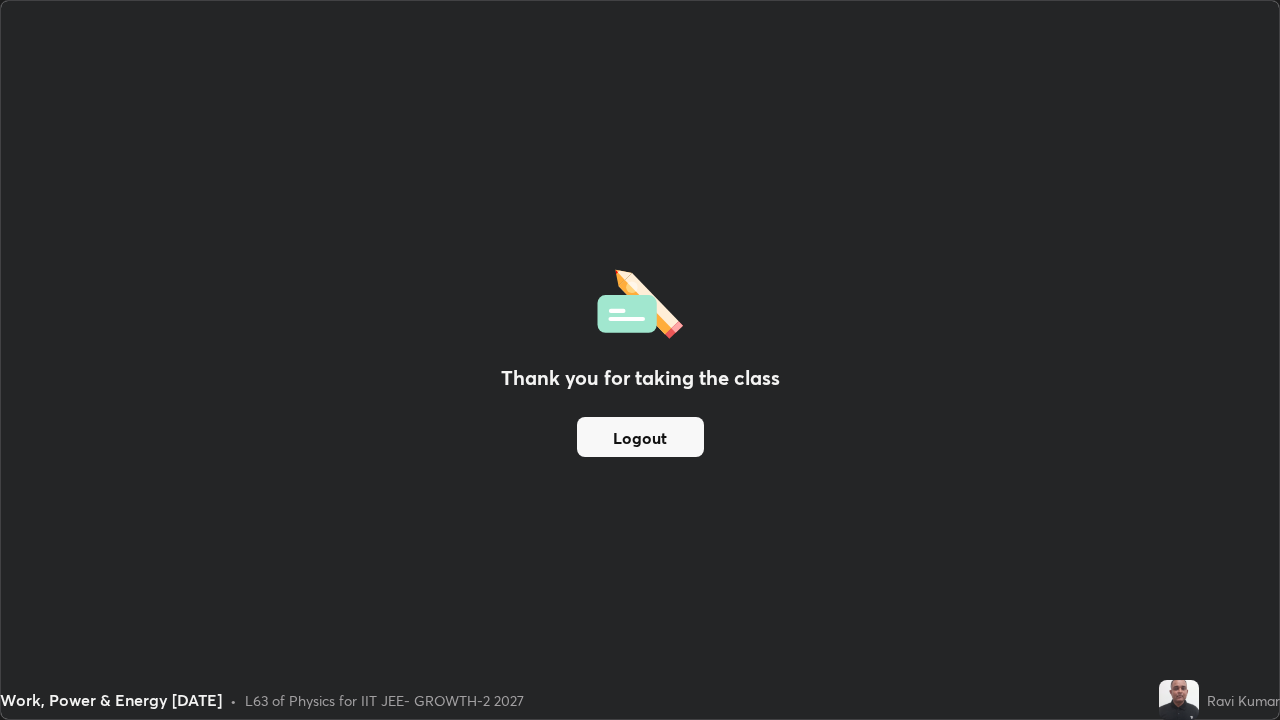 click on "Logout" at bounding box center [640, 437] 